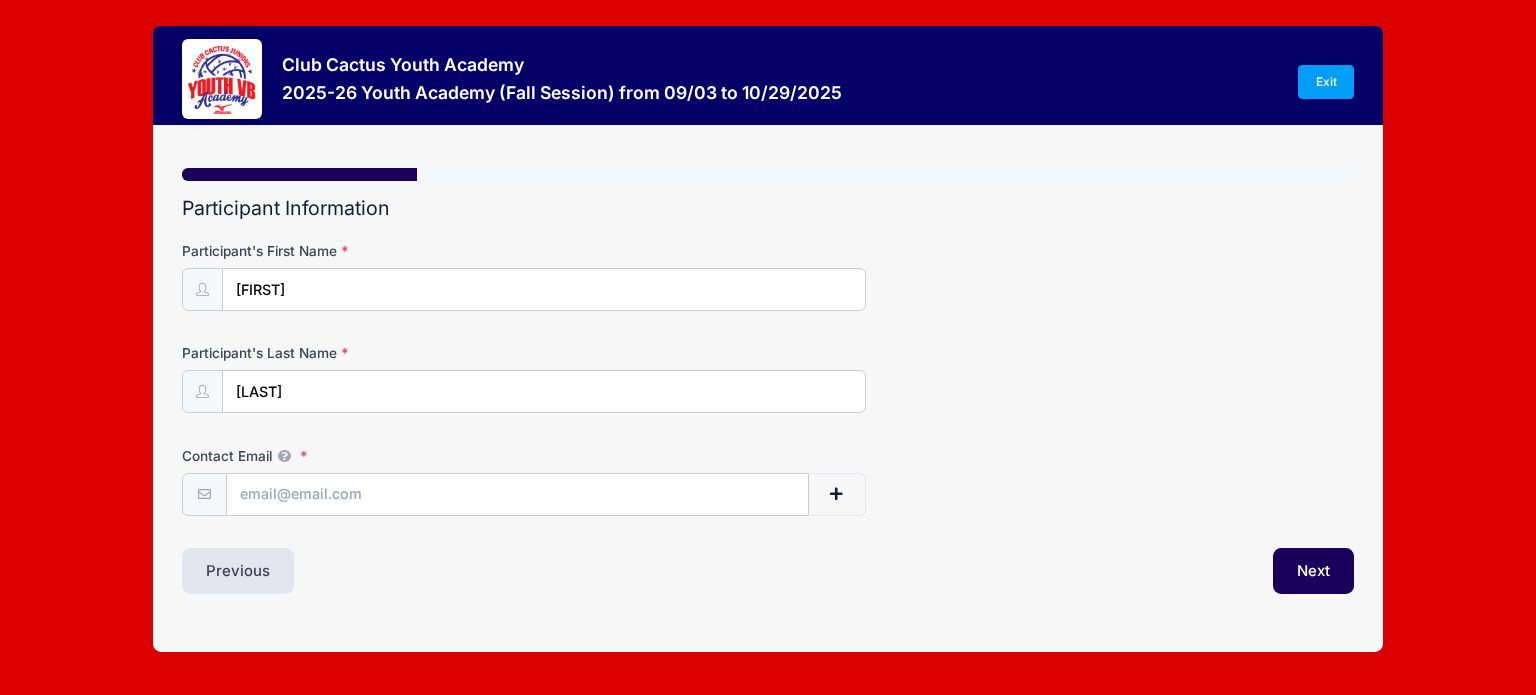scroll, scrollTop: 0, scrollLeft: 0, axis: both 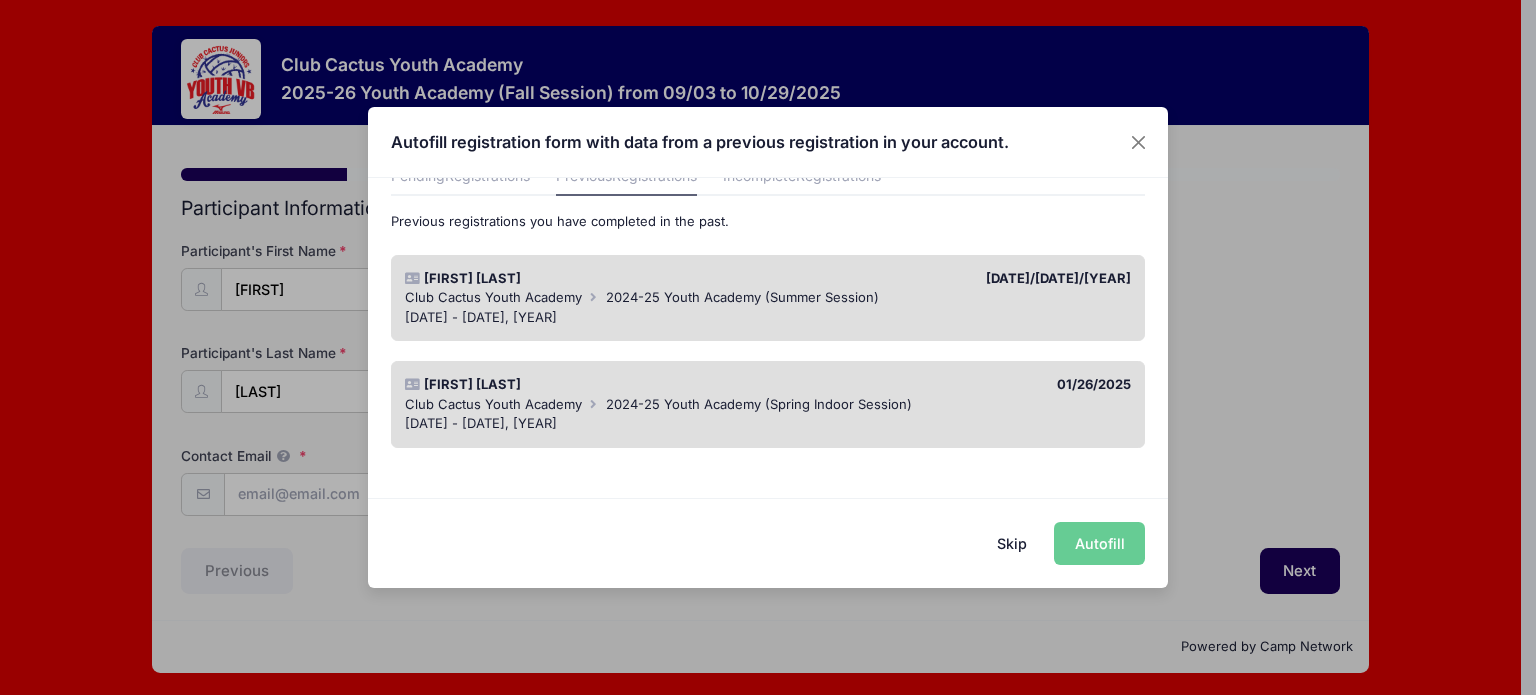click on "Autofill registration form with data from a previous registration in your account." at bounding box center (768, 142) 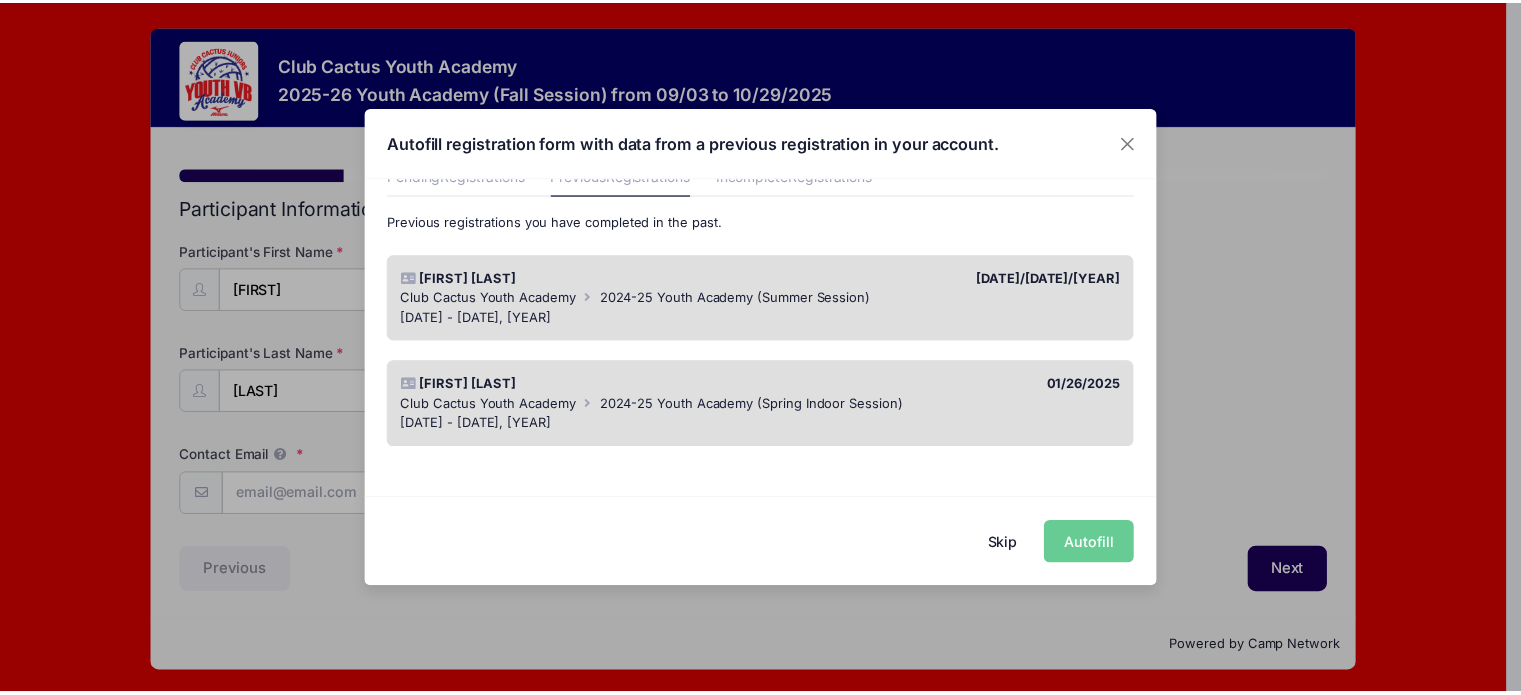 scroll, scrollTop: 0, scrollLeft: 0, axis: both 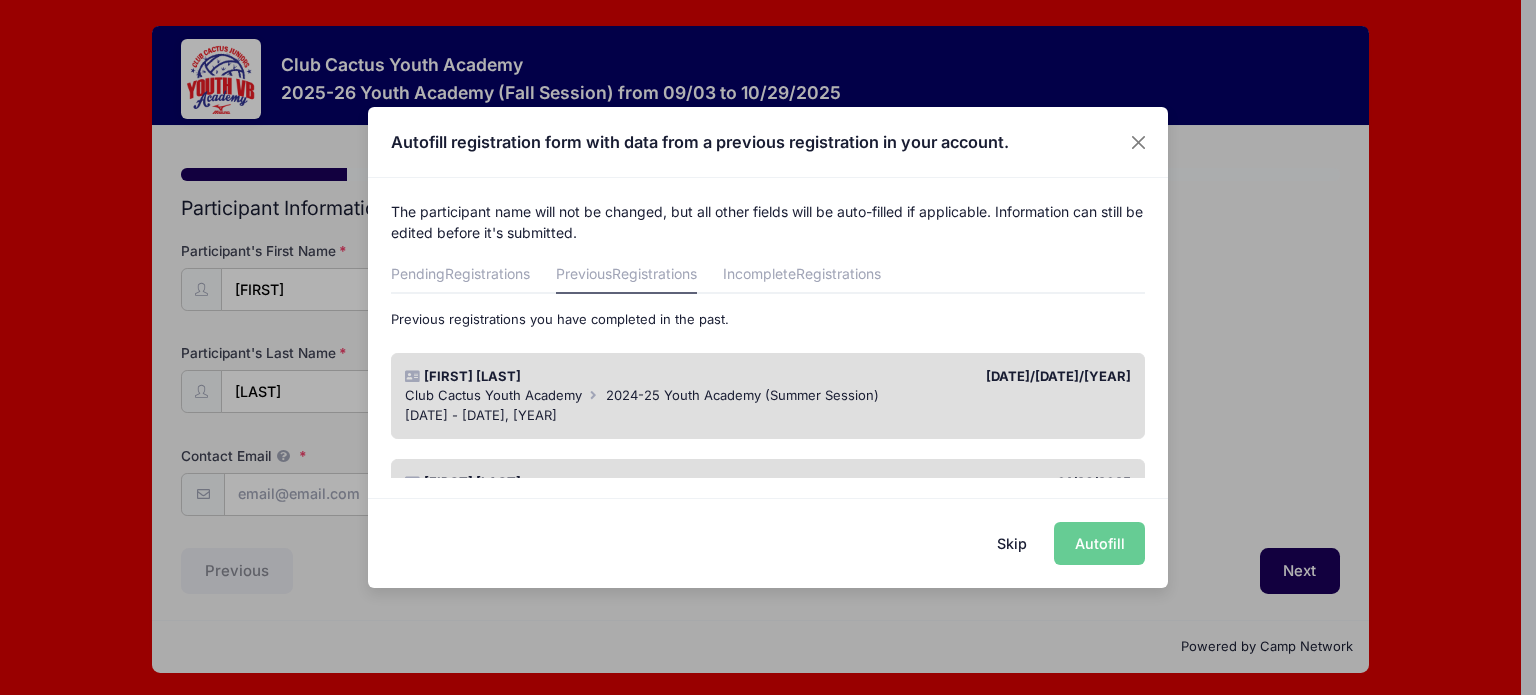 click on "Skip
Autofill" at bounding box center (768, 542) 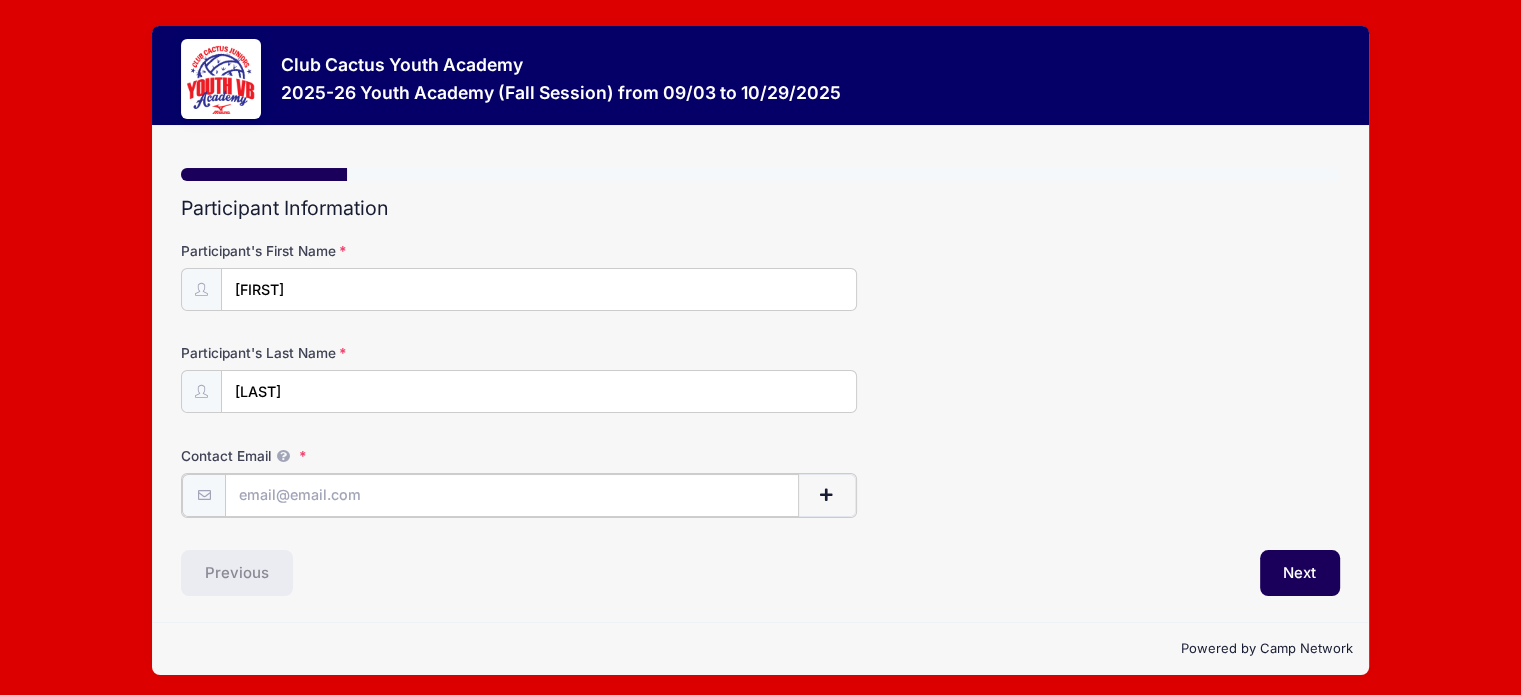 click on "Contact Email" at bounding box center [512, 495] 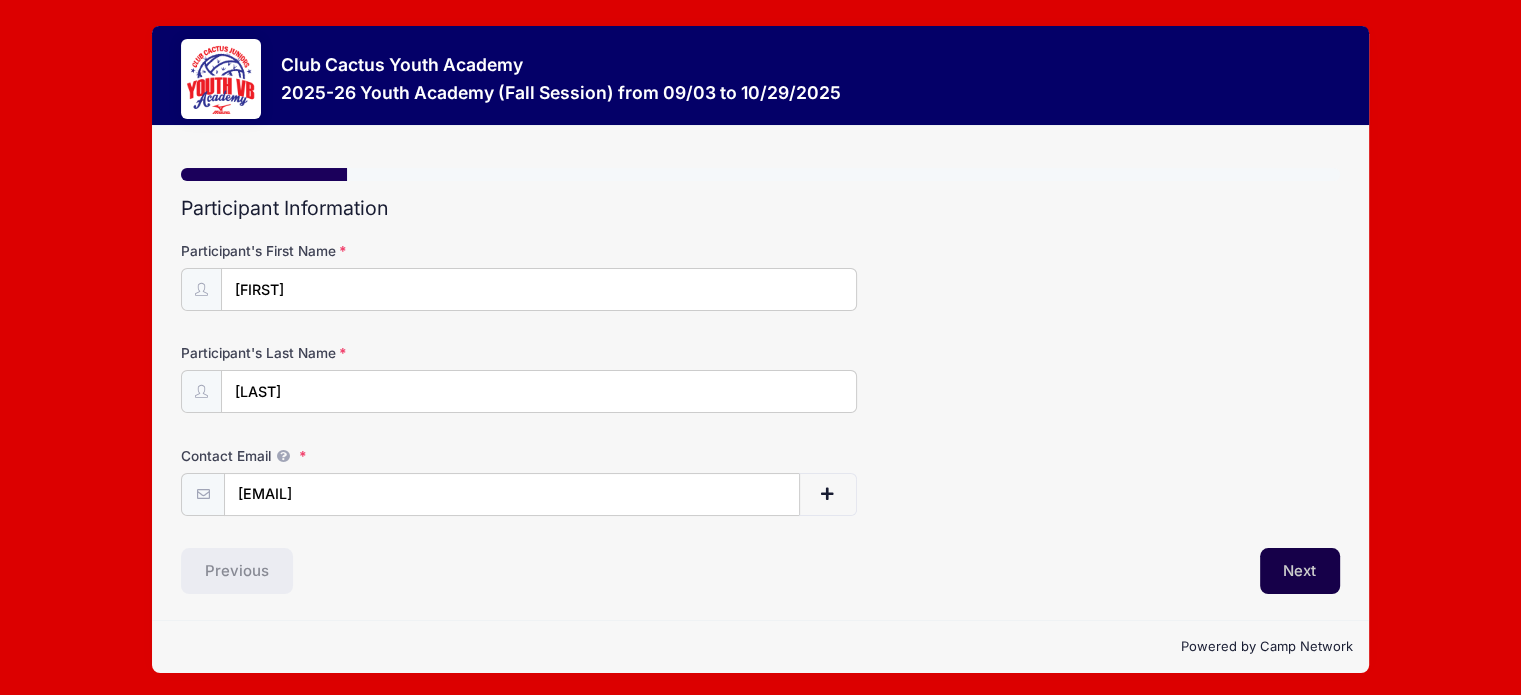 click on "Next" at bounding box center [1300, 571] 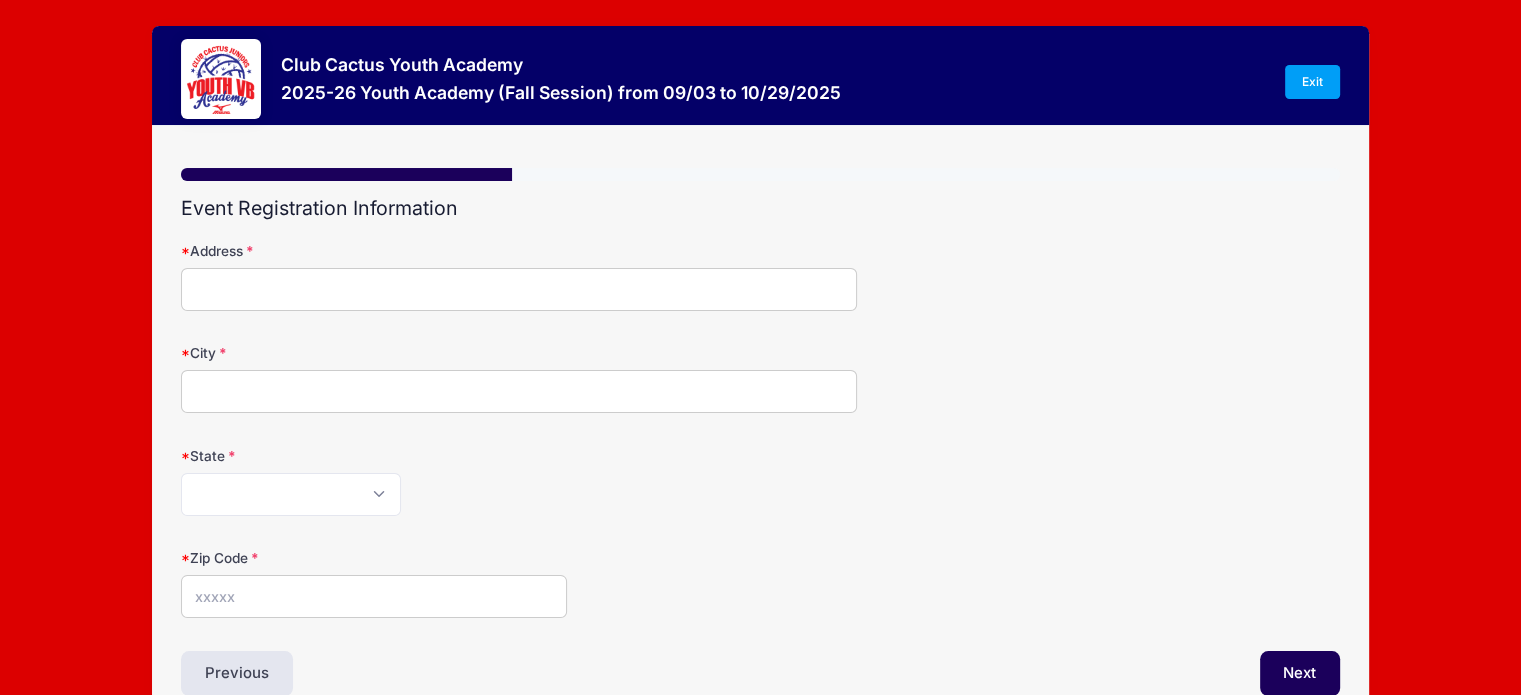 click on "Address" at bounding box center (519, 289) 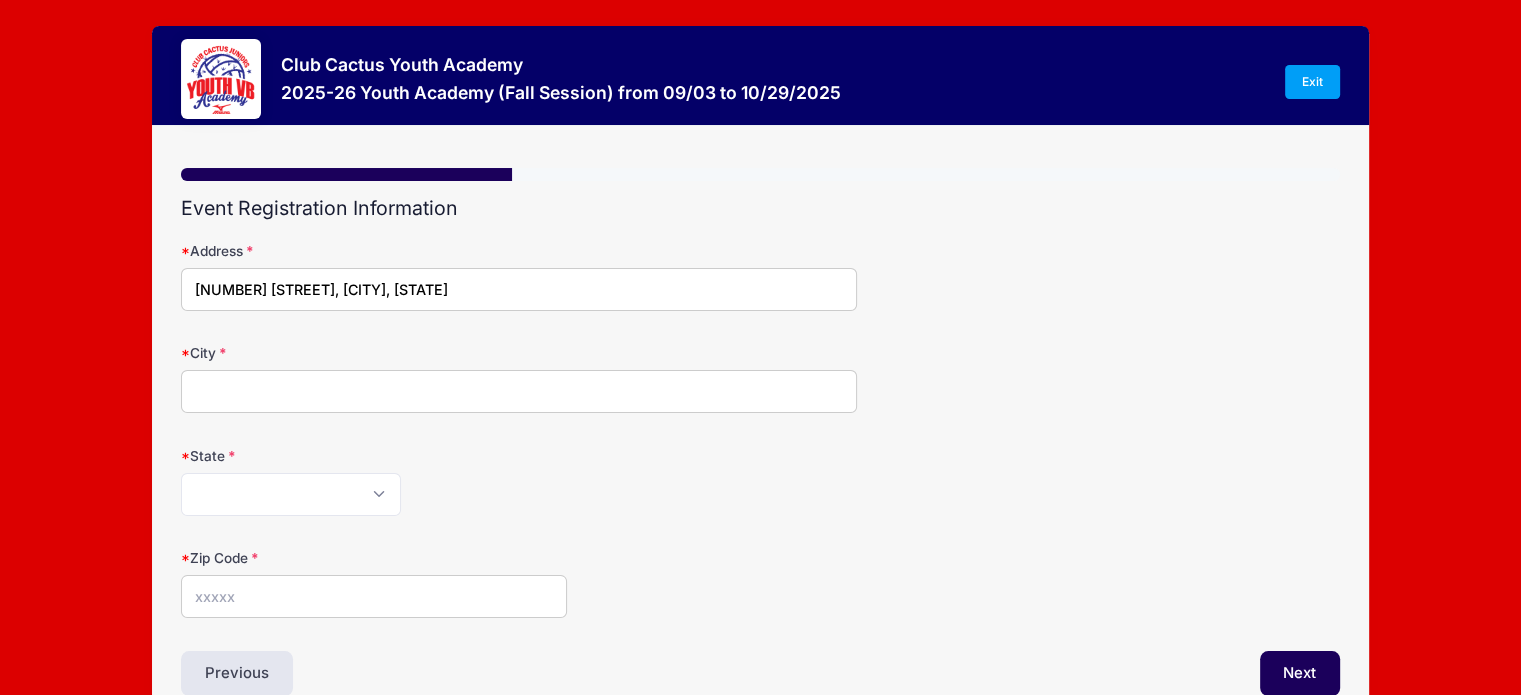 type on "[CITY]" 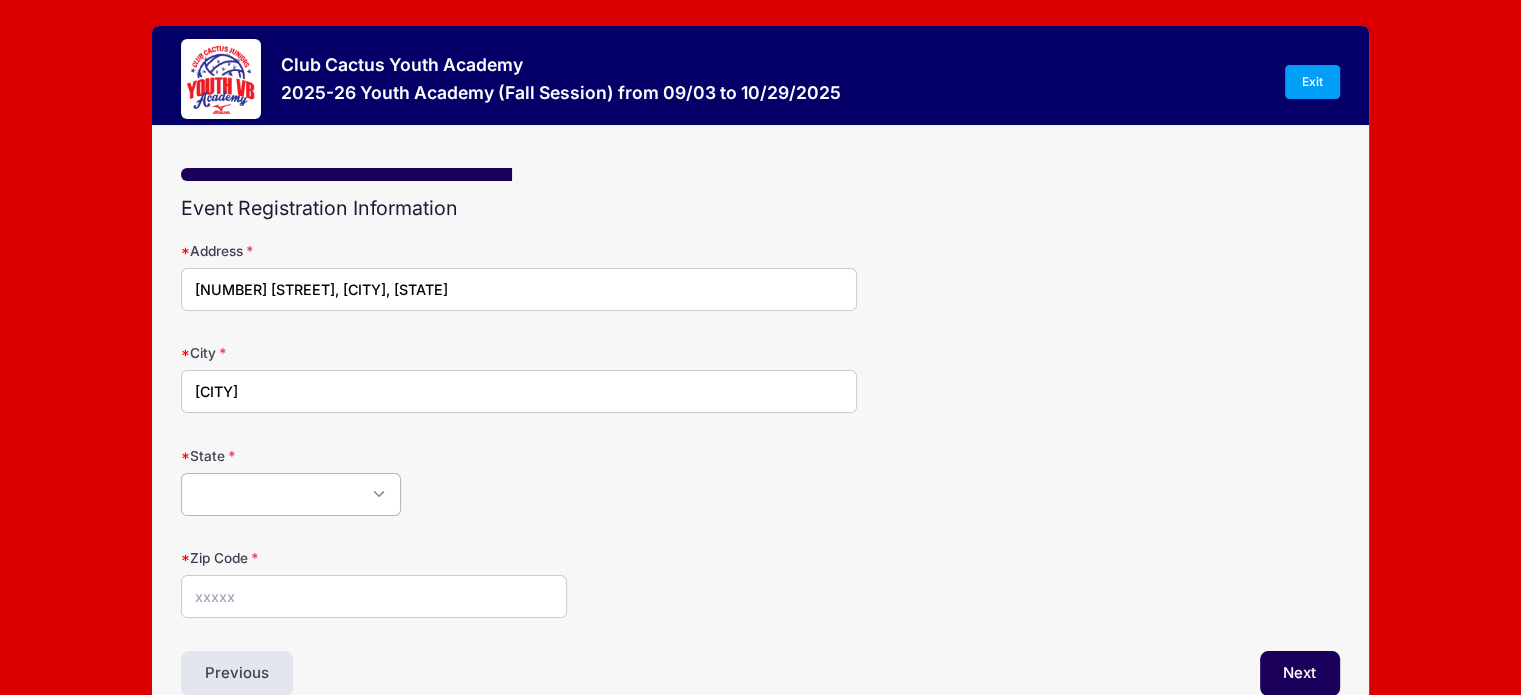 select on "AZ" 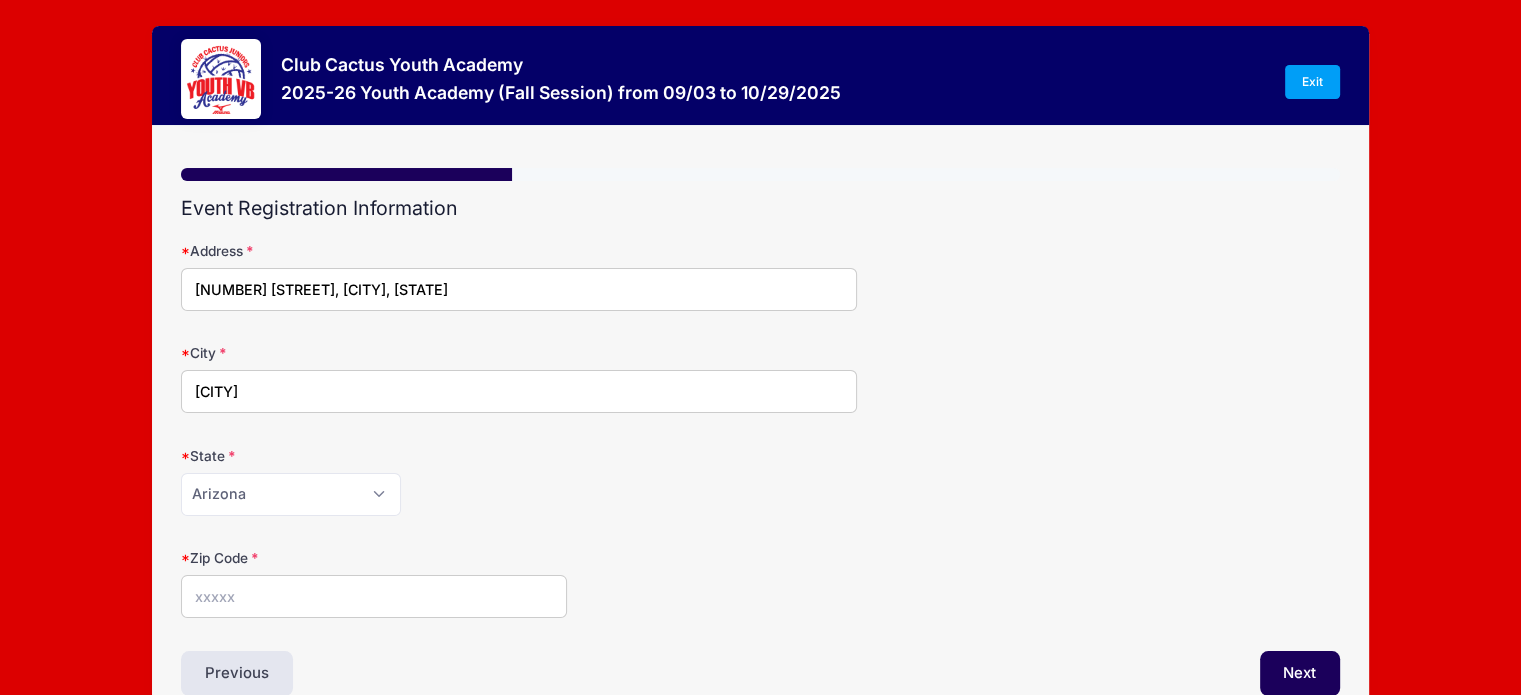 type on "85755" 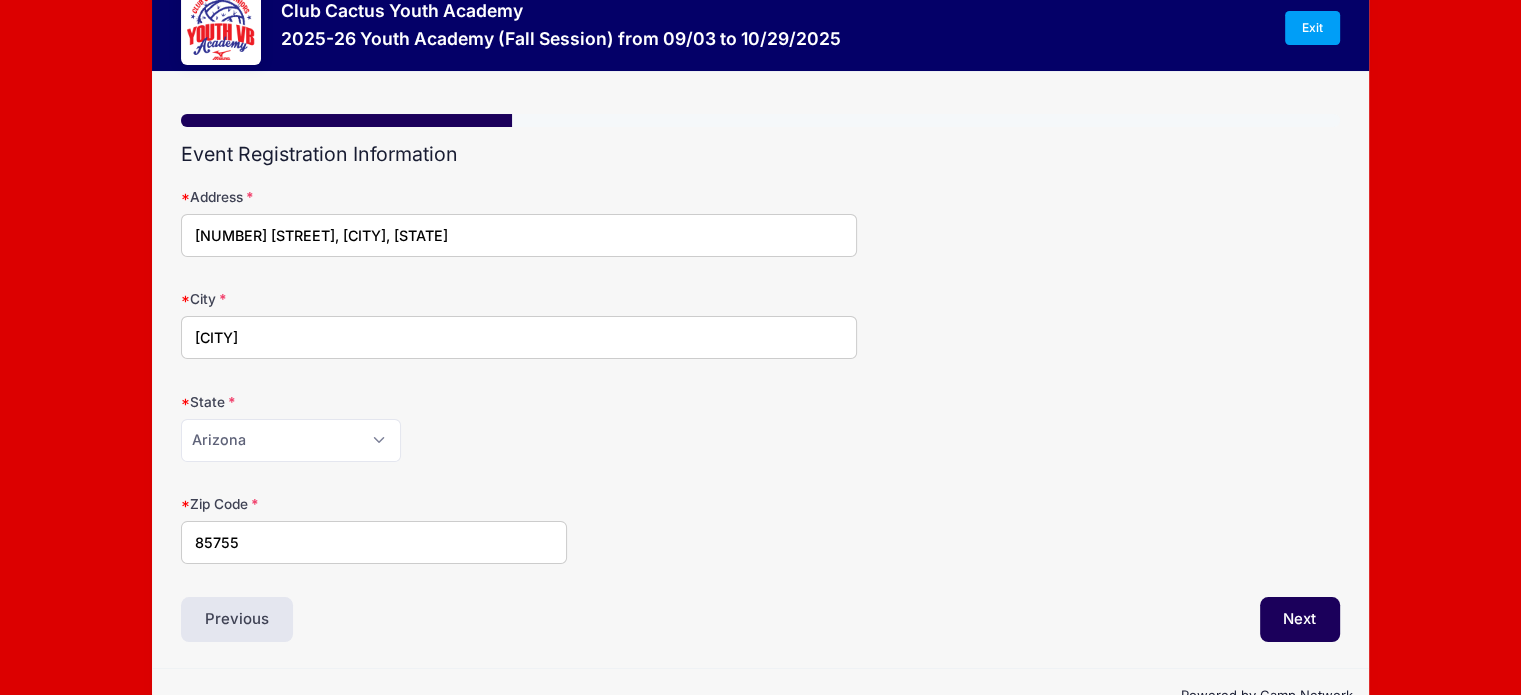 scroll, scrollTop: 100, scrollLeft: 0, axis: vertical 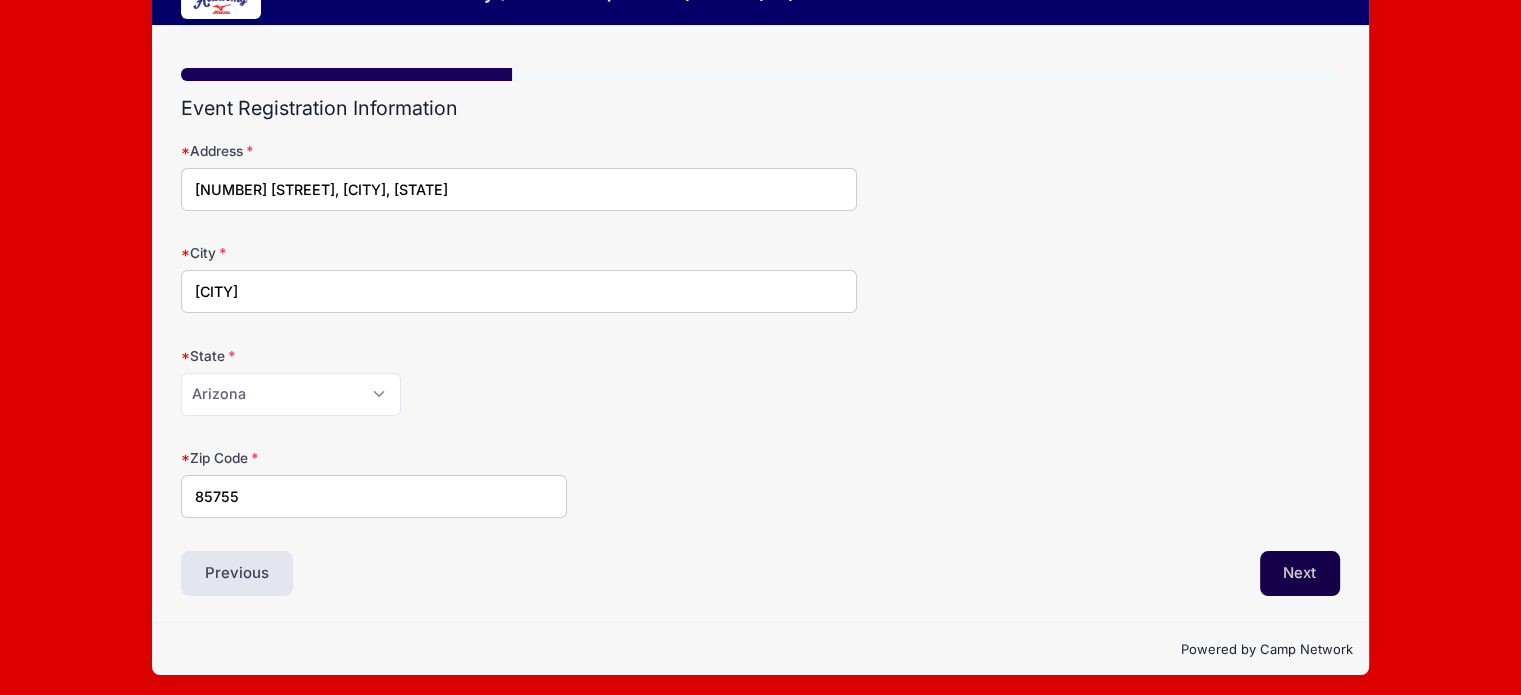 click on "Next" at bounding box center (1300, 574) 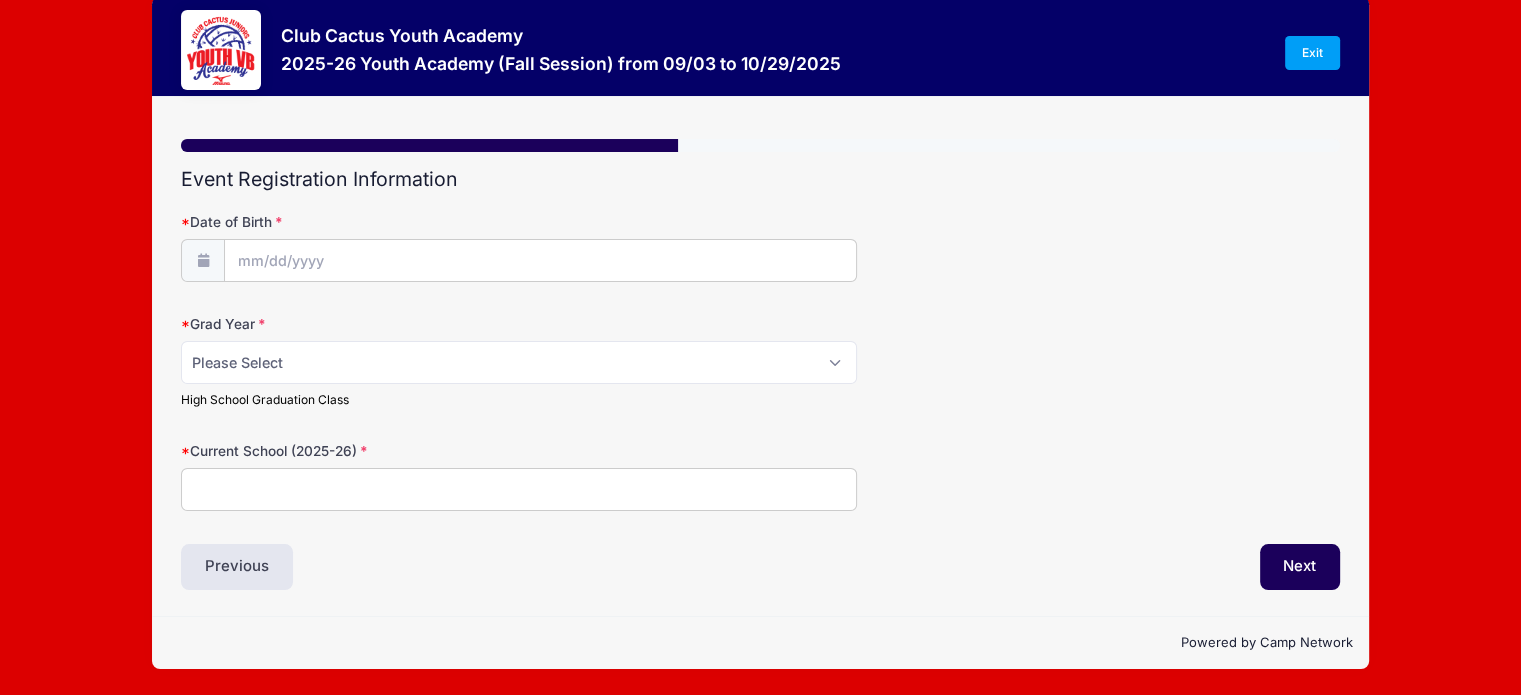scroll, scrollTop: 7, scrollLeft: 0, axis: vertical 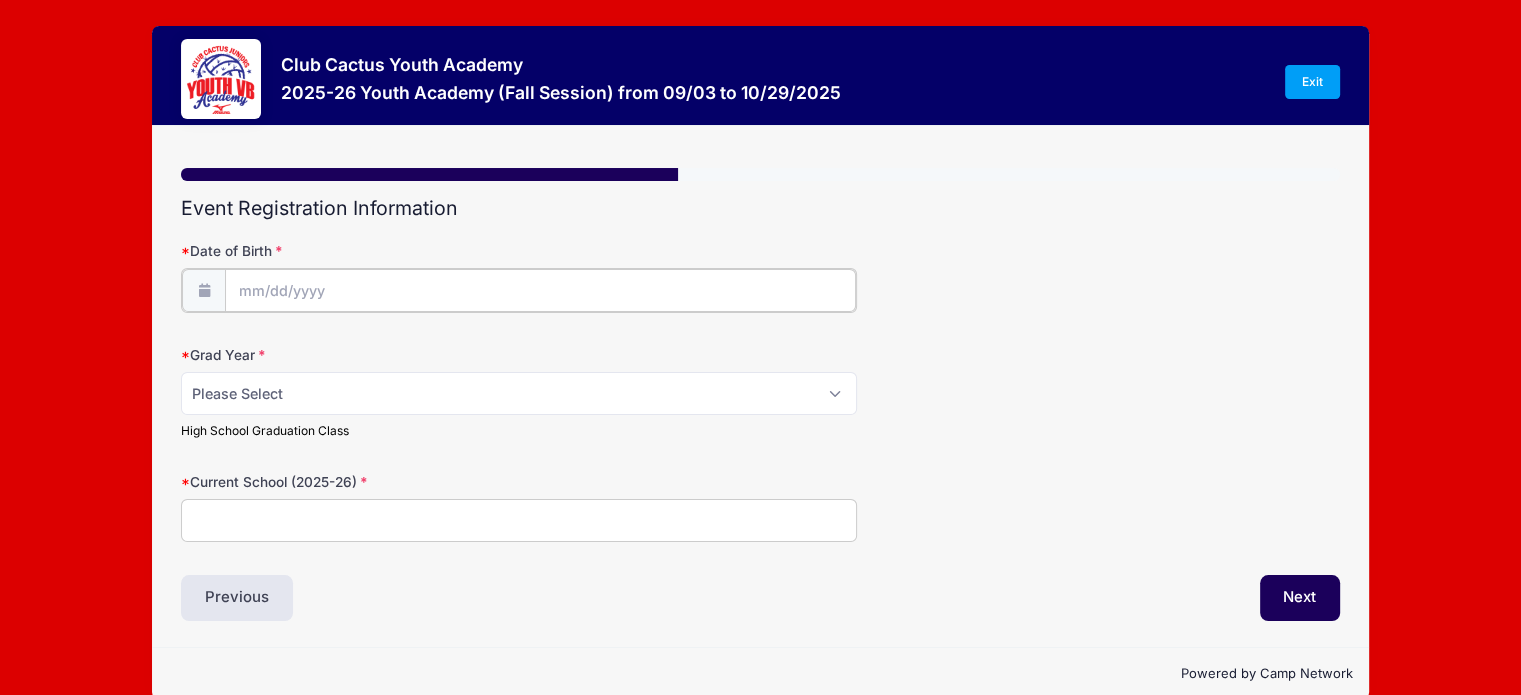click on "Date of Birth" at bounding box center (540, 290) 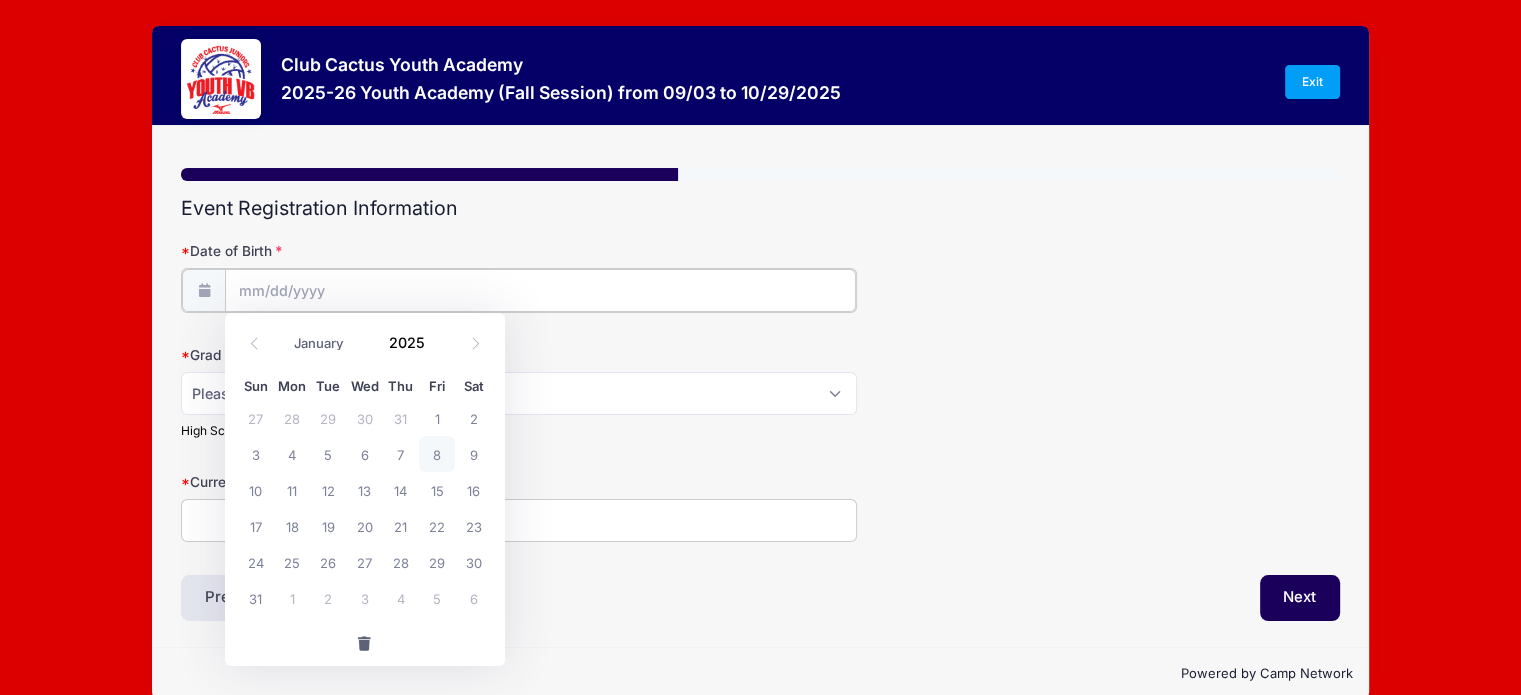 click on "Date of Birth" at bounding box center (540, 290) 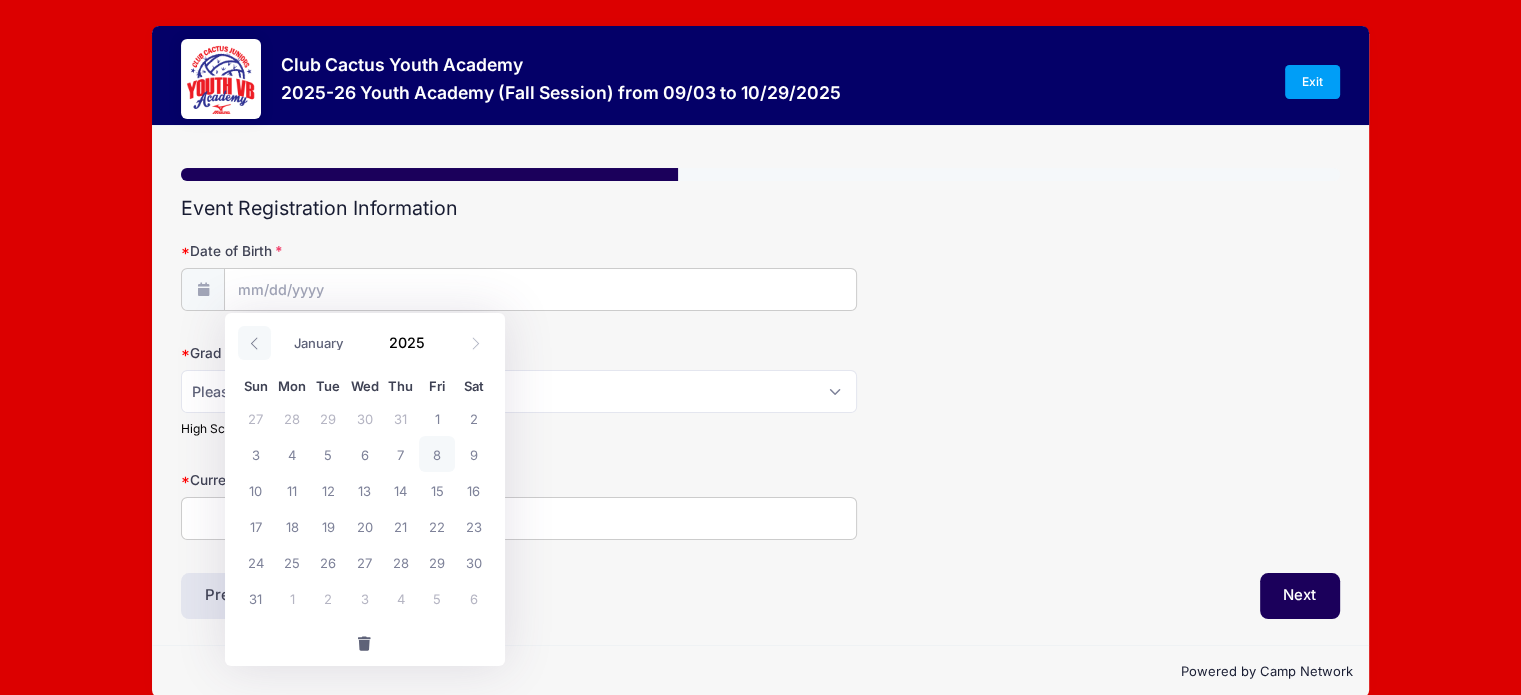 click 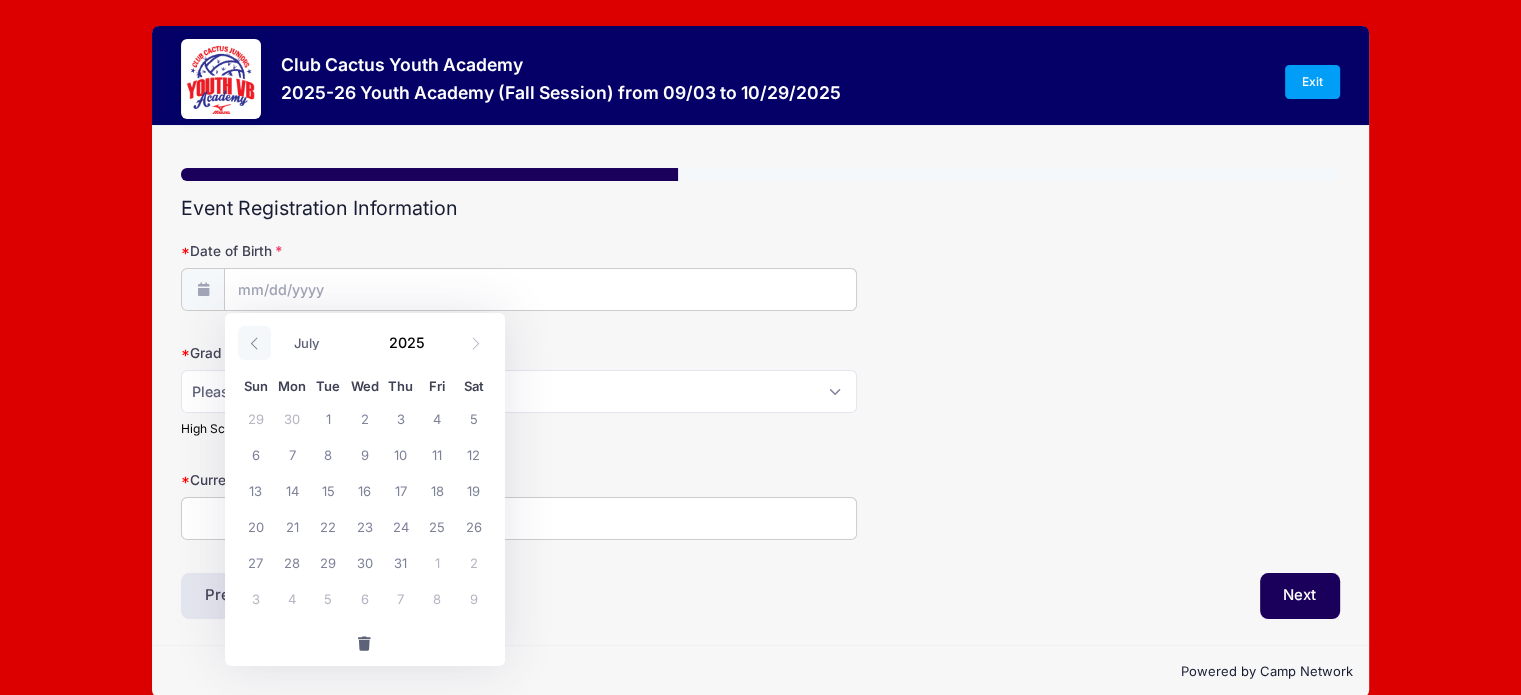 click 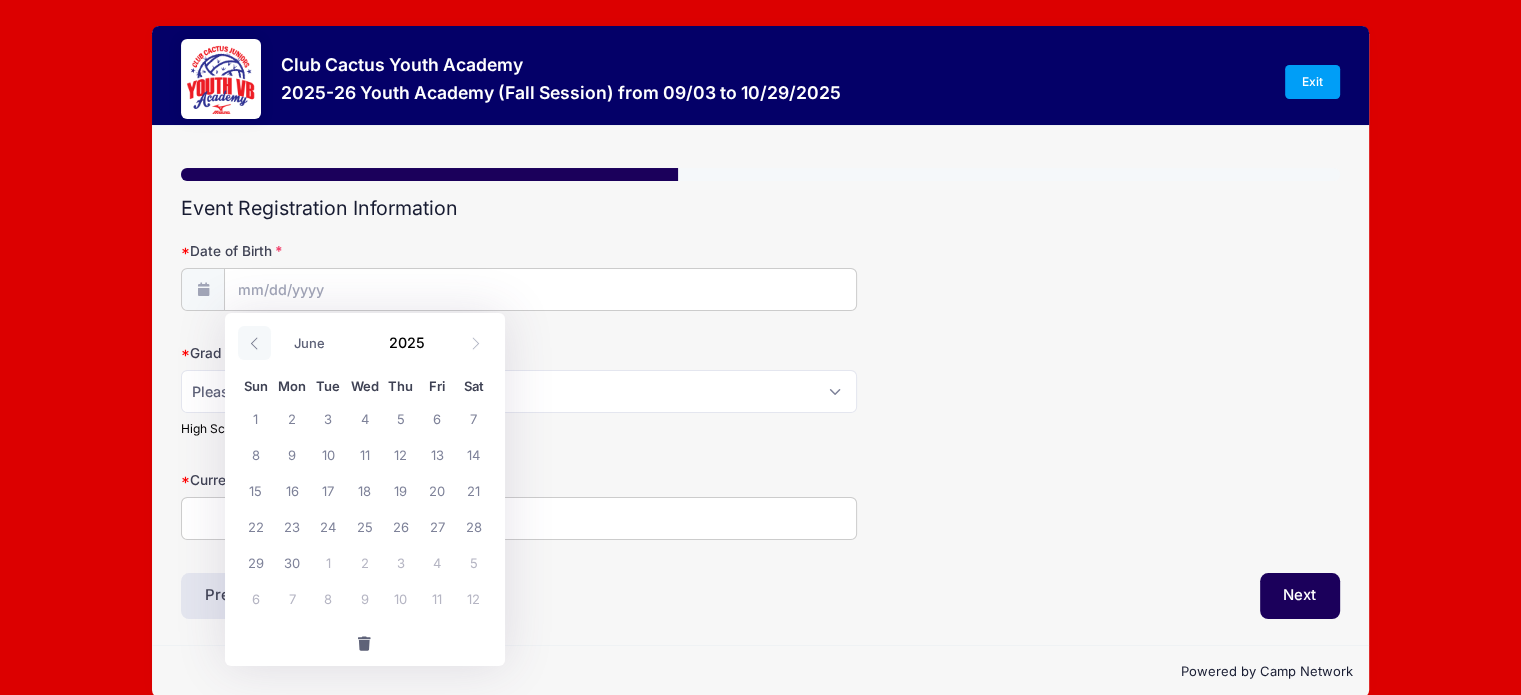 click 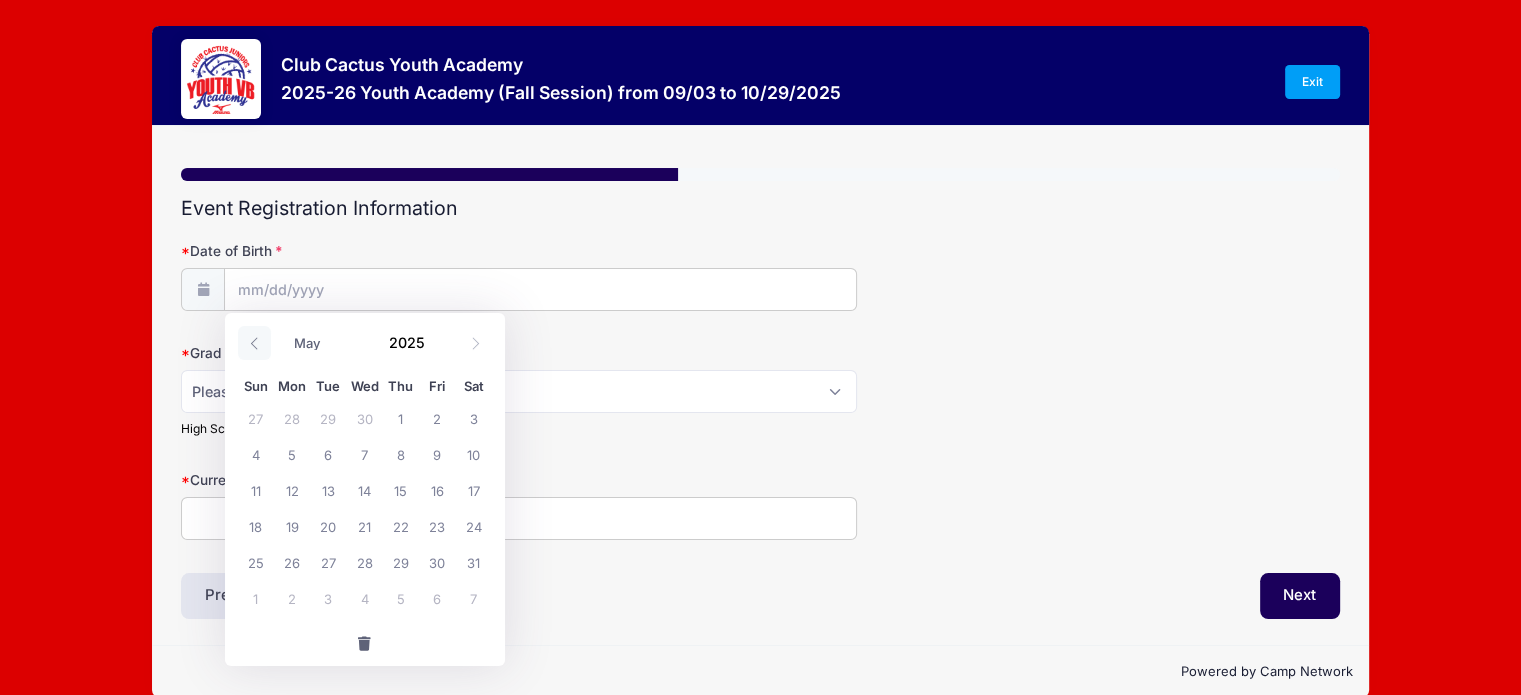 click 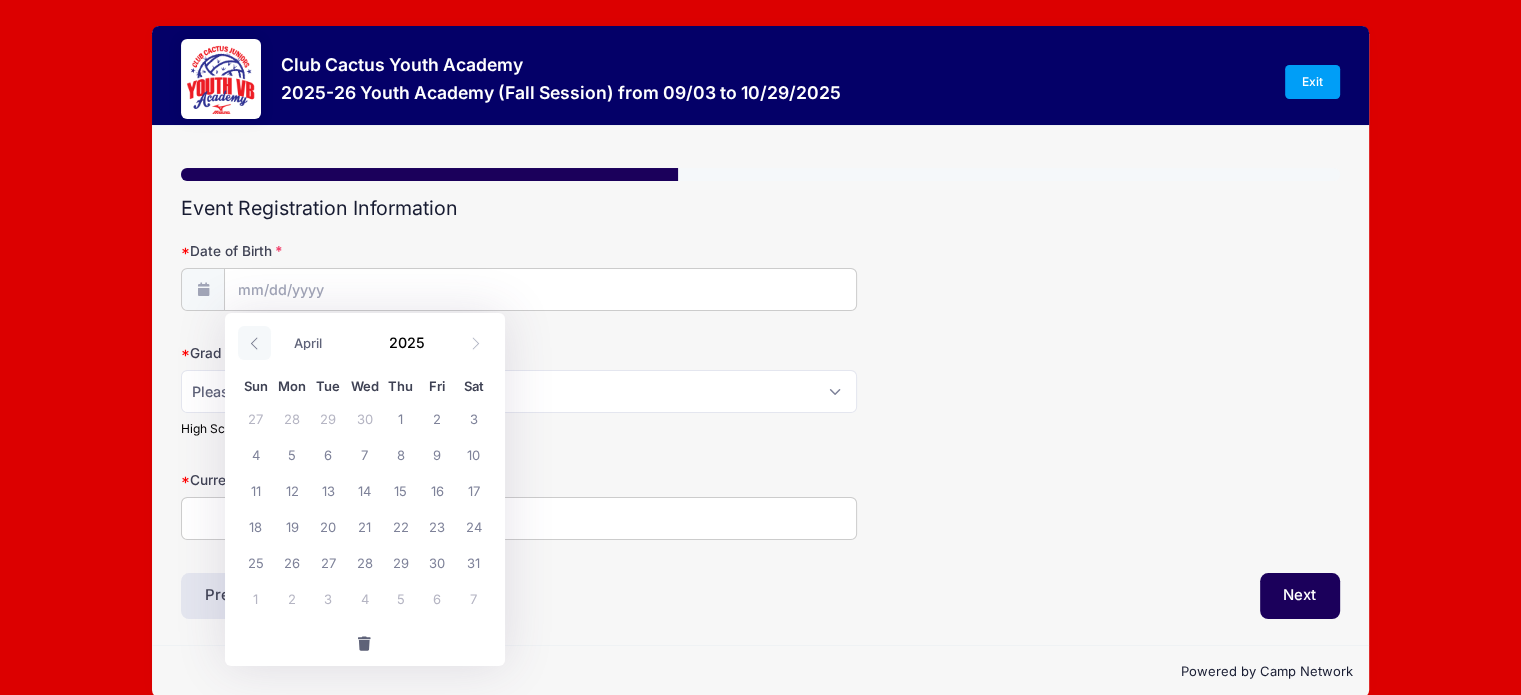 click 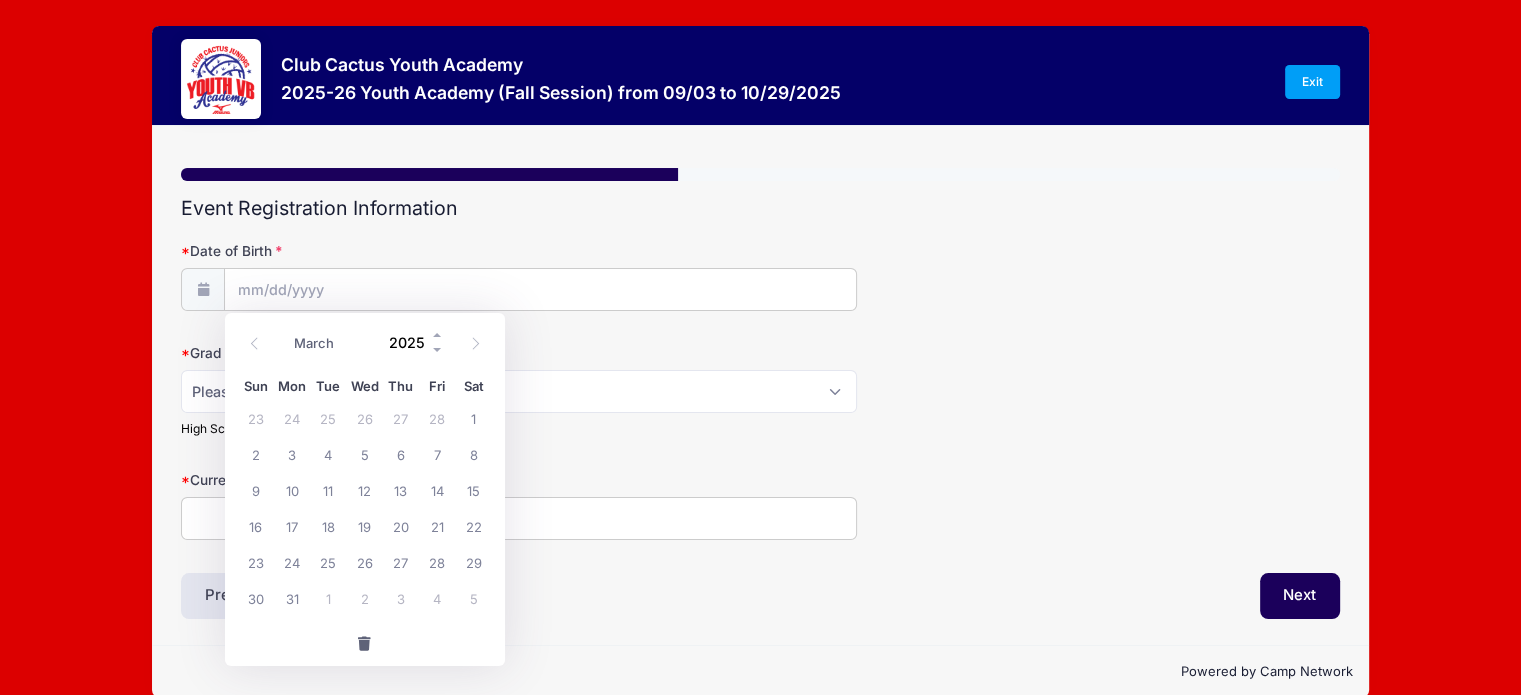 click on "2025" at bounding box center [412, 342] 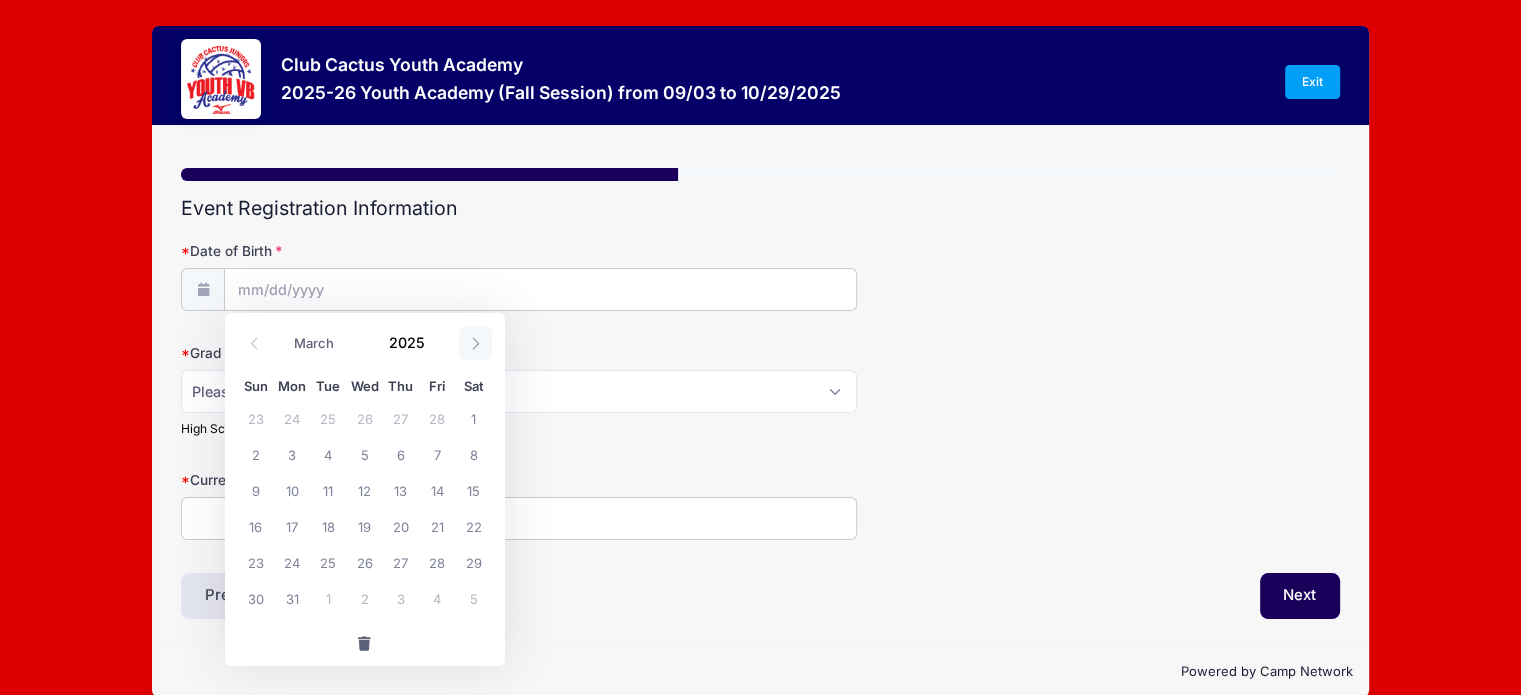 click 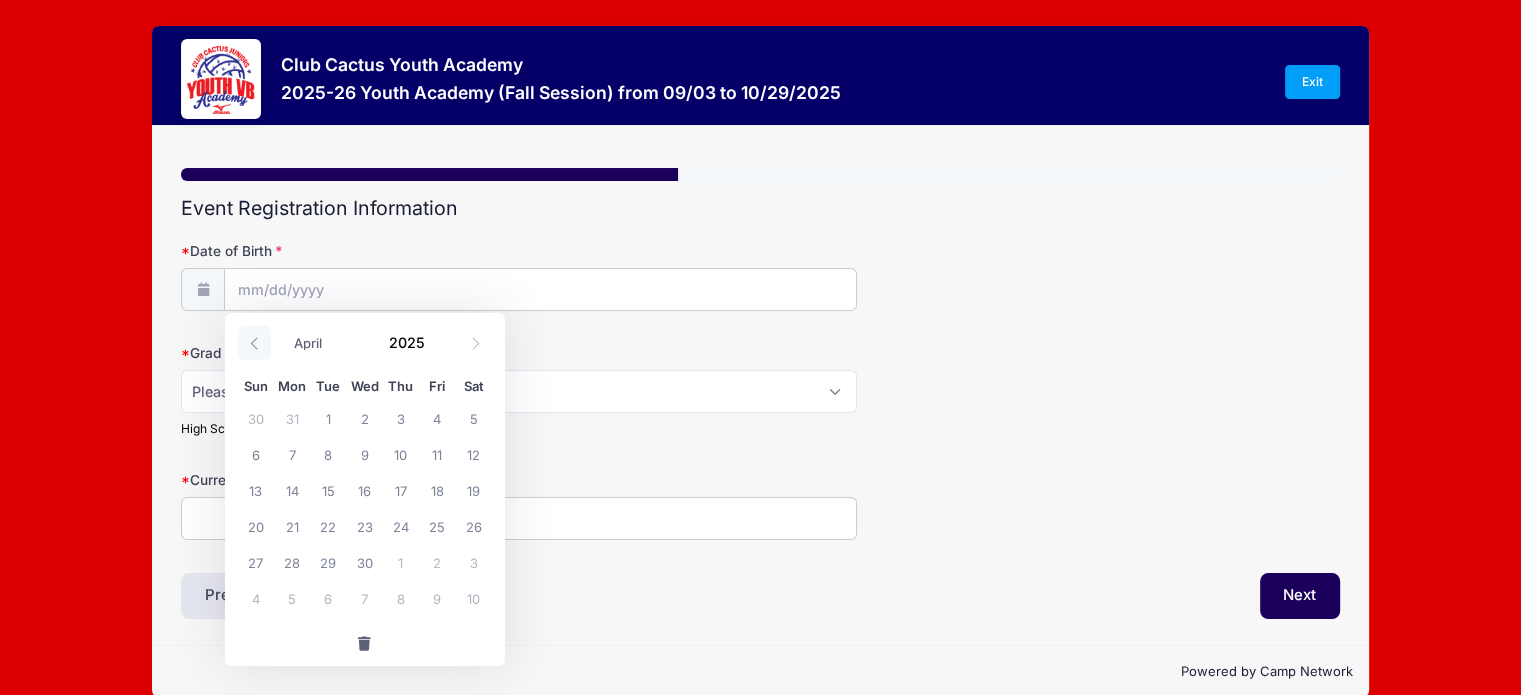 click at bounding box center (254, 343) 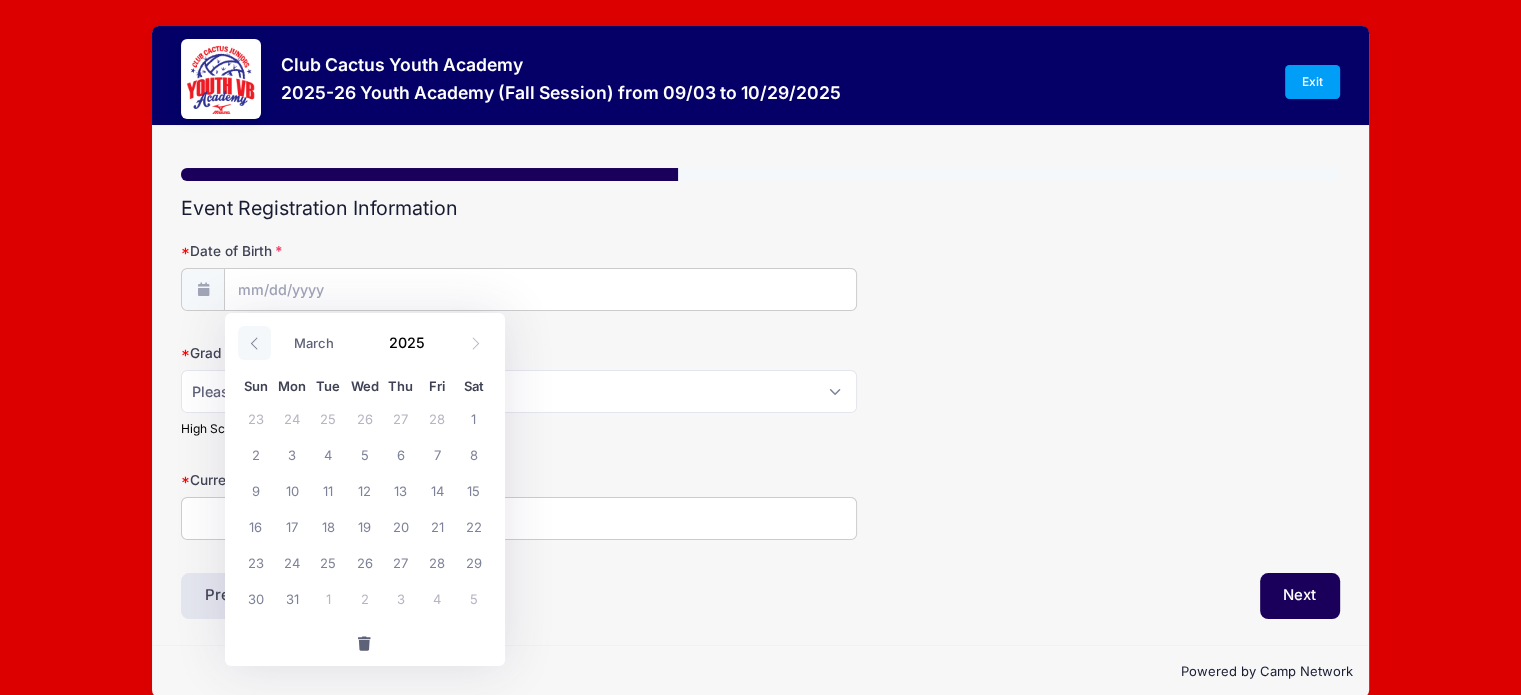 click at bounding box center [254, 343] 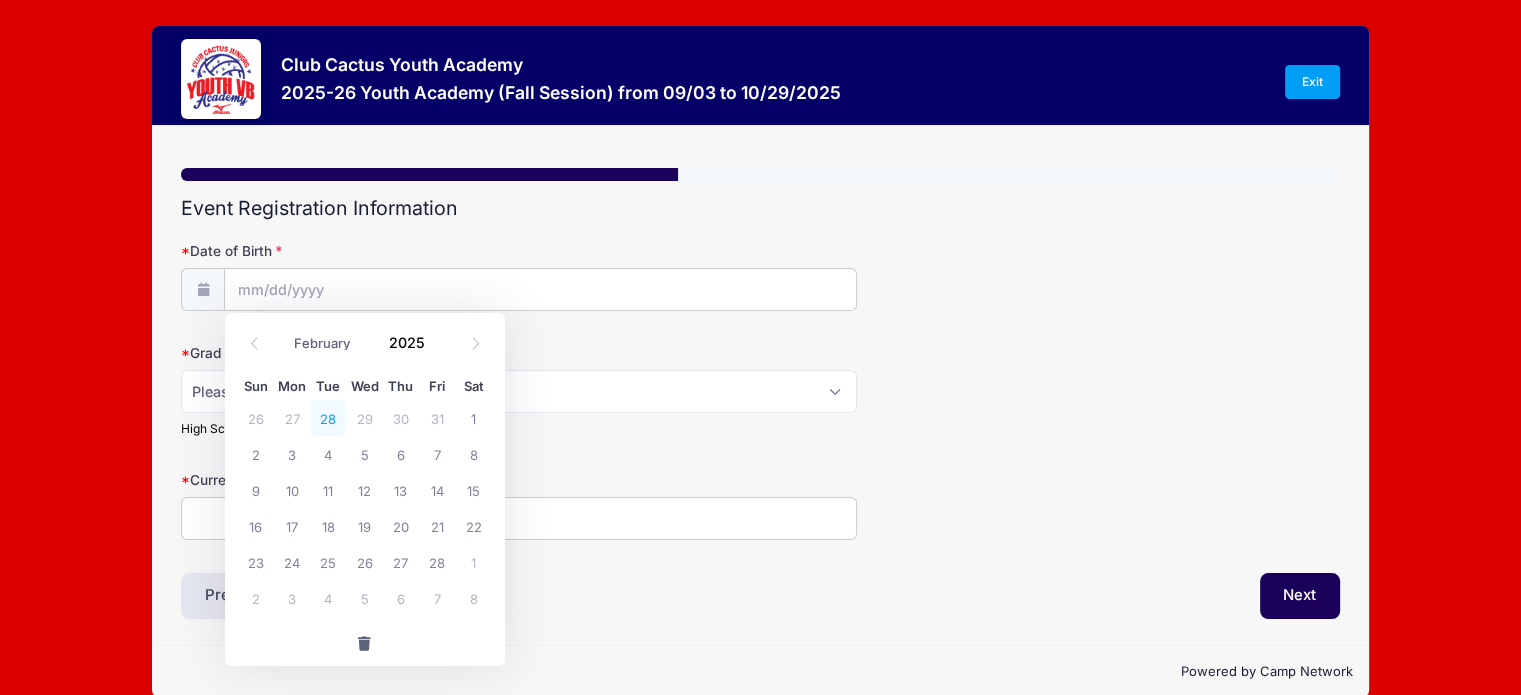 click on "28" at bounding box center [328, 418] 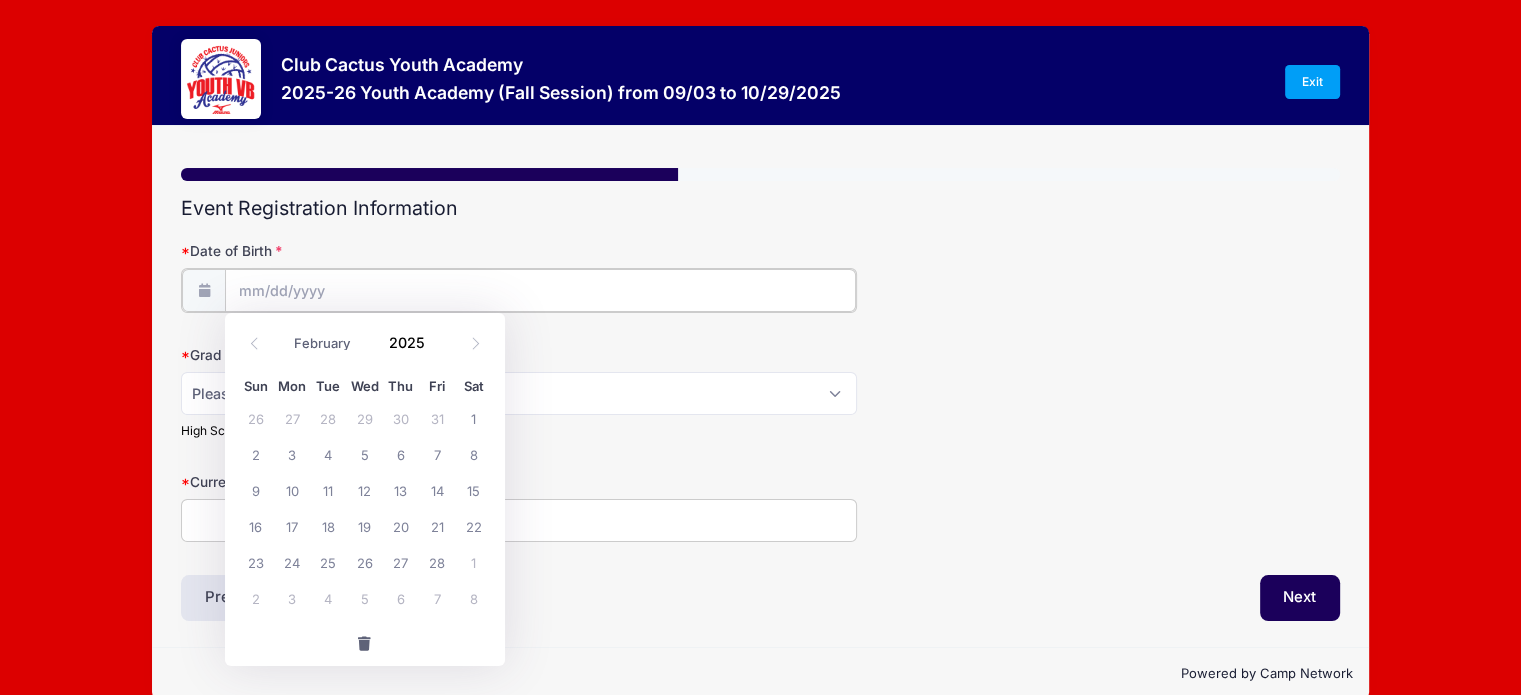 type on "01/28/2025" 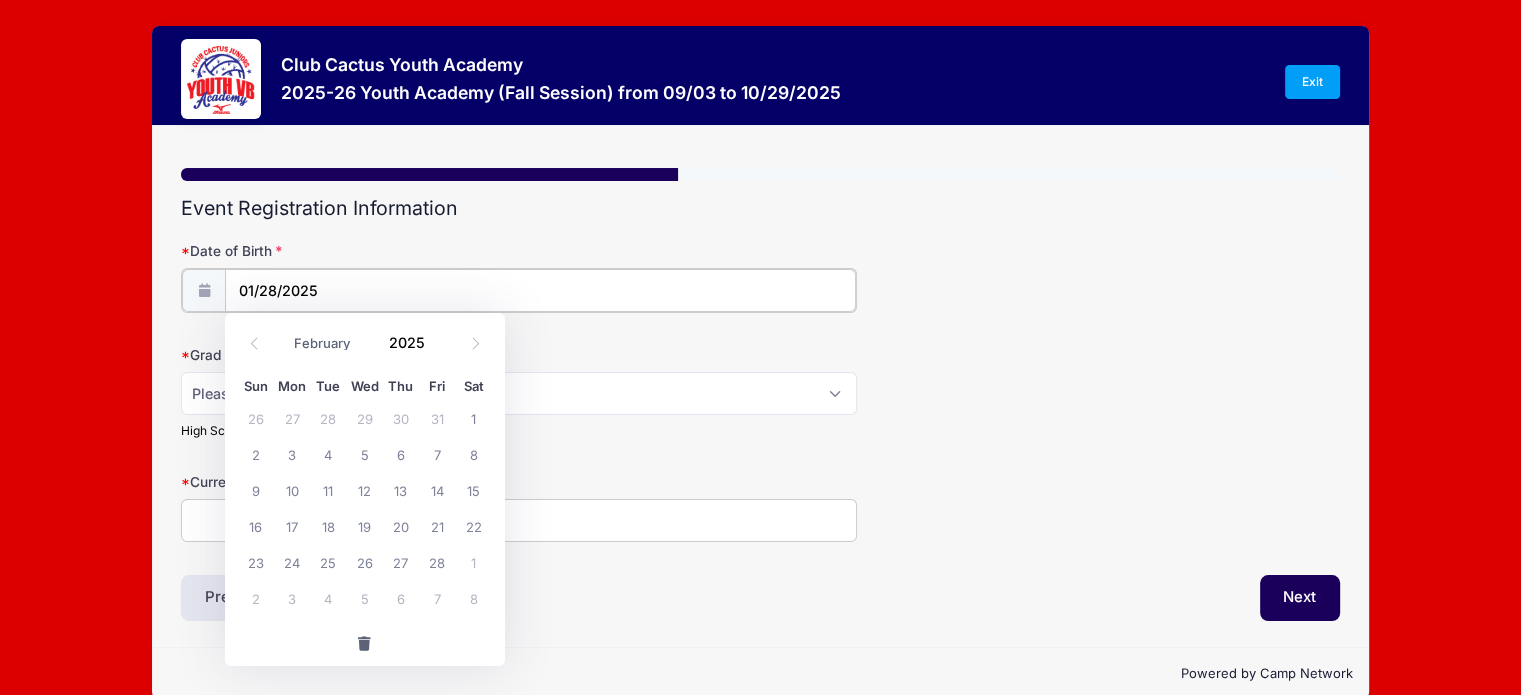 select on "0" 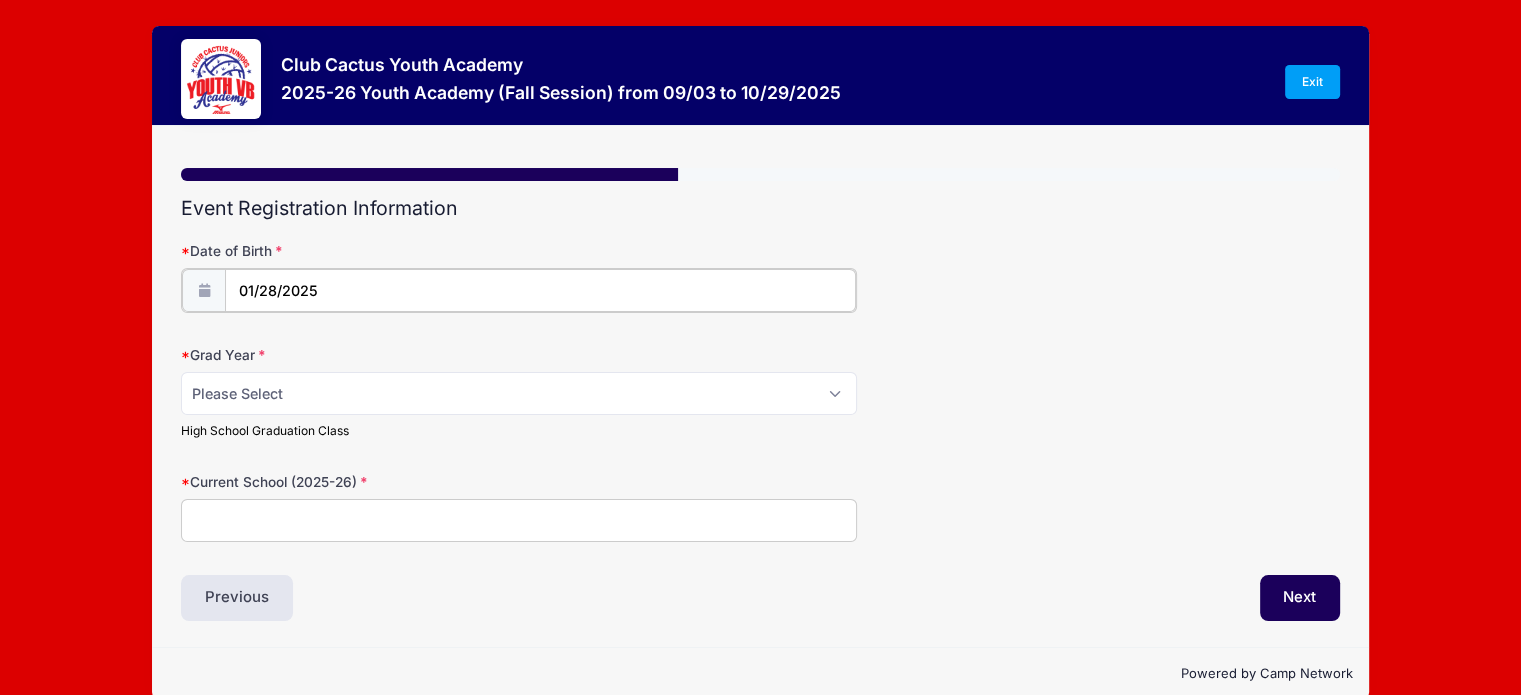click on "01/28/2025" at bounding box center [540, 290] 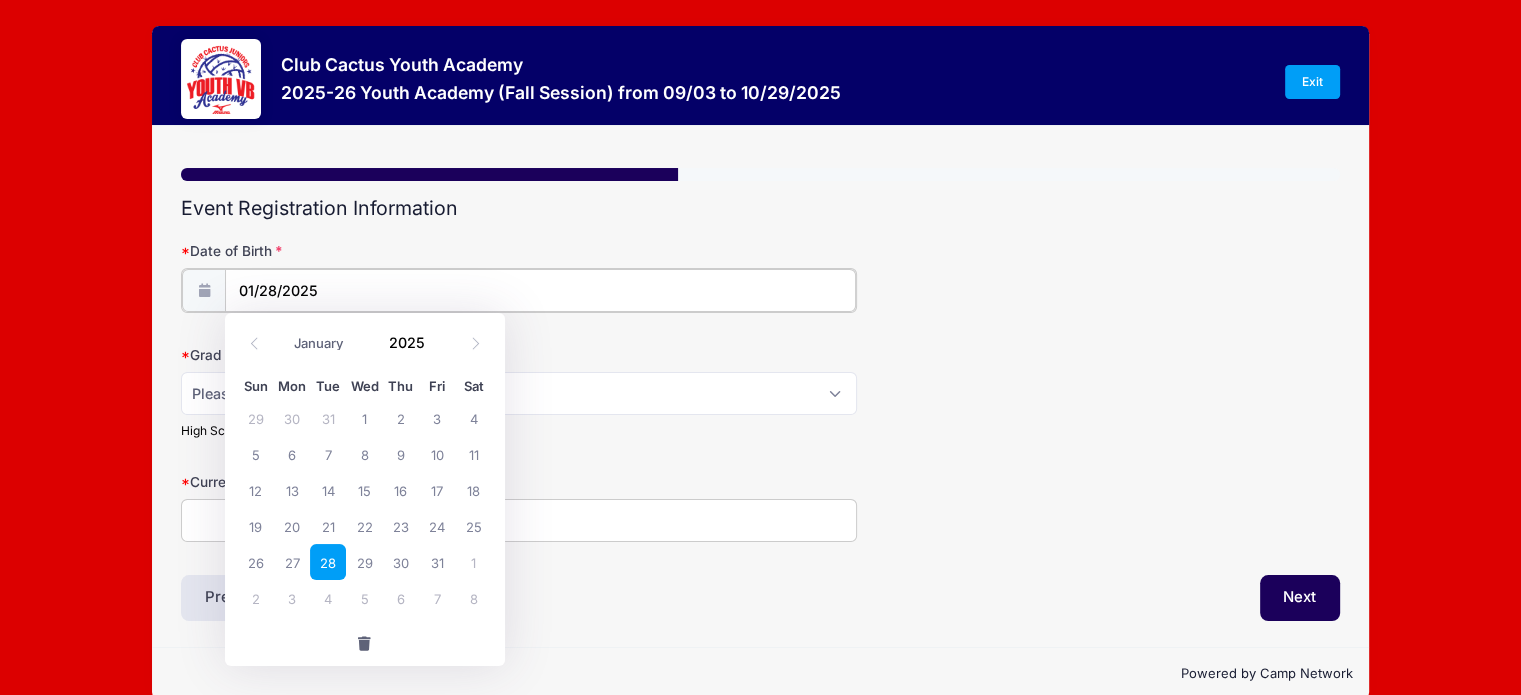 drag, startPoint x: 340, startPoint y: 280, endPoint x: 244, endPoint y: 284, distance: 96.0833 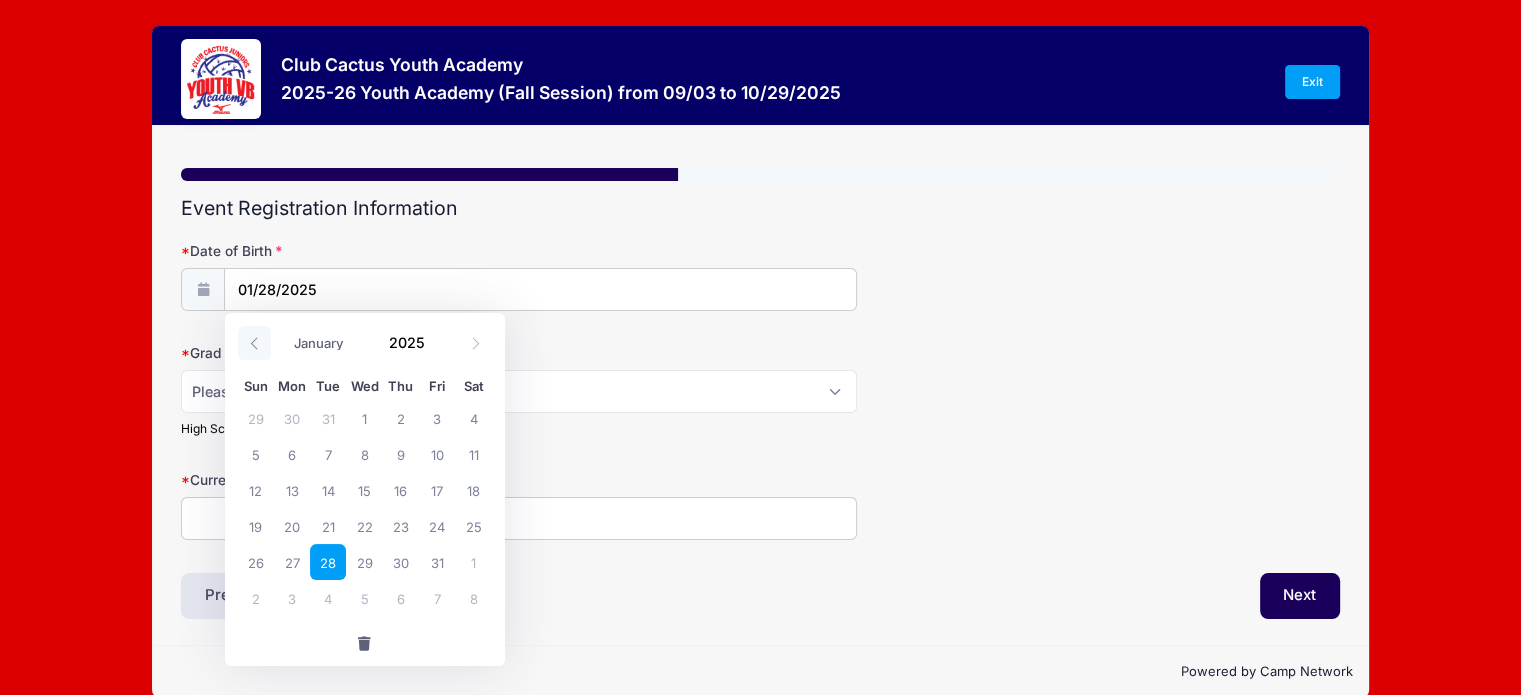 click 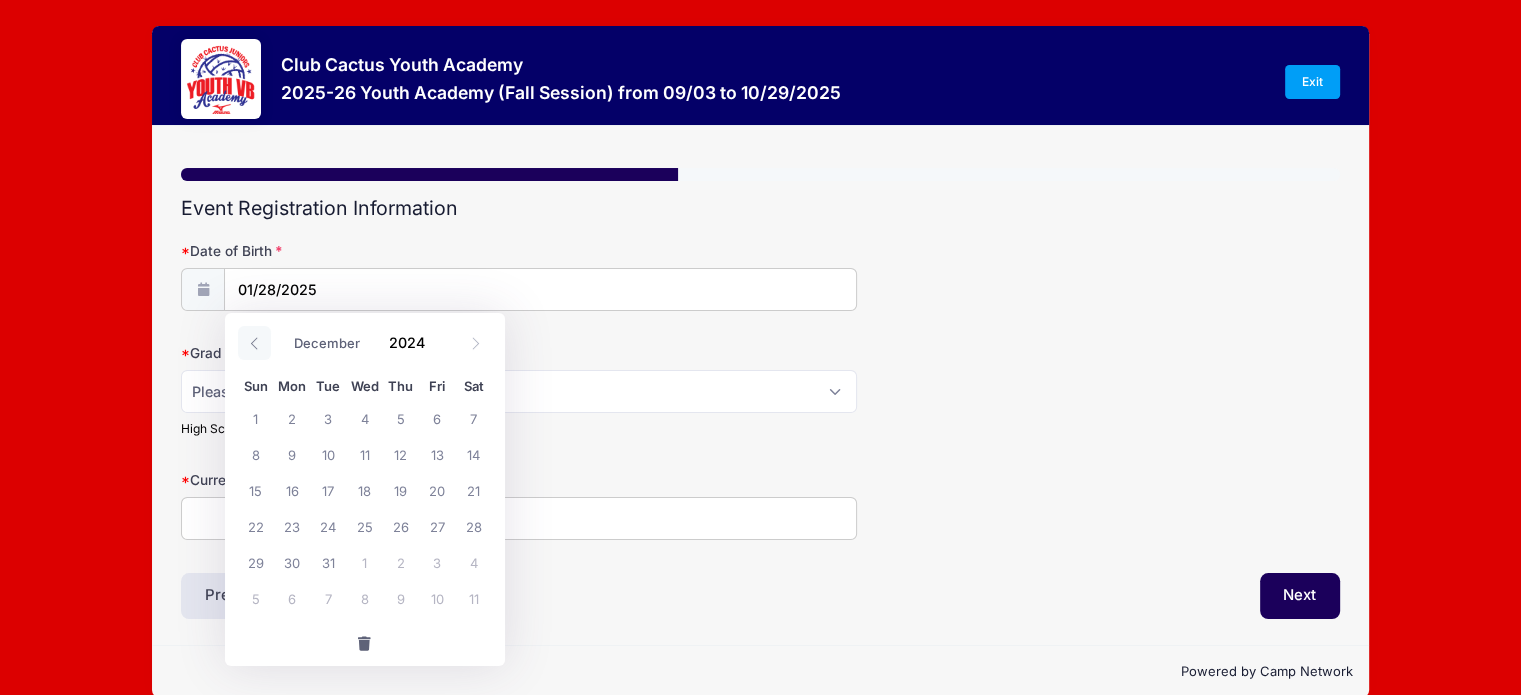 click 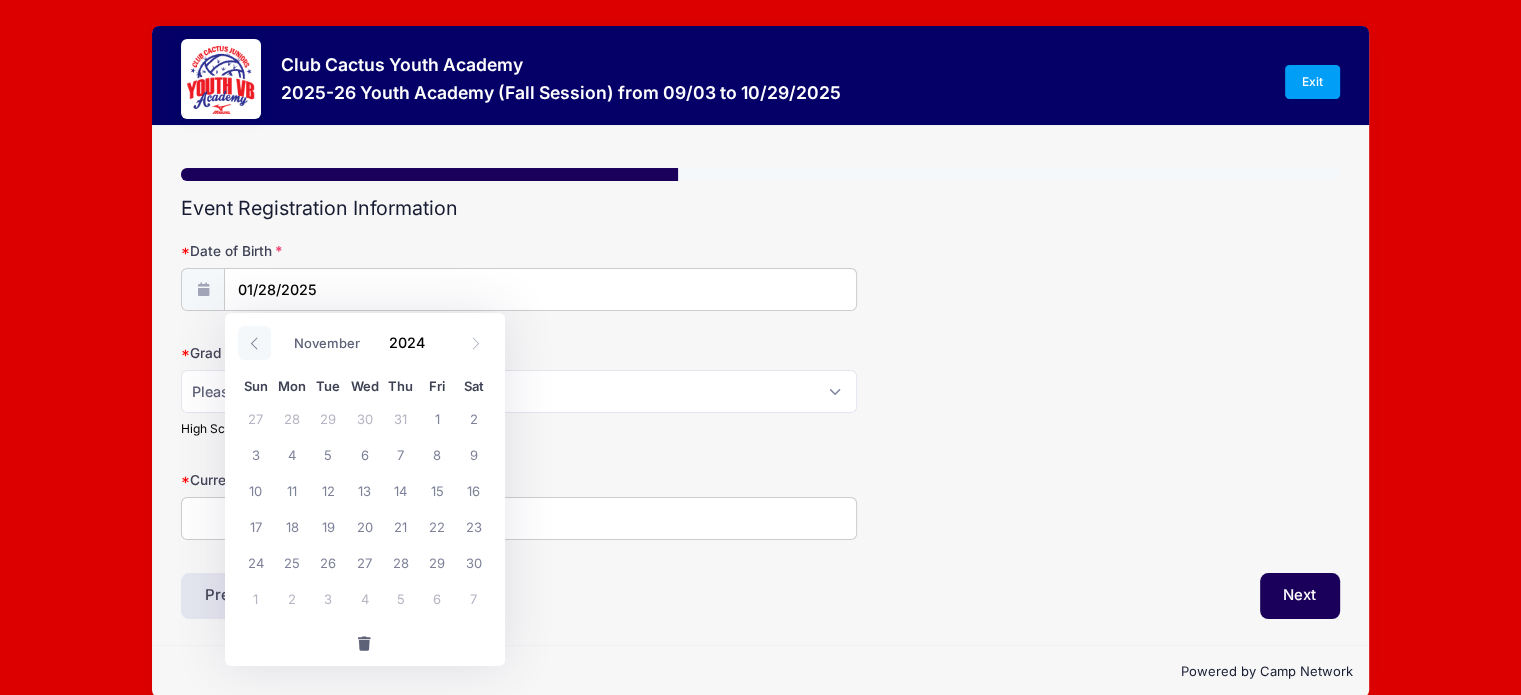 click 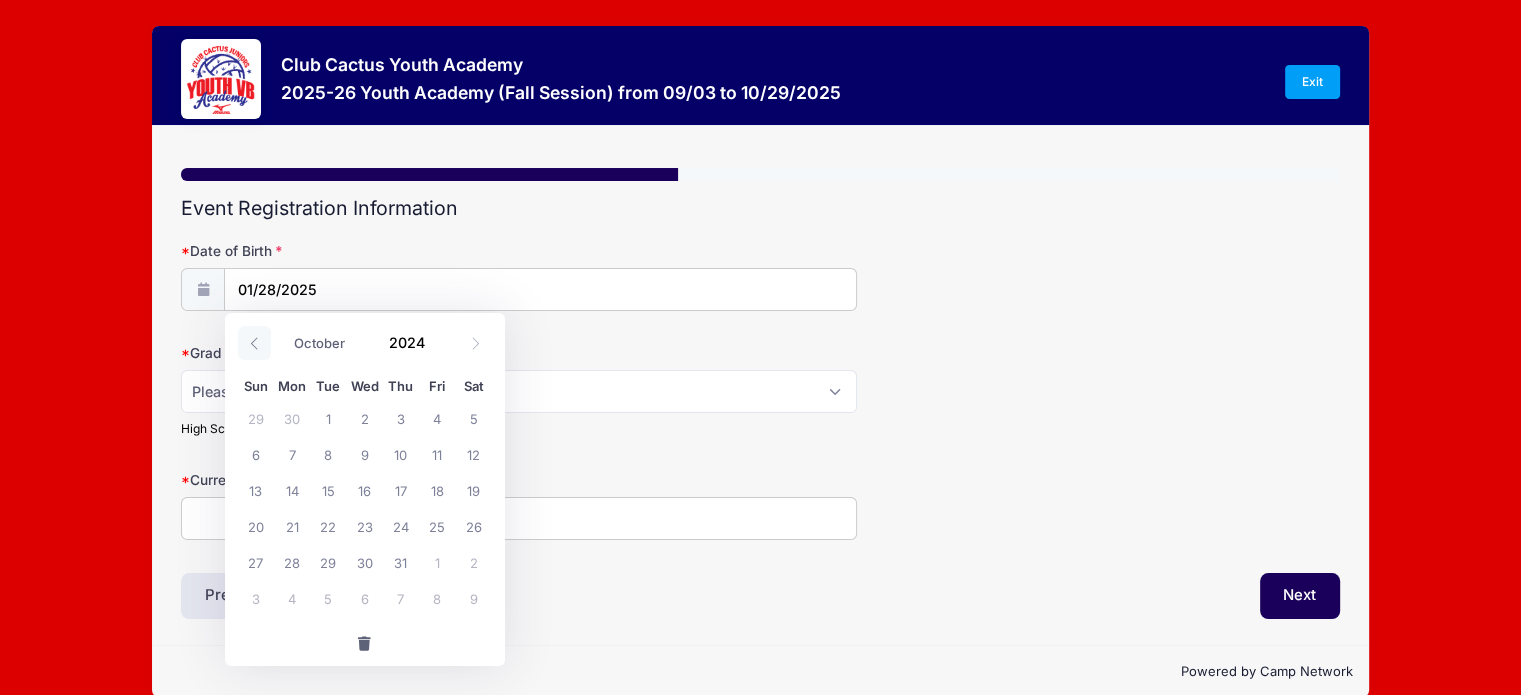click 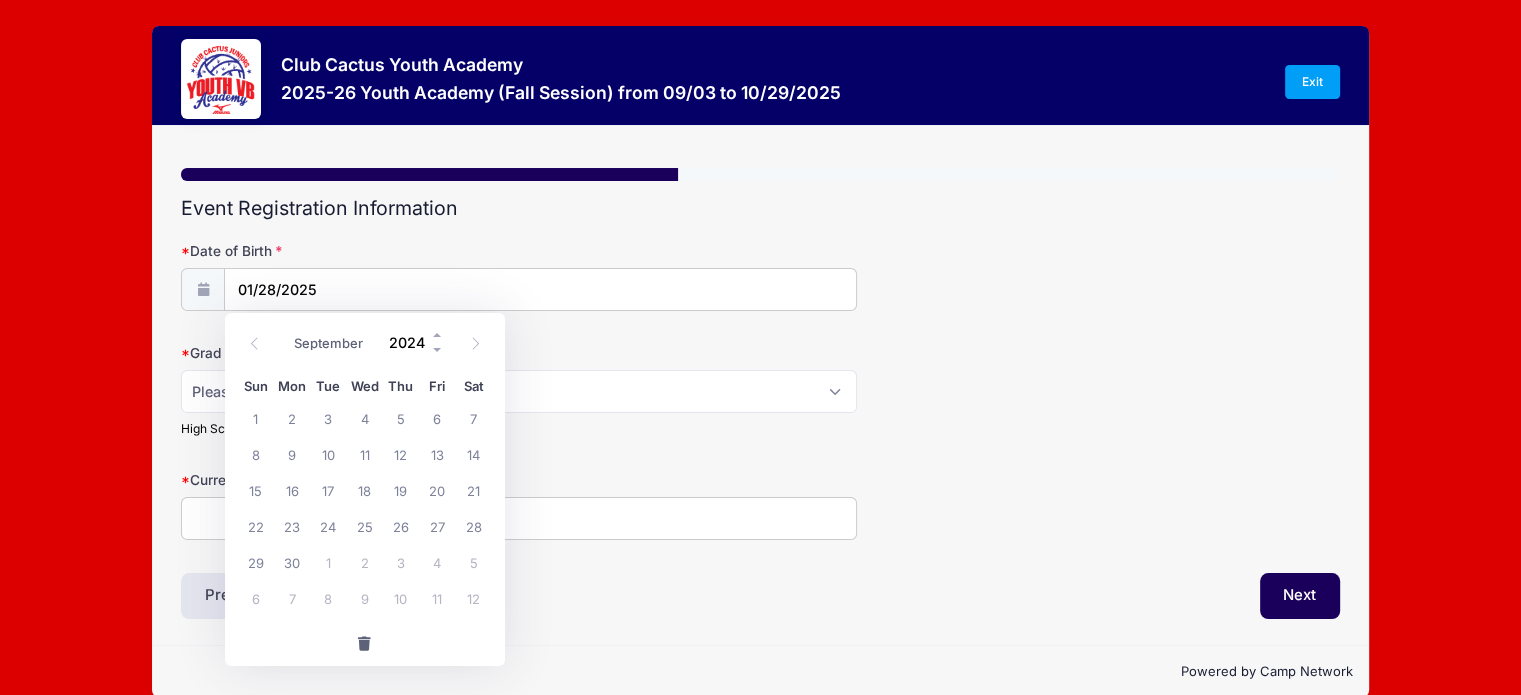click on "2024" at bounding box center [412, 342] 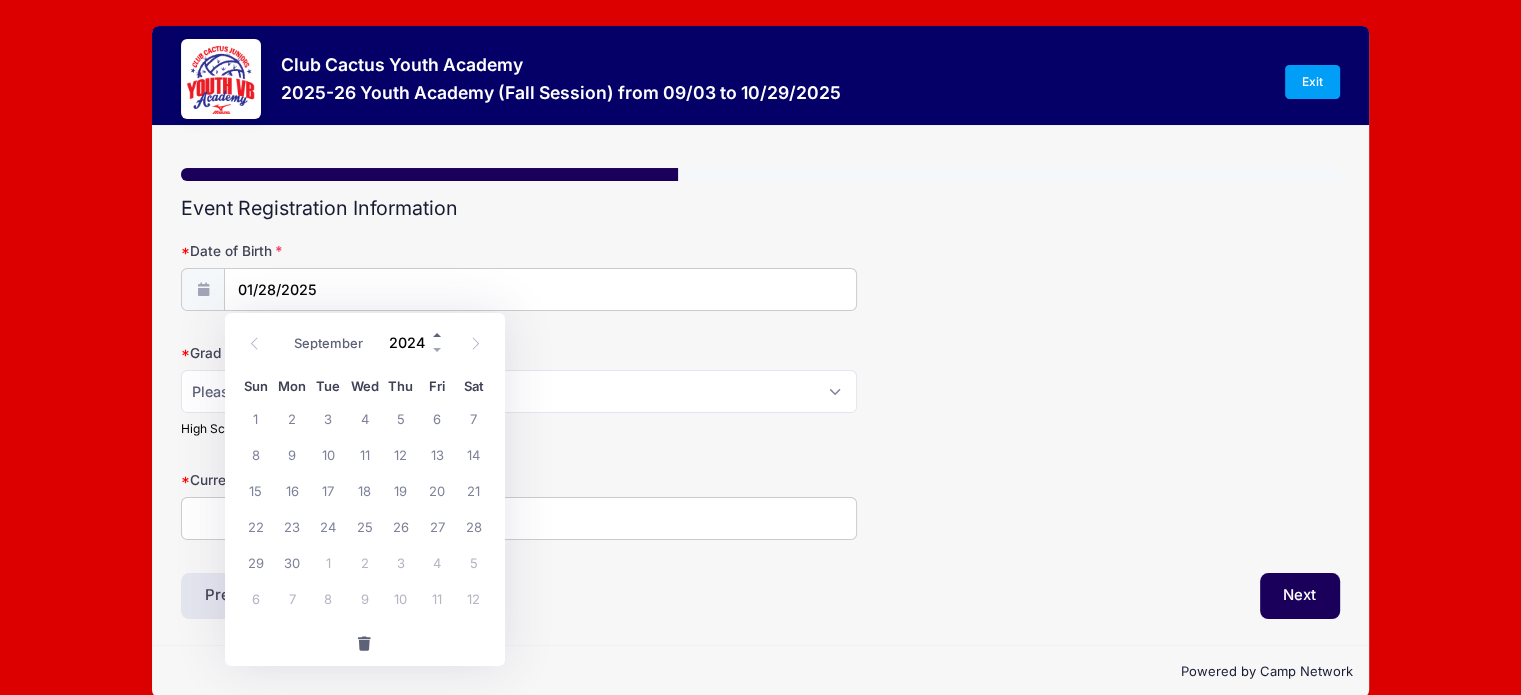 click at bounding box center [438, 334] 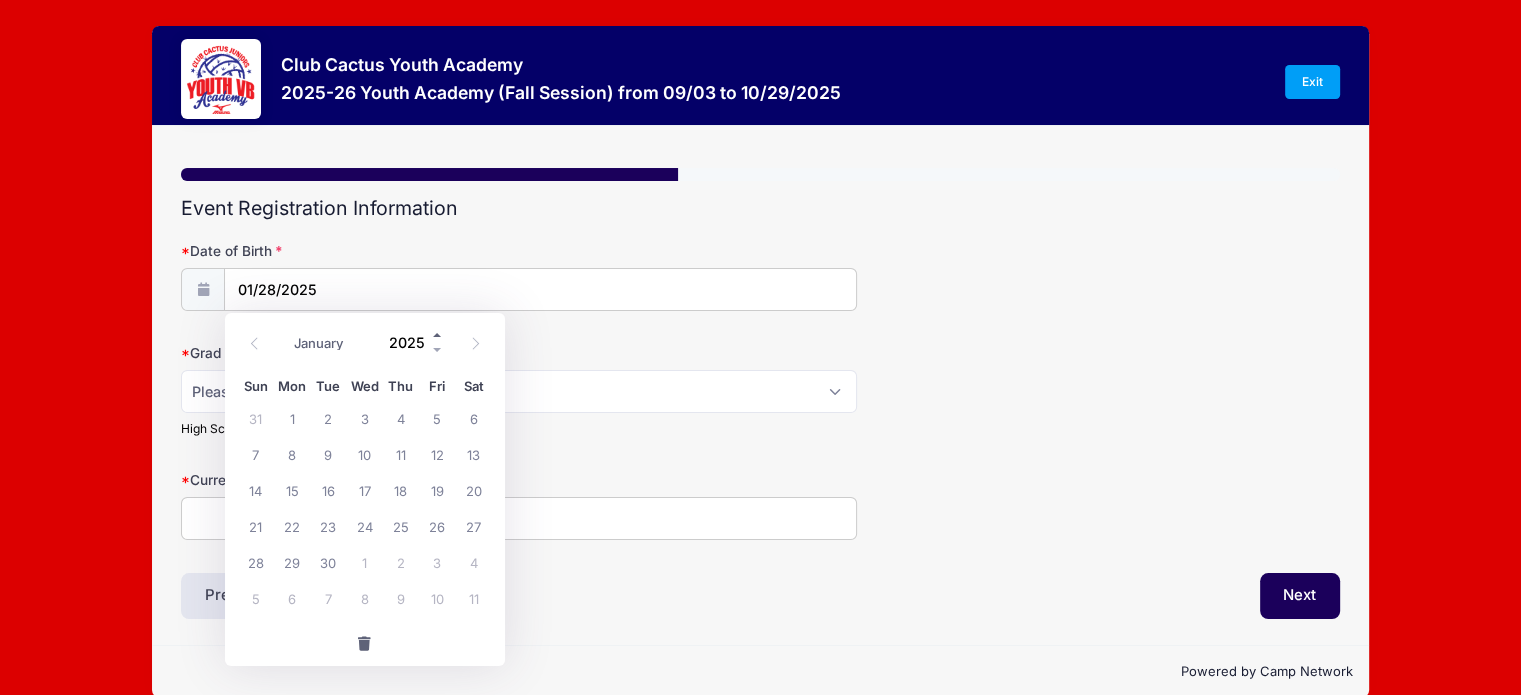 click at bounding box center (438, 334) 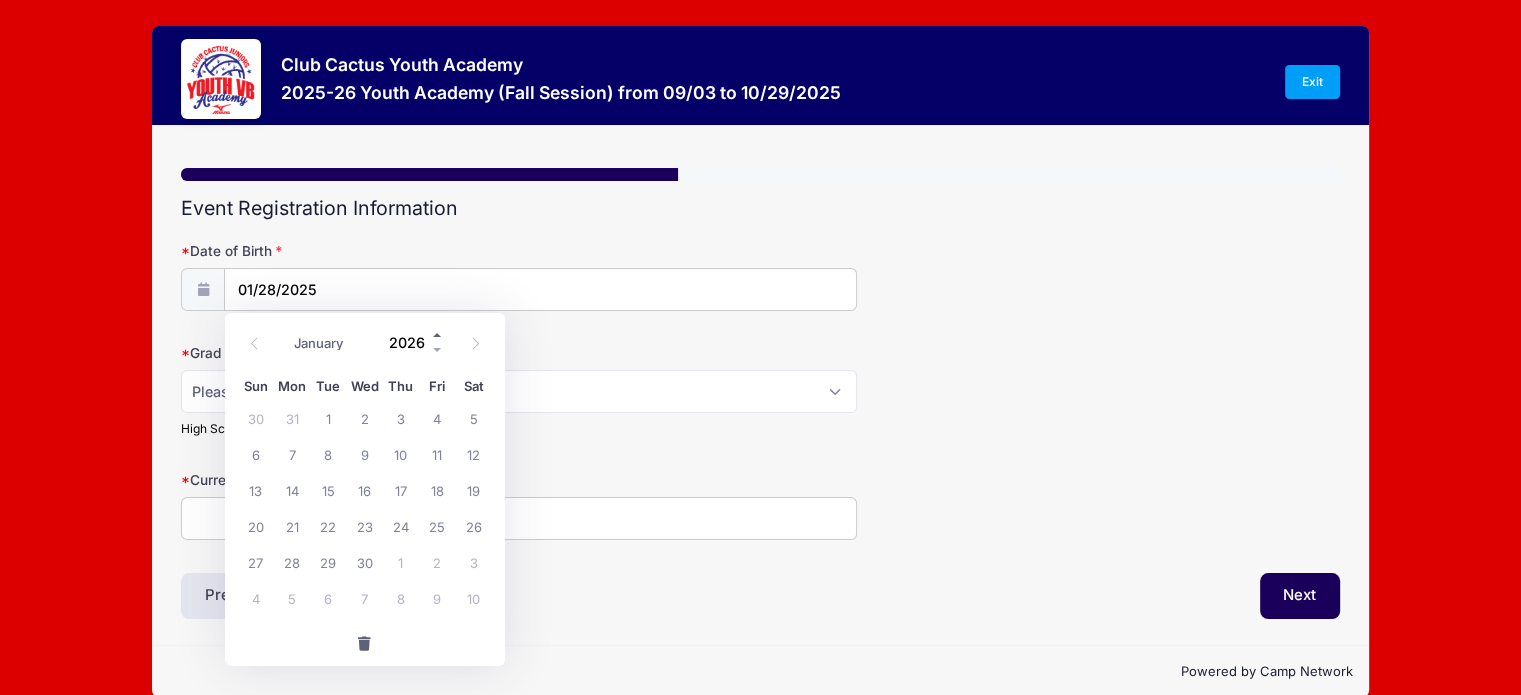 click at bounding box center [438, 334] 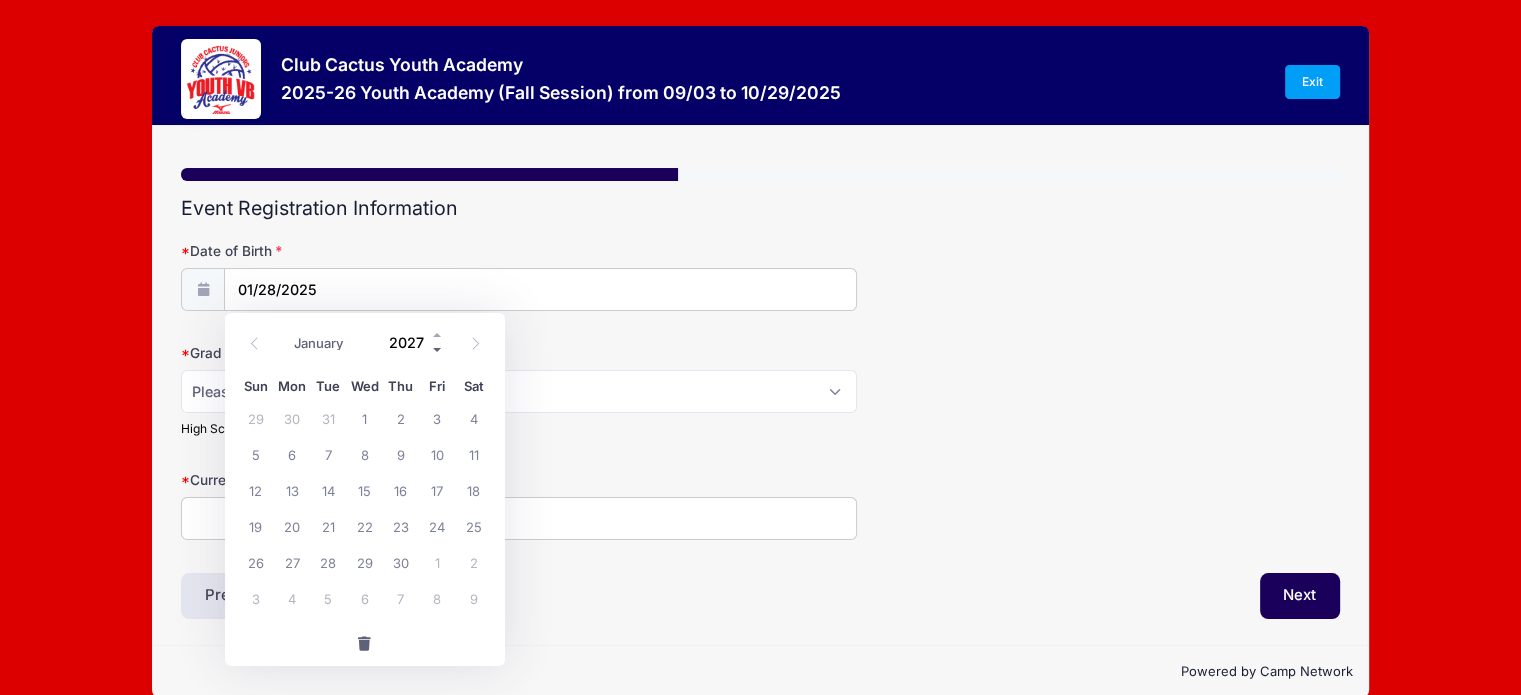 click at bounding box center [438, 349] 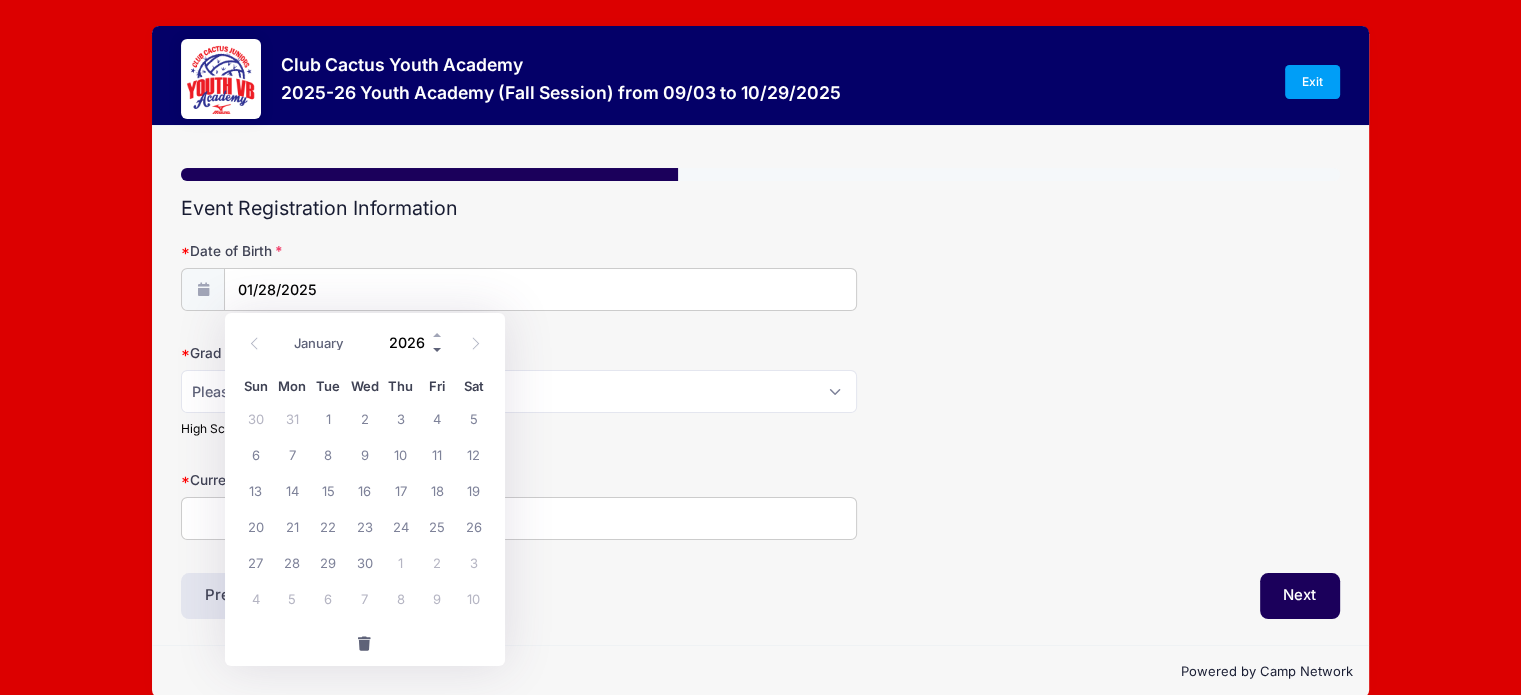click at bounding box center [438, 349] 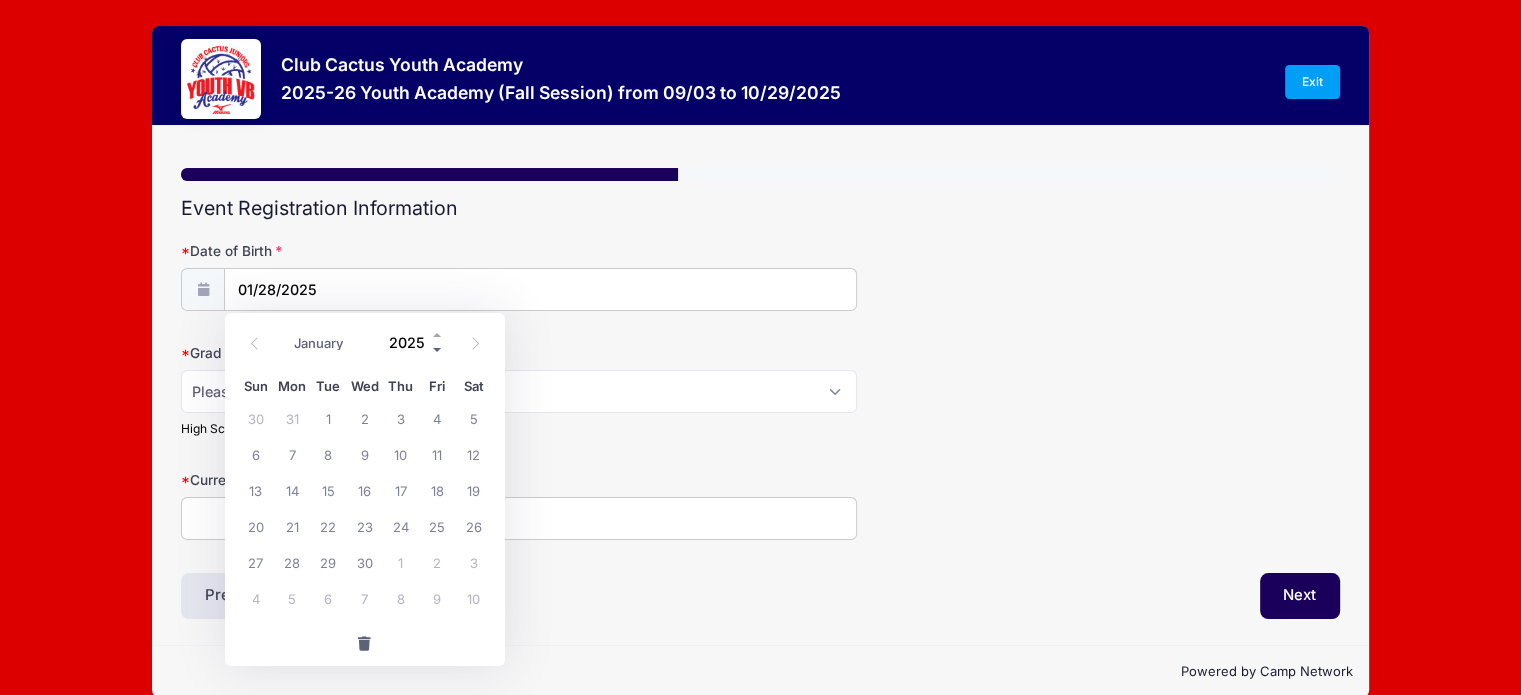 click at bounding box center [438, 349] 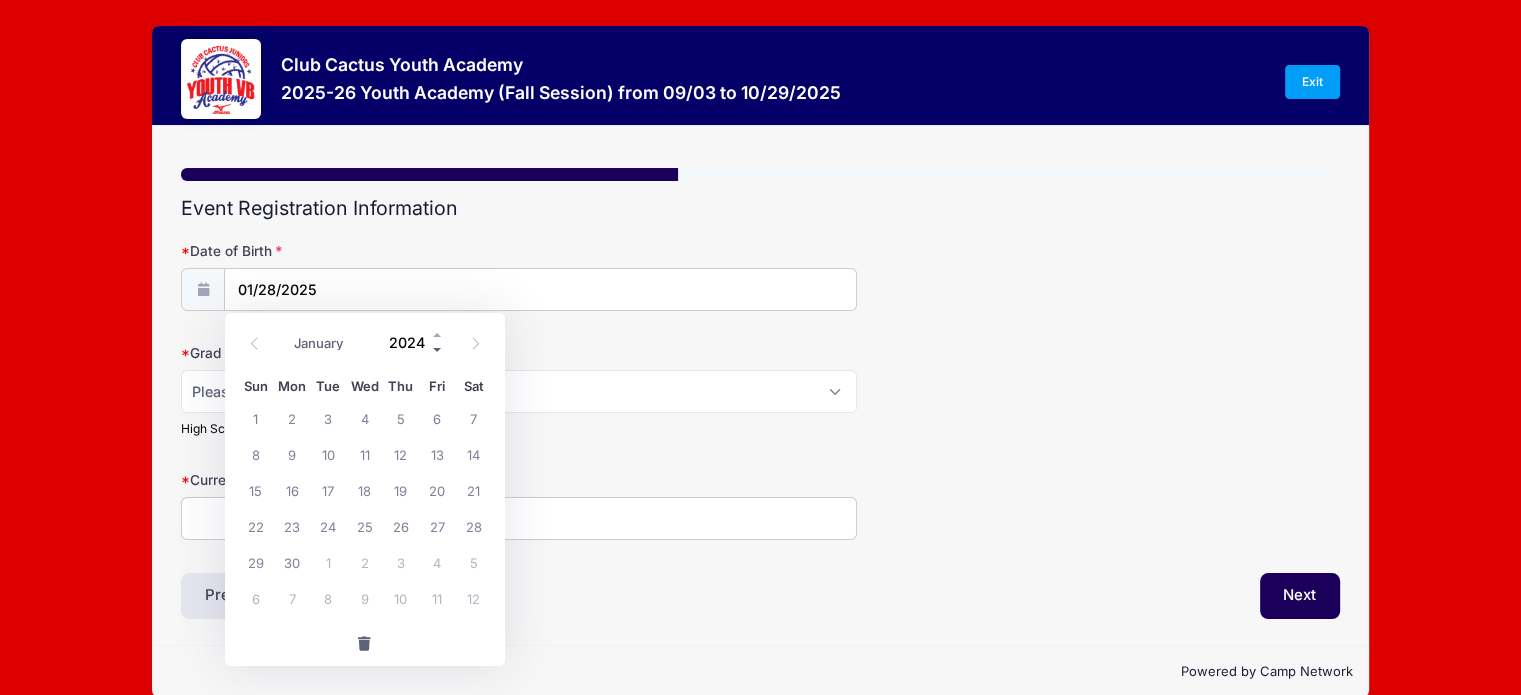click at bounding box center [438, 349] 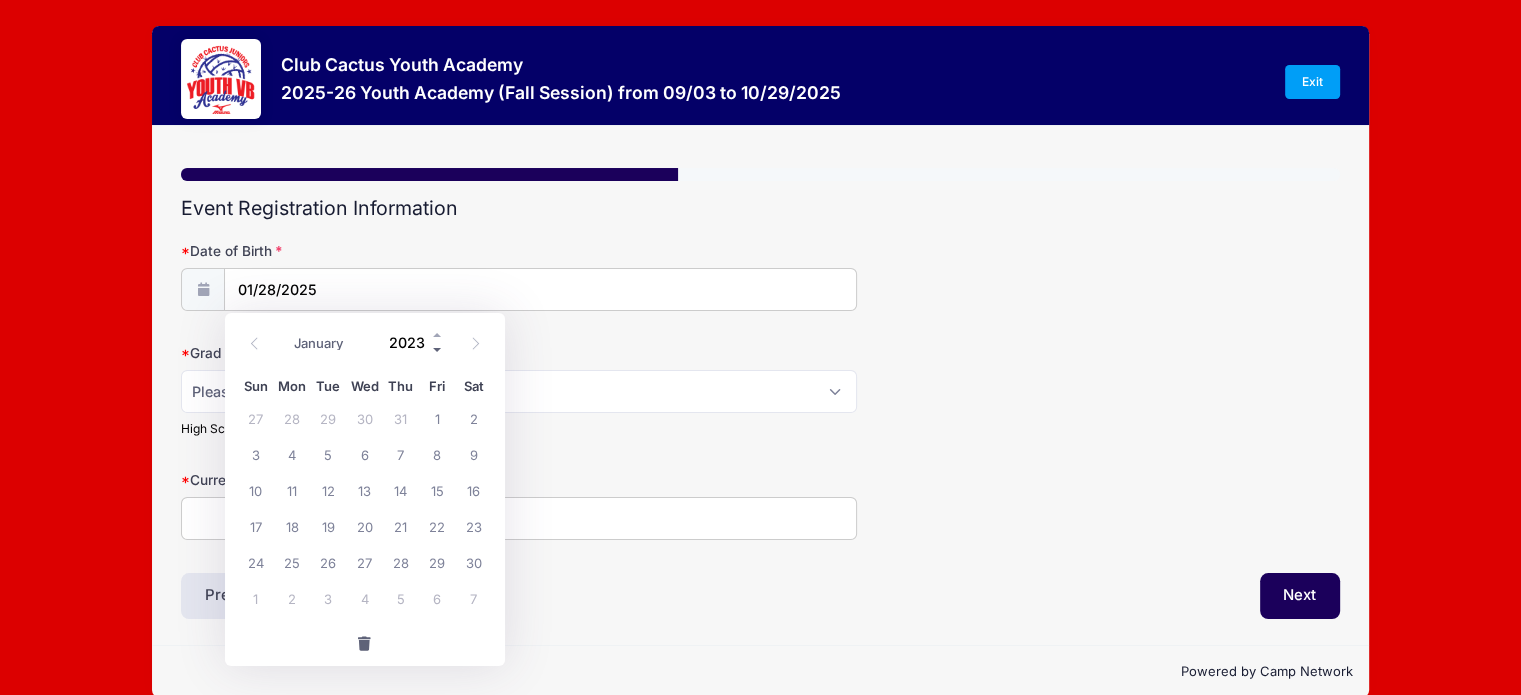 click at bounding box center (438, 349) 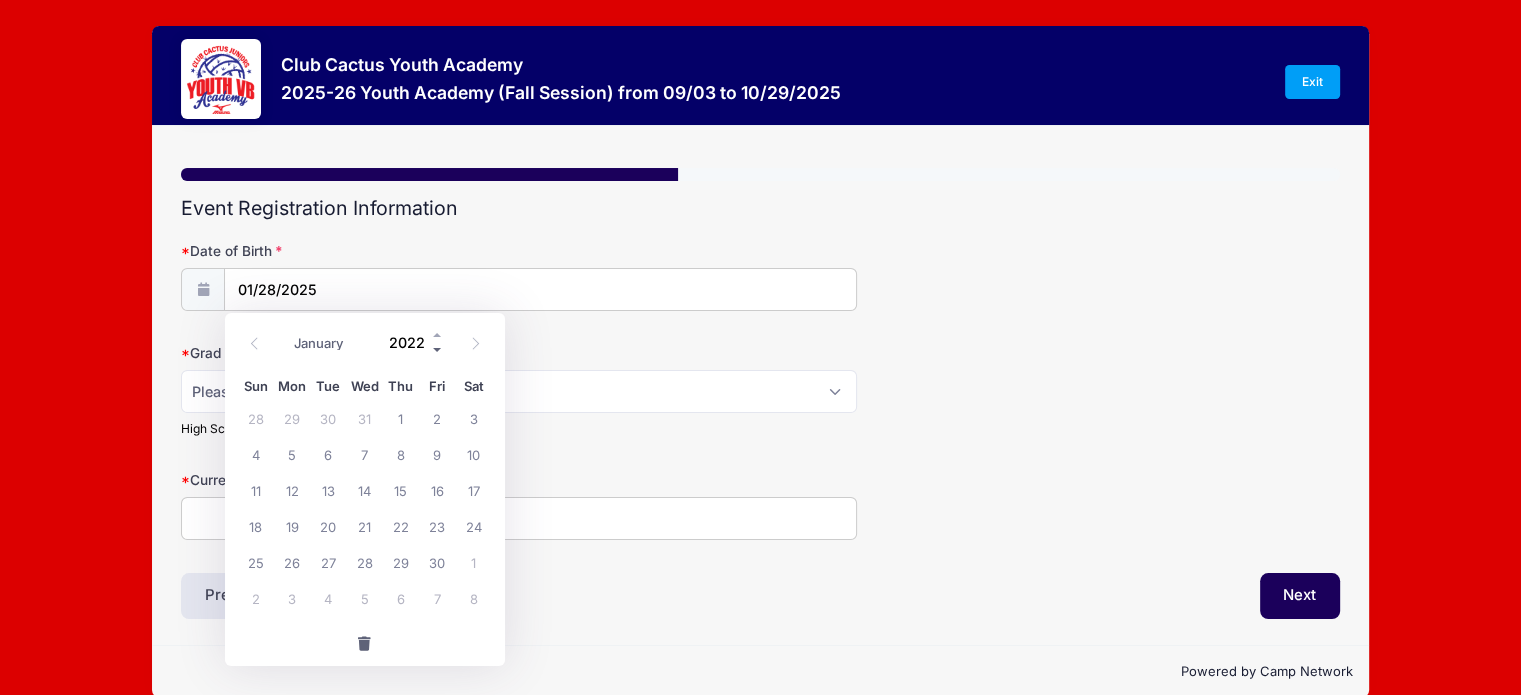 click at bounding box center [438, 349] 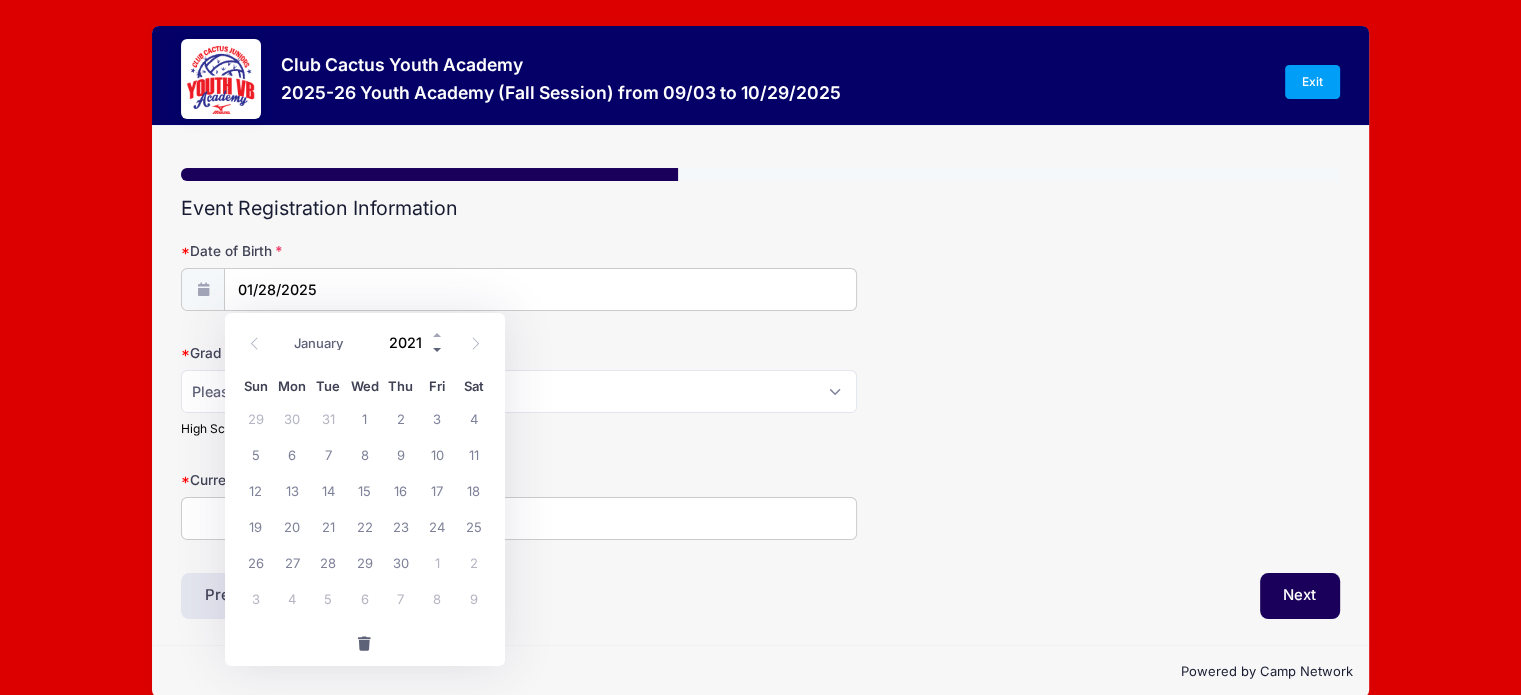 click at bounding box center (438, 349) 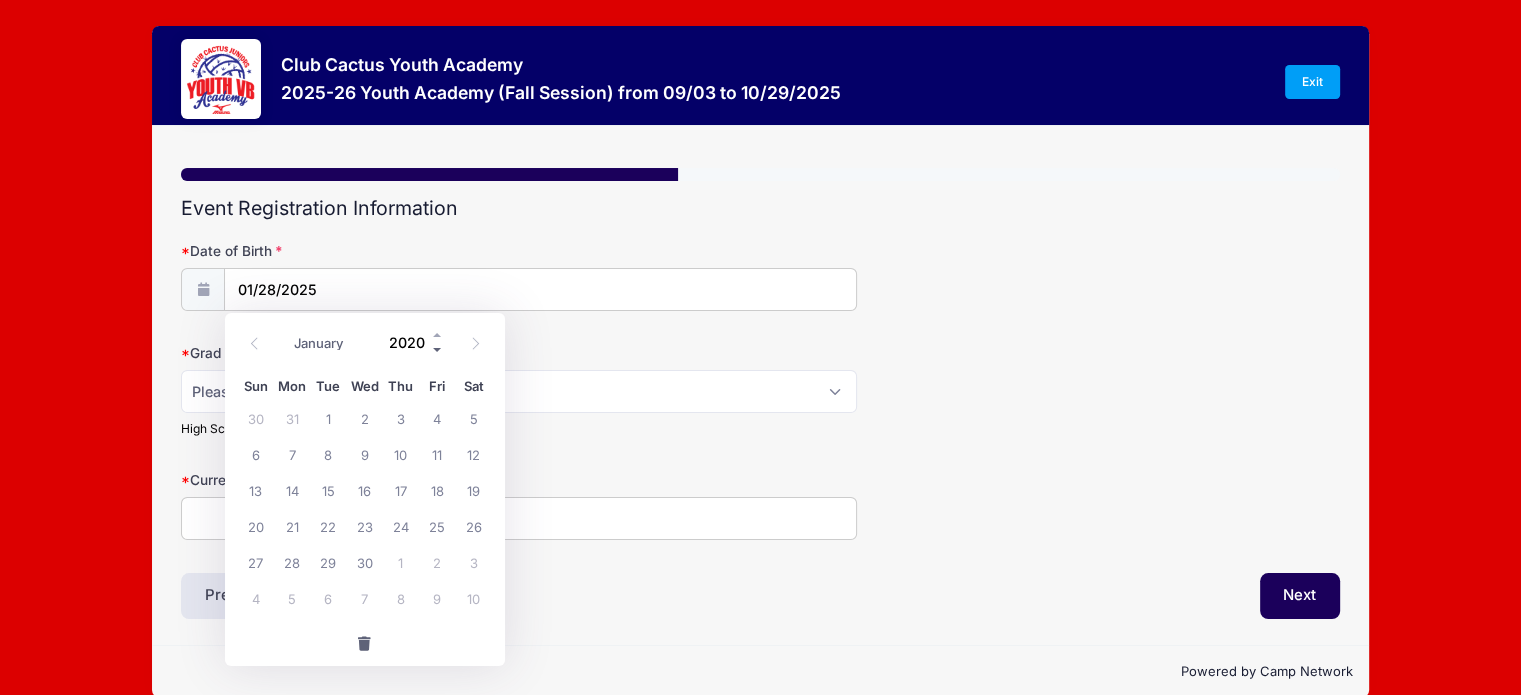 click at bounding box center (438, 349) 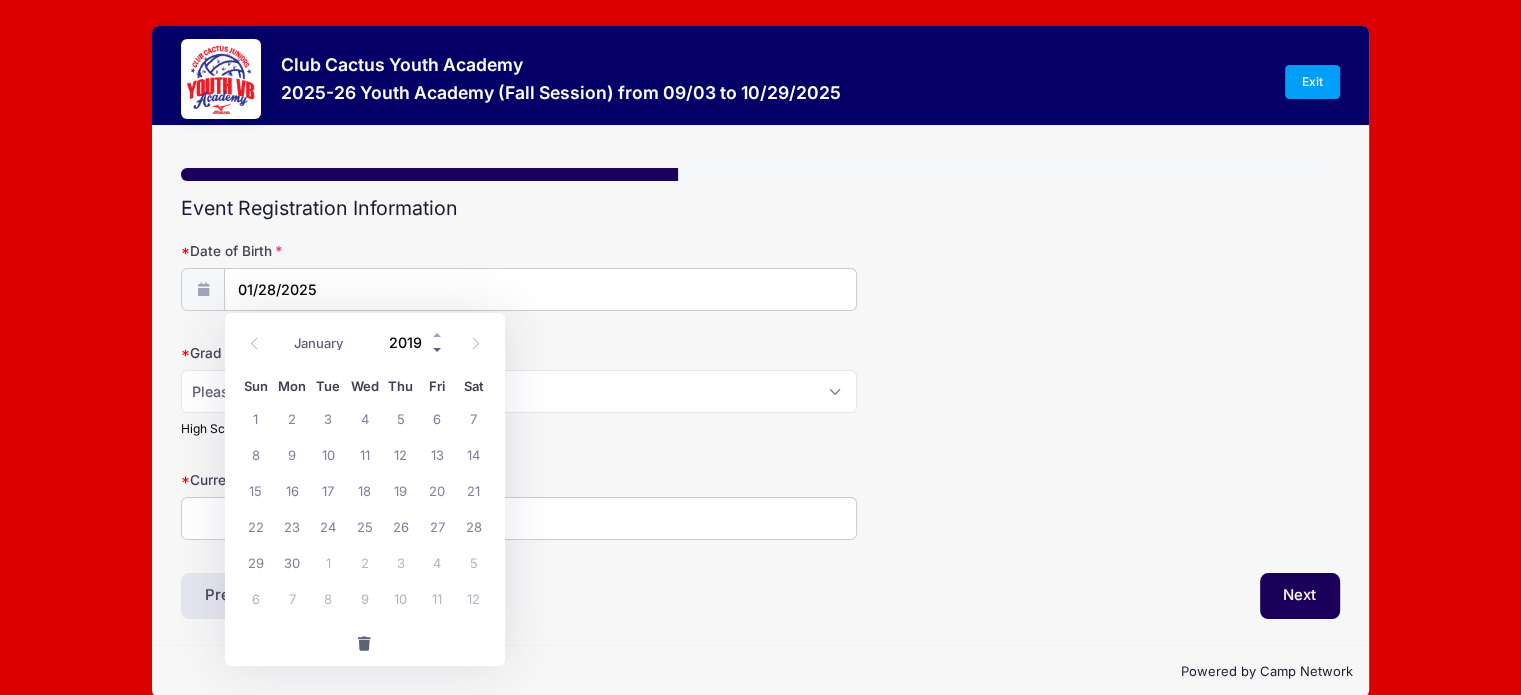 click at bounding box center [438, 349] 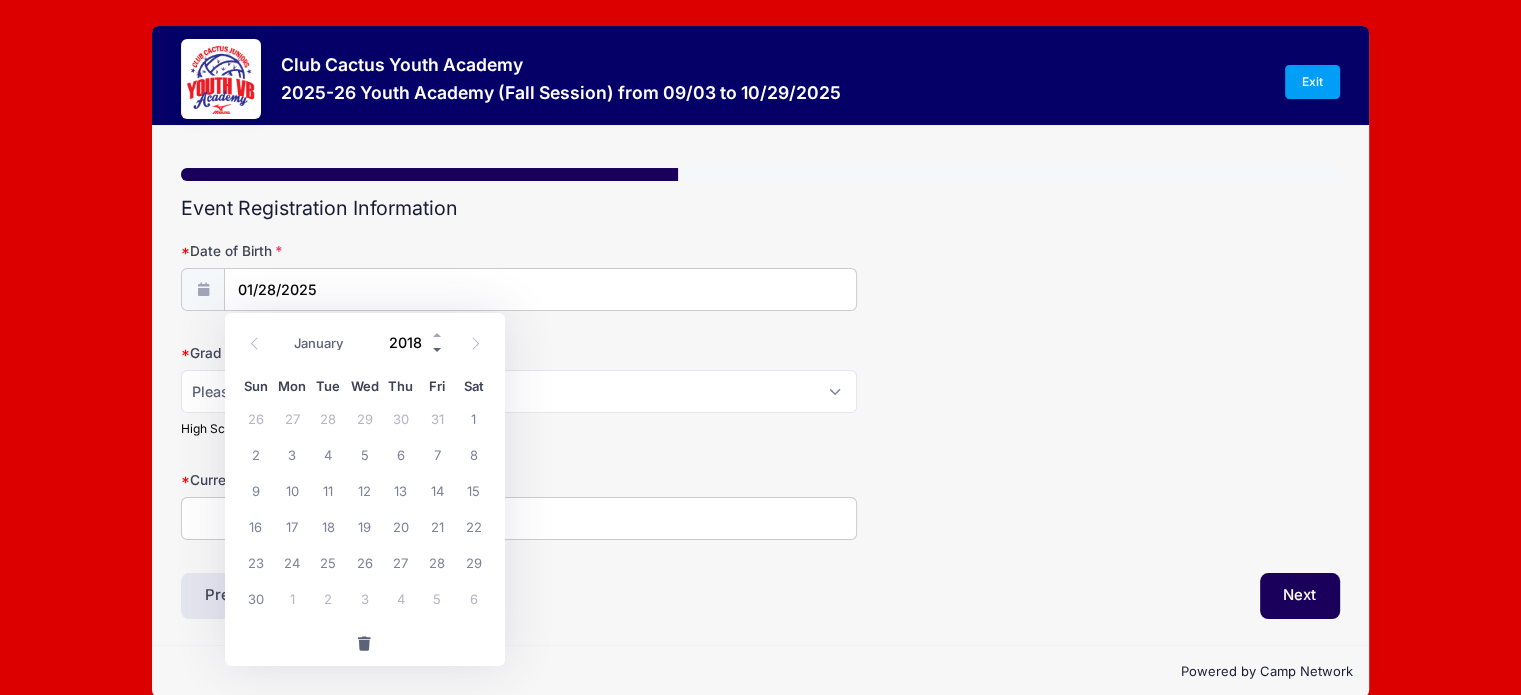 click at bounding box center (438, 349) 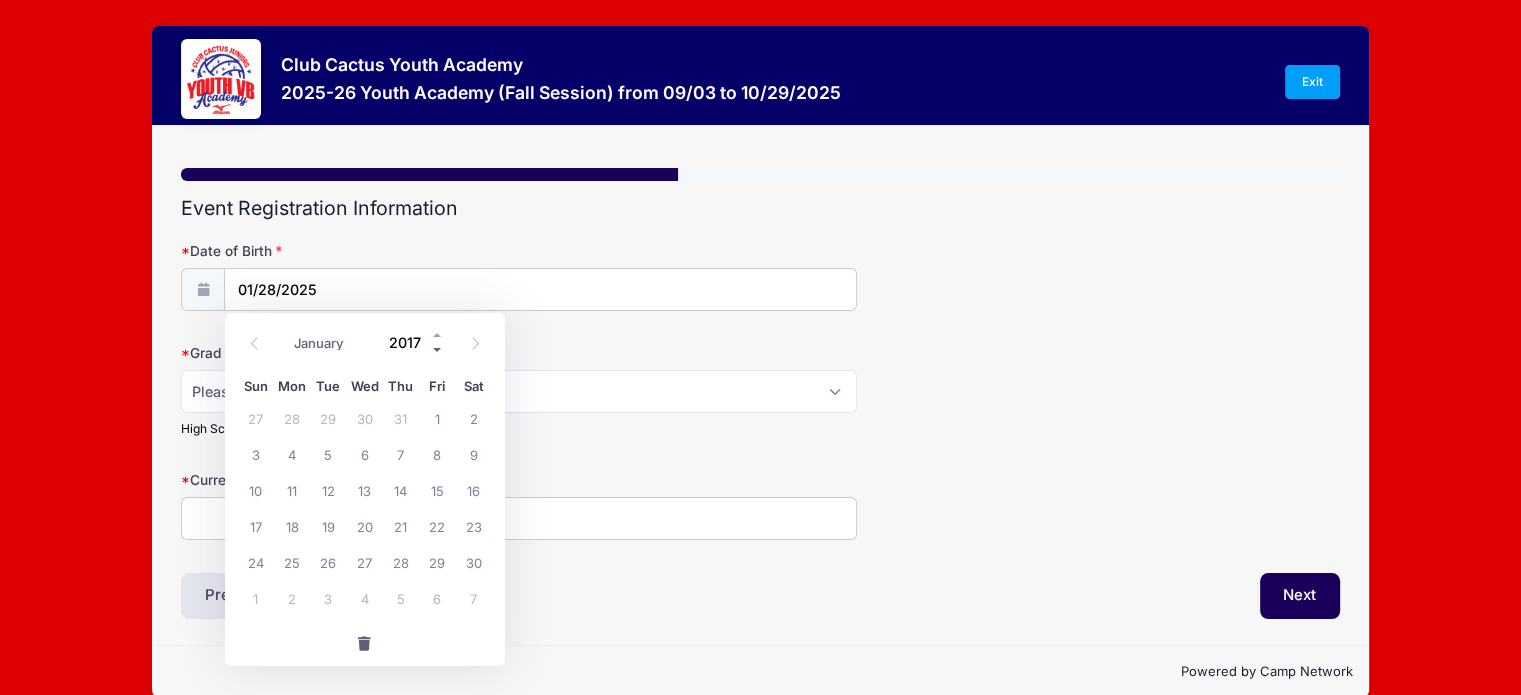 click at bounding box center (438, 349) 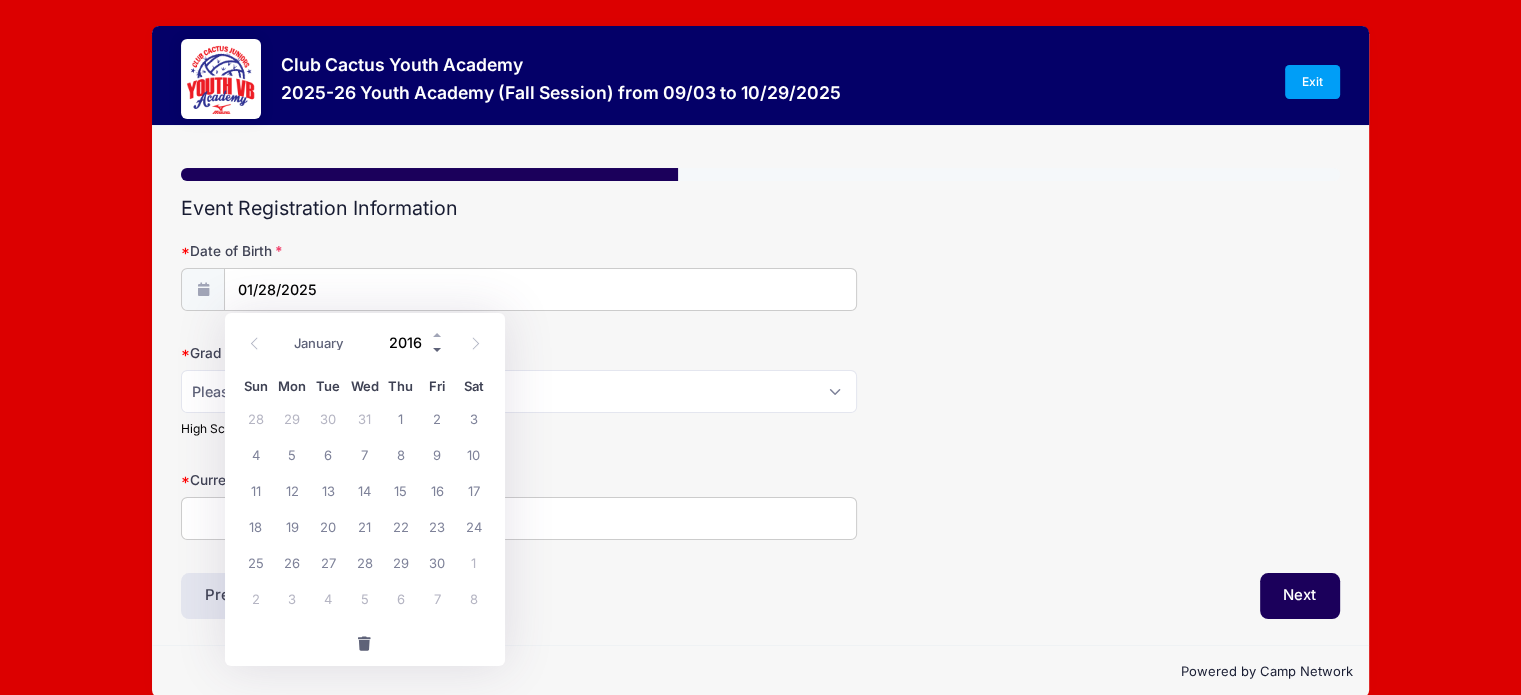 click at bounding box center [438, 349] 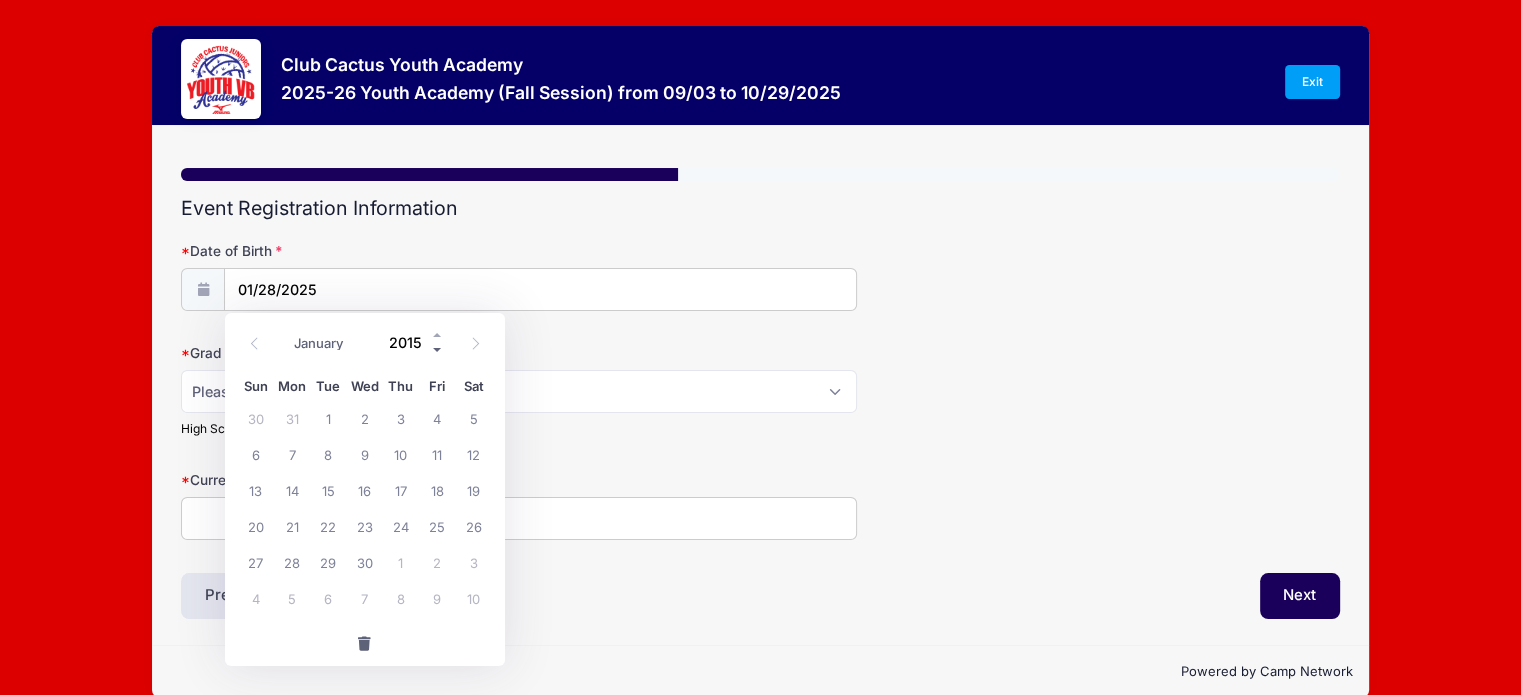click at bounding box center (438, 349) 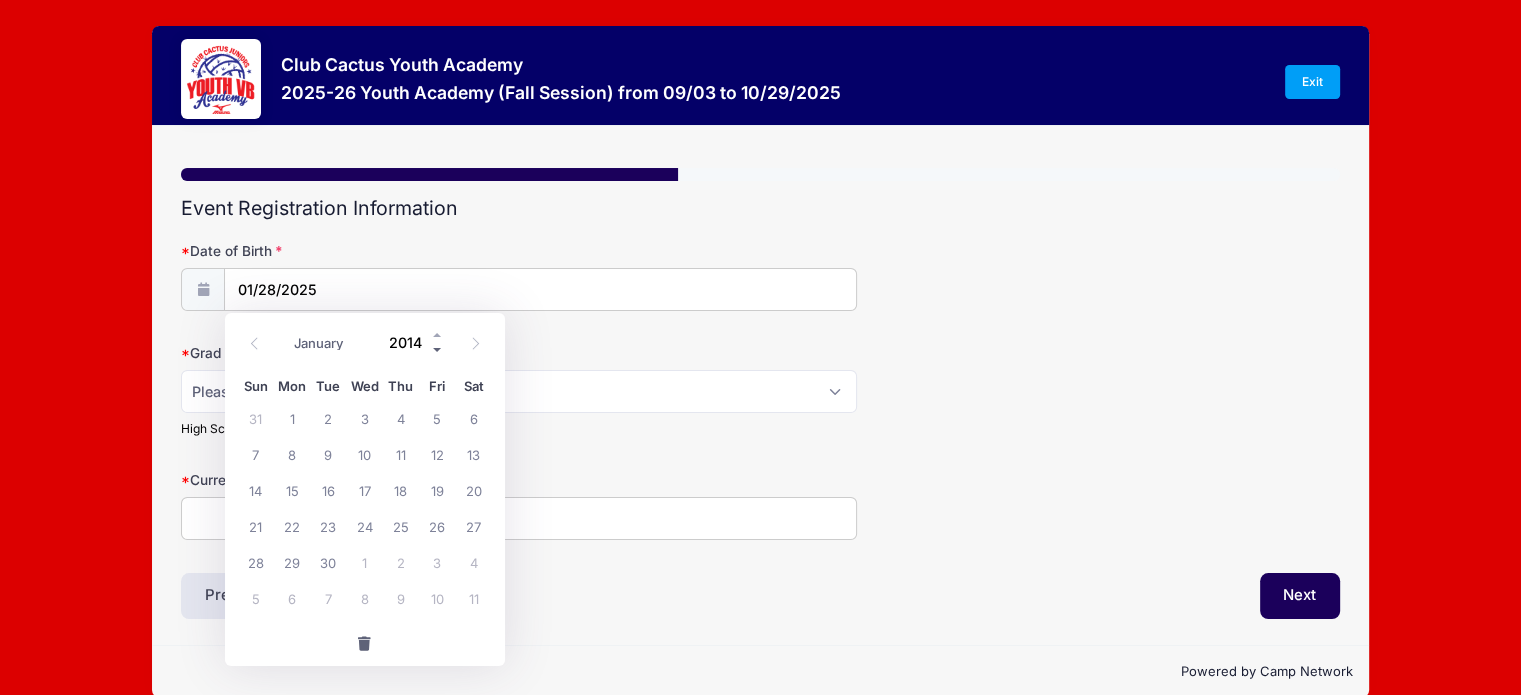 click at bounding box center [438, 349] 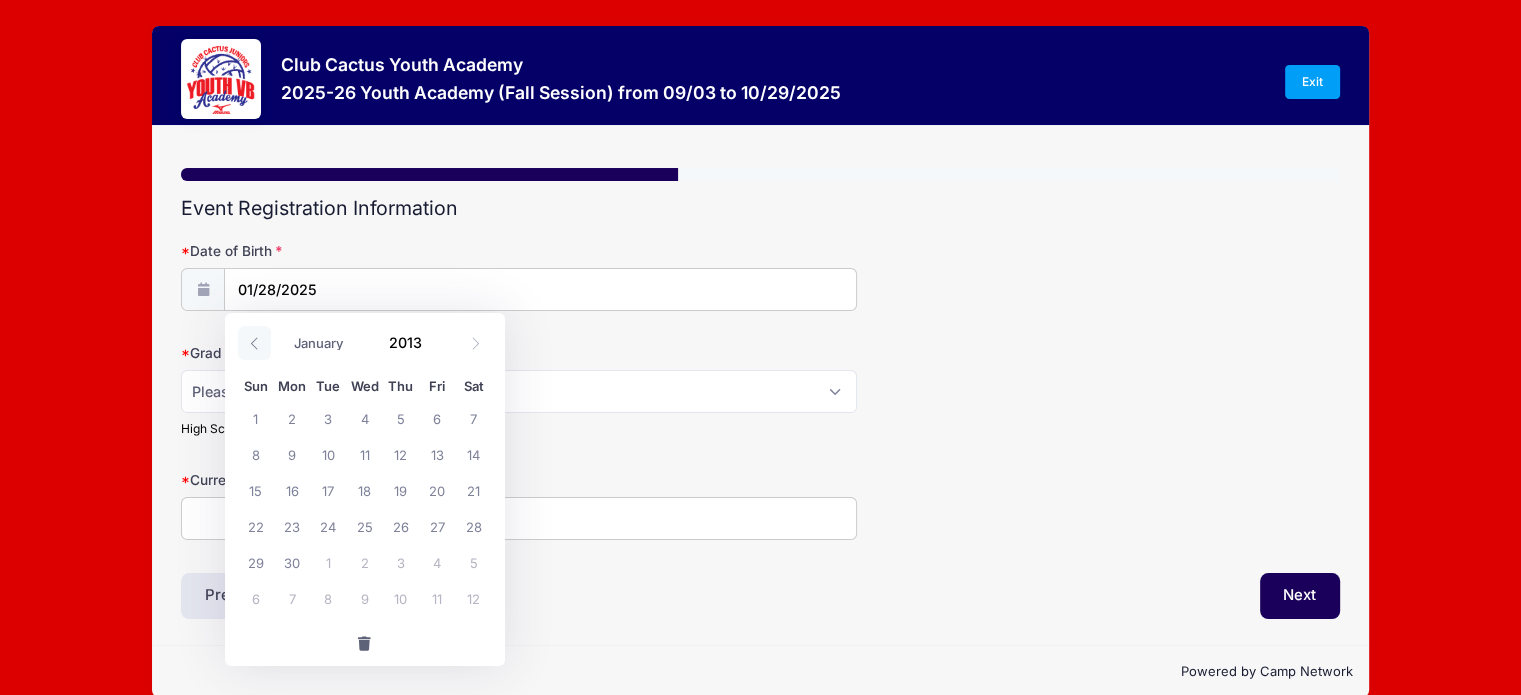 click at bounding box center (254, 343) 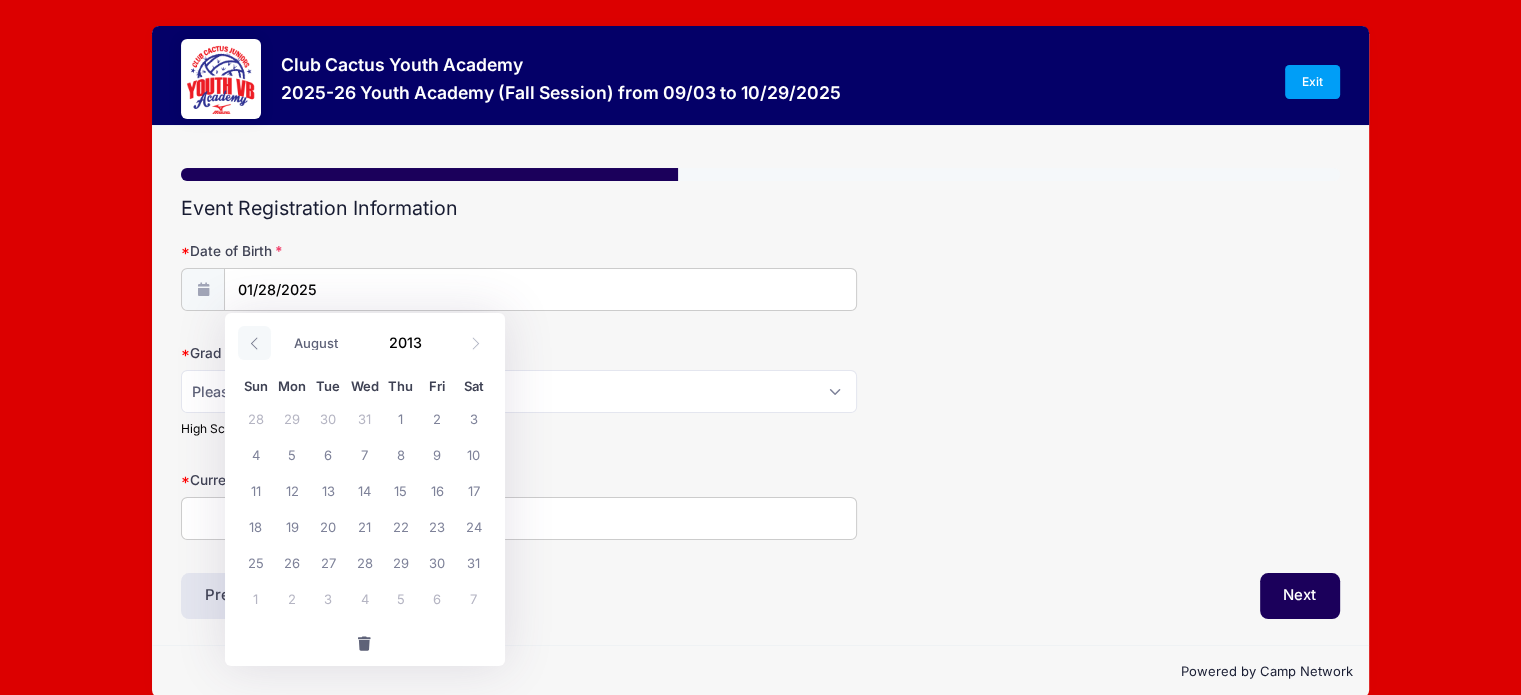 click at bounding box center (254, 343) 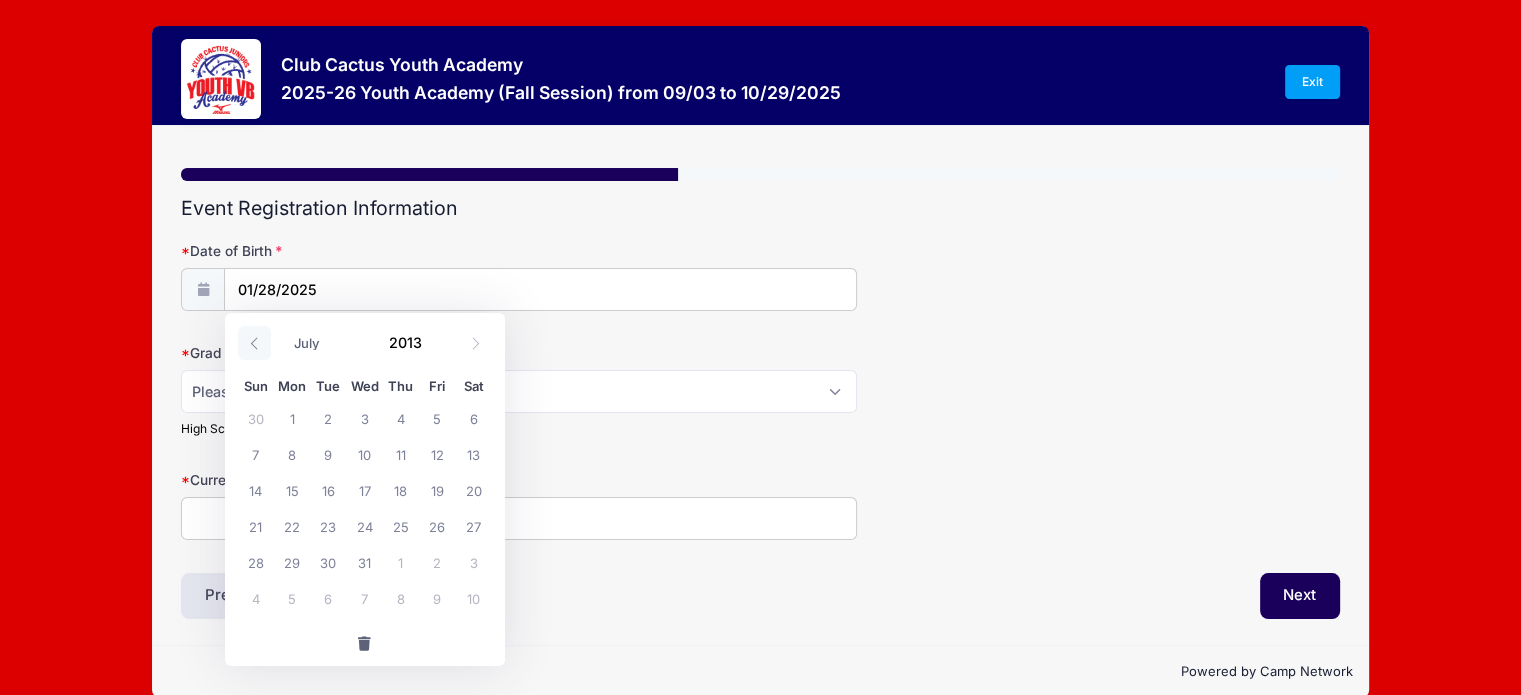 click at bounding box center (254, 343) 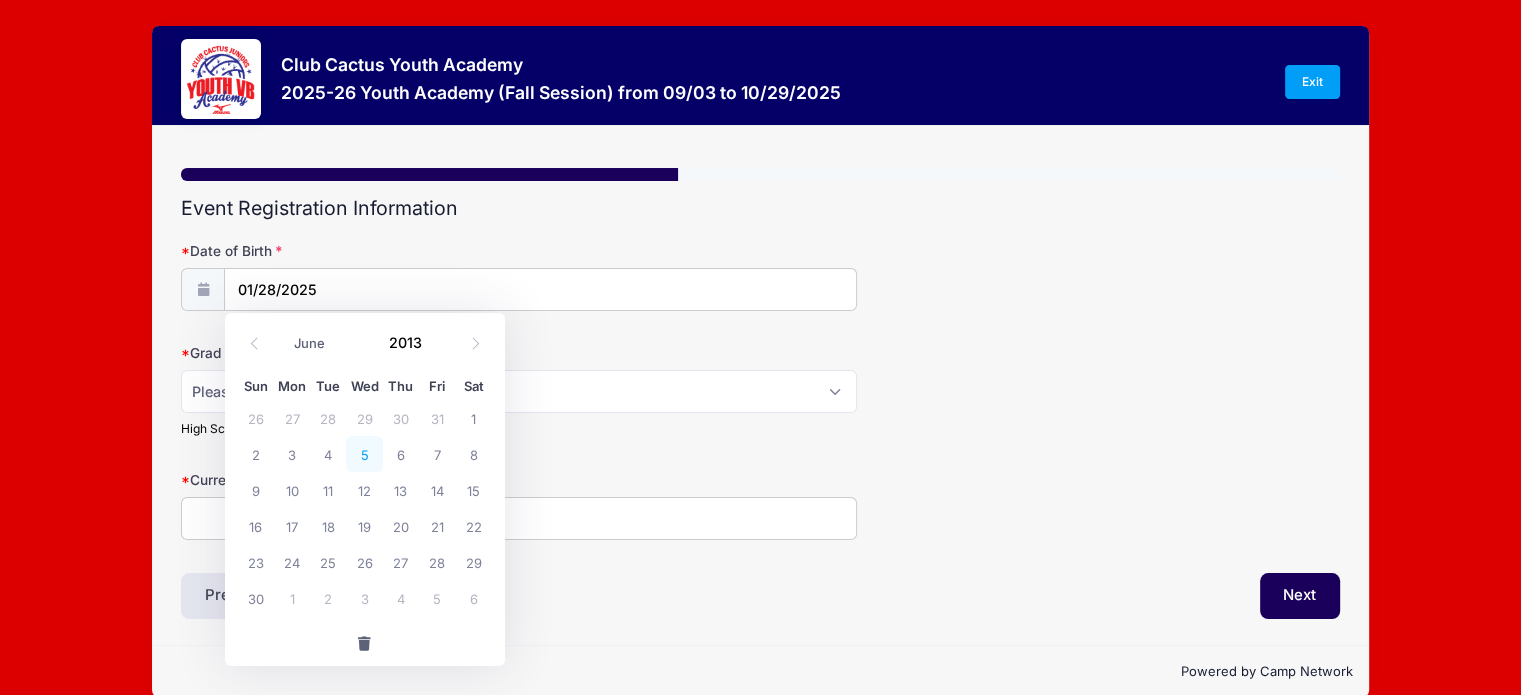 click on "5" at bounding box center [364, 454] 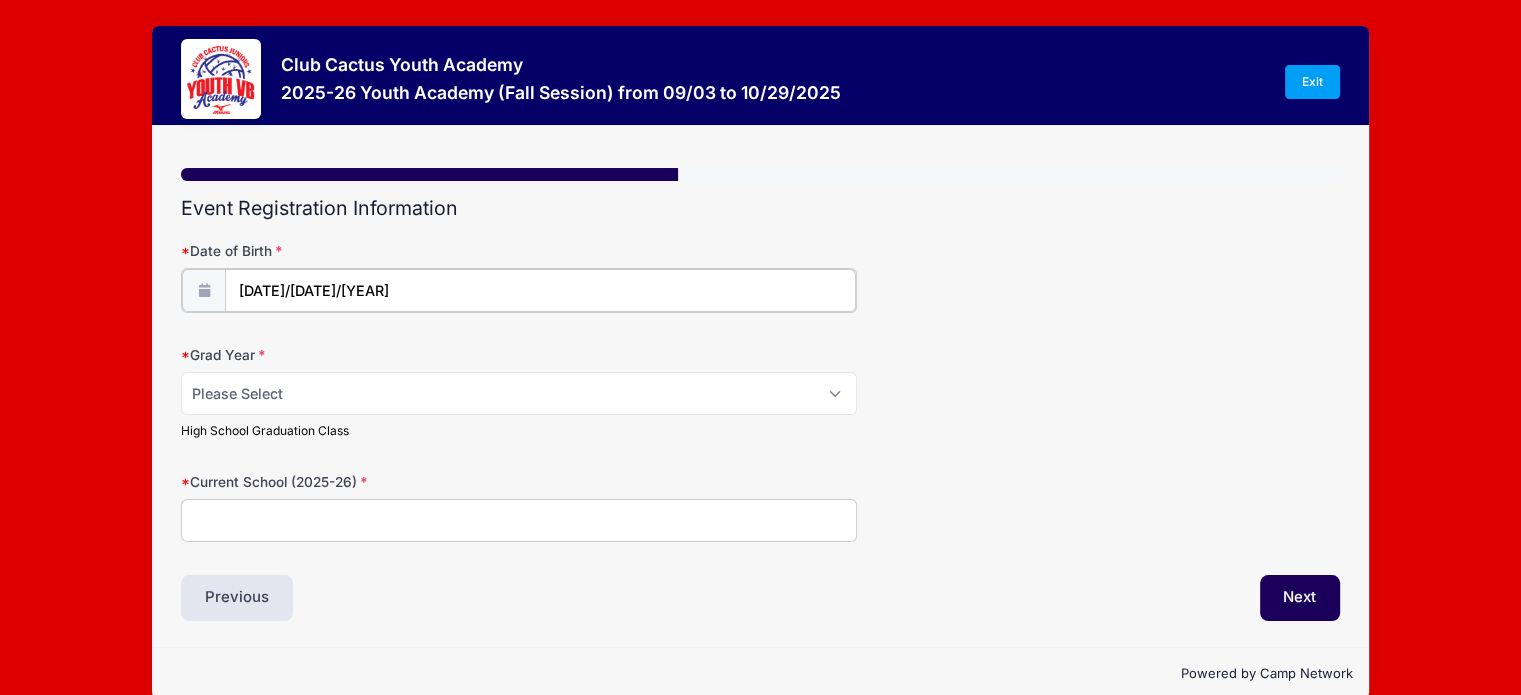 click on "[DATE]/[DATE]/[YEAR]" at bounding box center (540, 290) 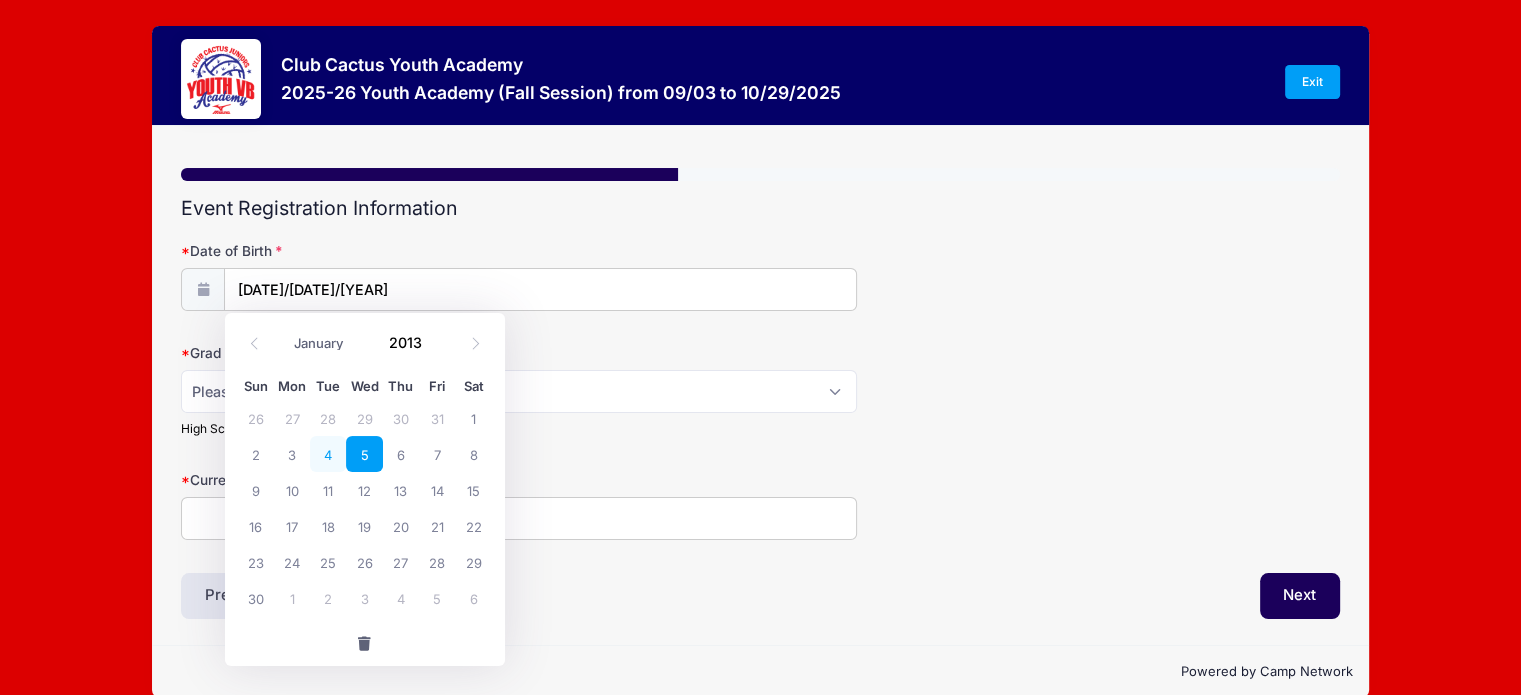 click on "4" at bounding box center (328, 454) 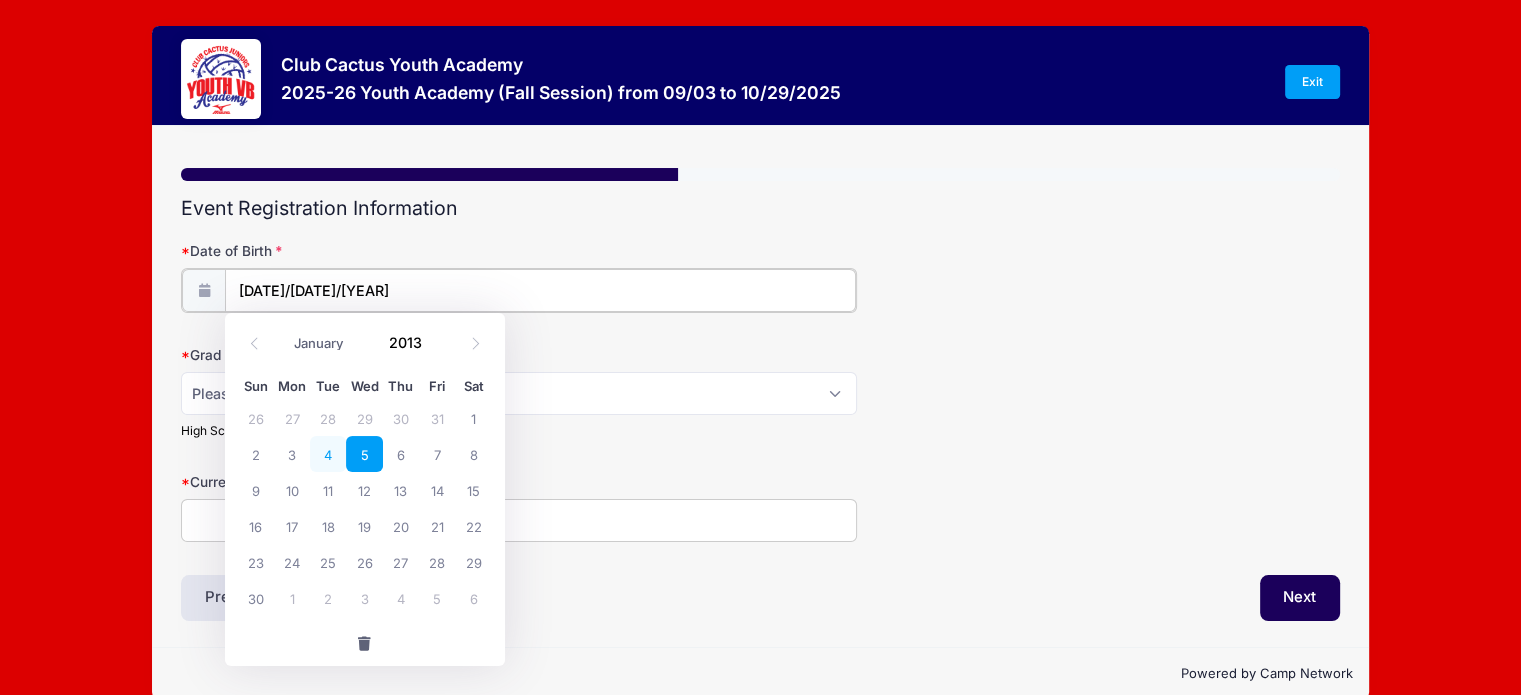 type on "[DATE]/[DATE]/[YEAR]" 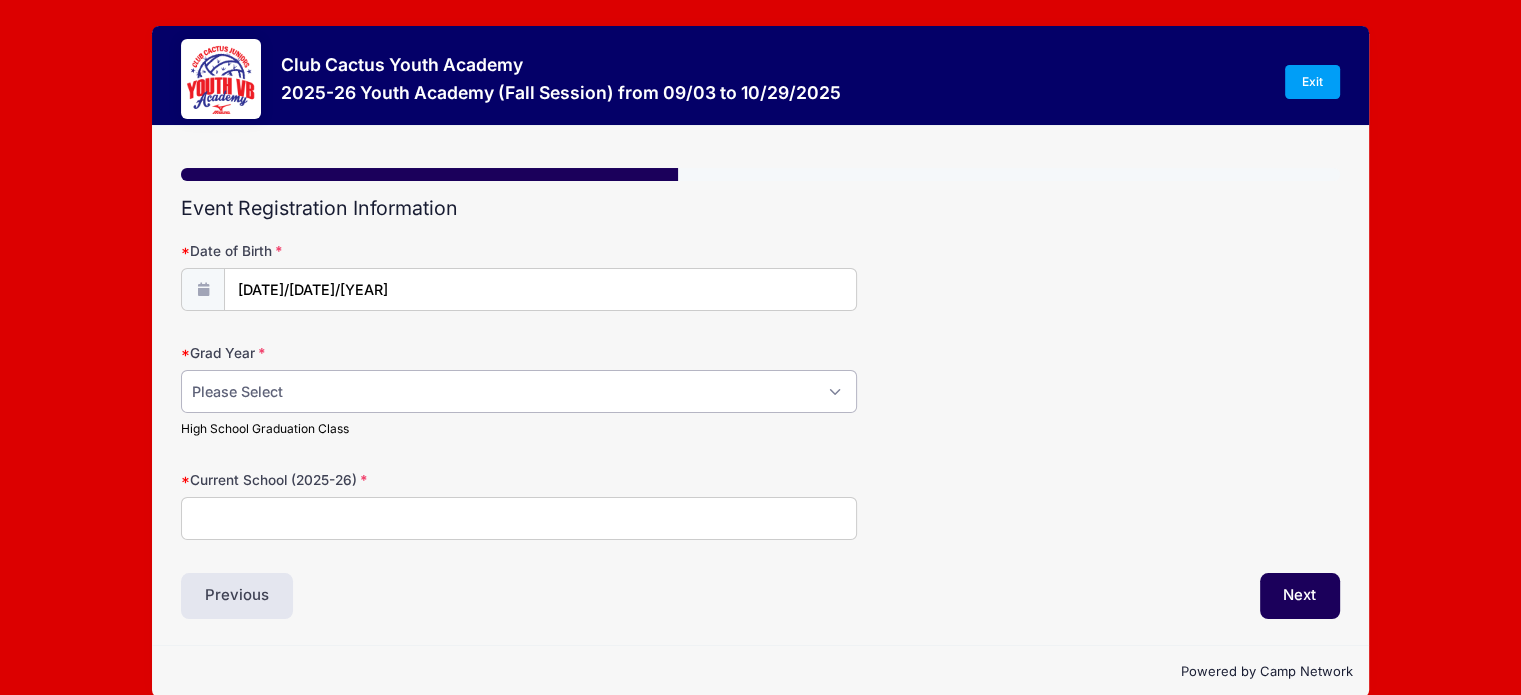 click on "Please Select 2029
2030
2031
2032
2033
2034
2035
2036
2037
2038
2039
2040" at bounding box center [519, 391] 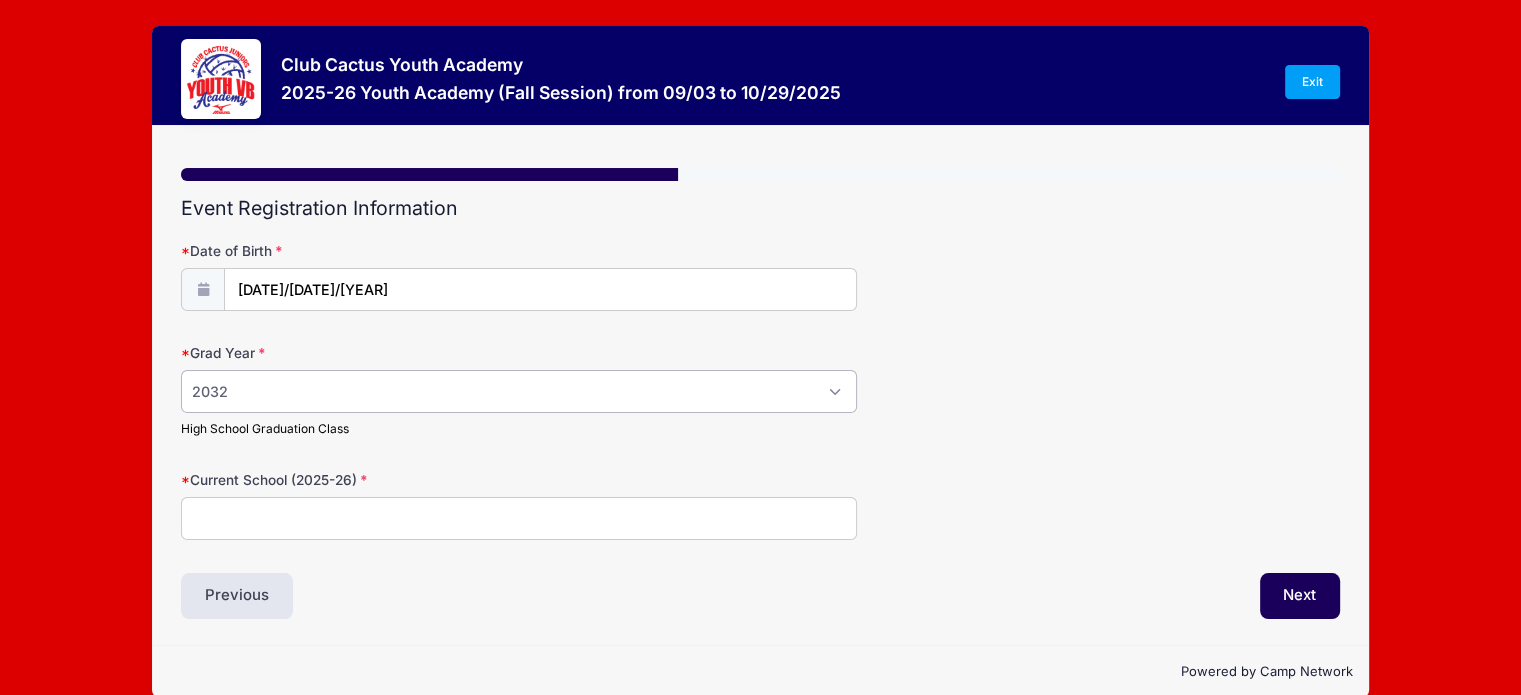 click on "Please Select 2029
2030
2031
2032
2033
2034
2035
2036
2037
2038
2039
2040" at bounding box center (519, 391) 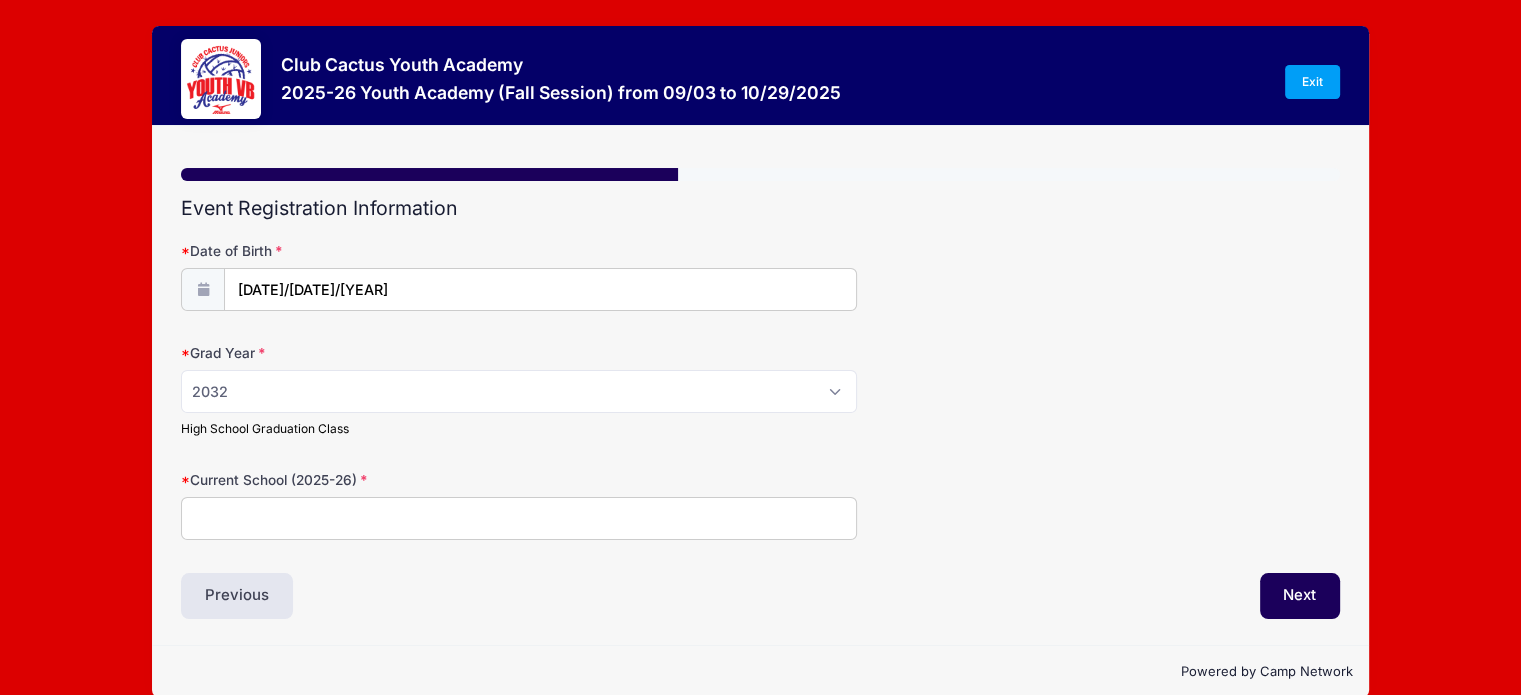click on "Current School (2025-26)" at bounding box center [519, 518] 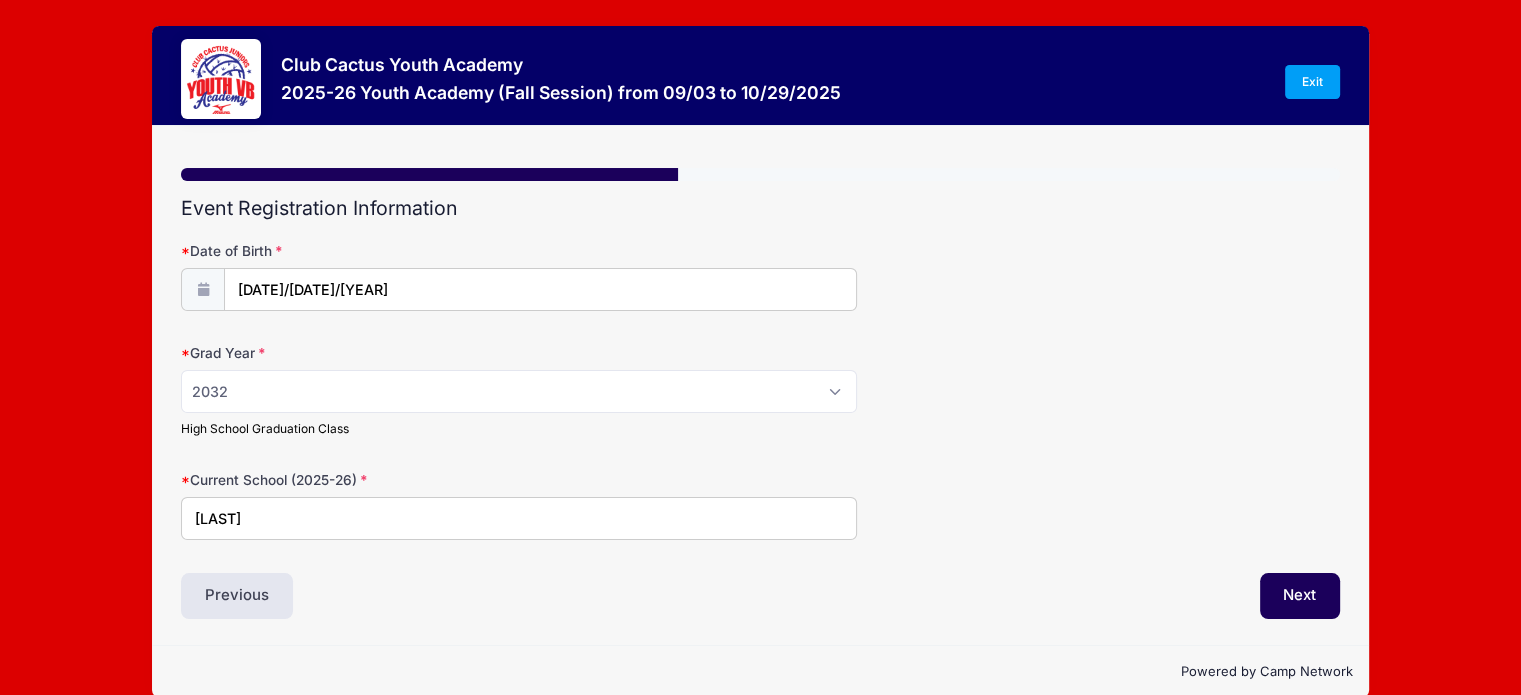 type on "[LAST]" 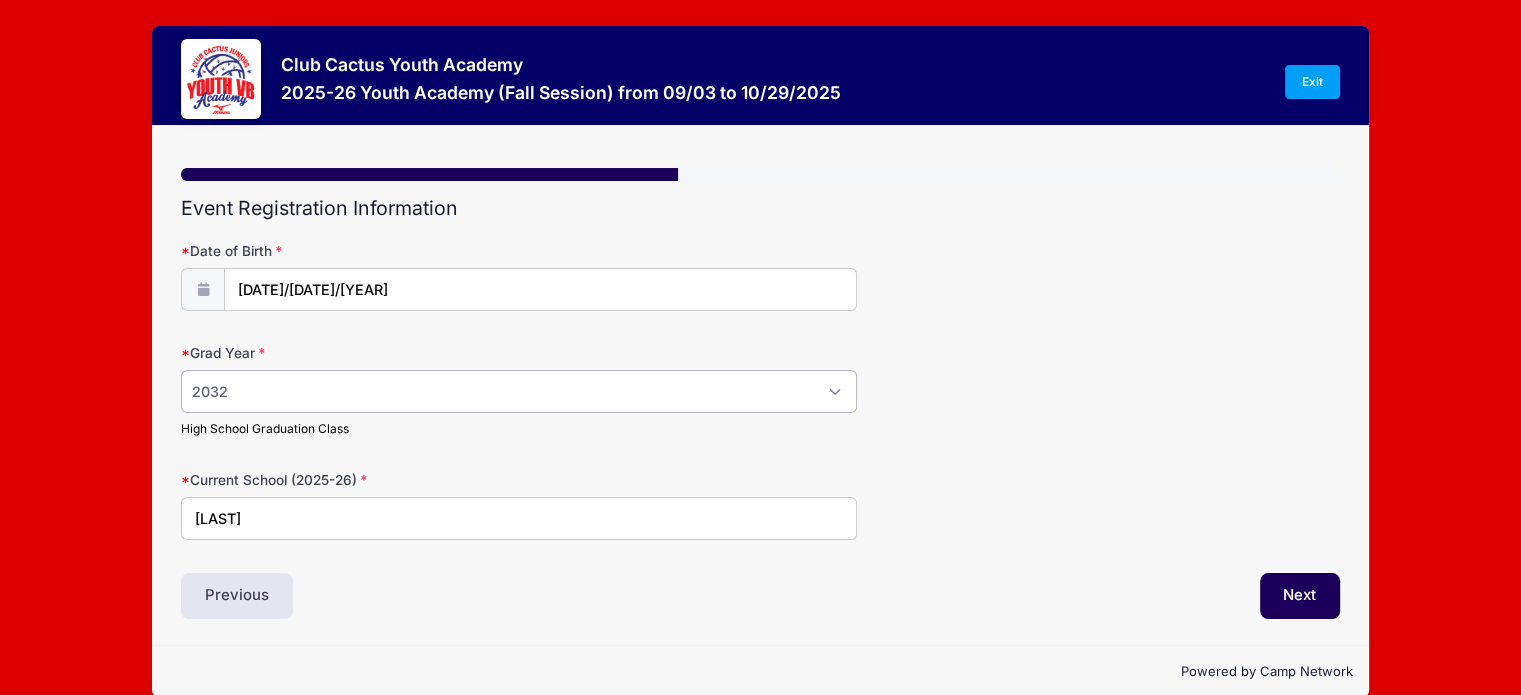 drag, startPoint x: 275, startPoint y: 380, endPoint x: 263, endPoint y: 385, distance: 13 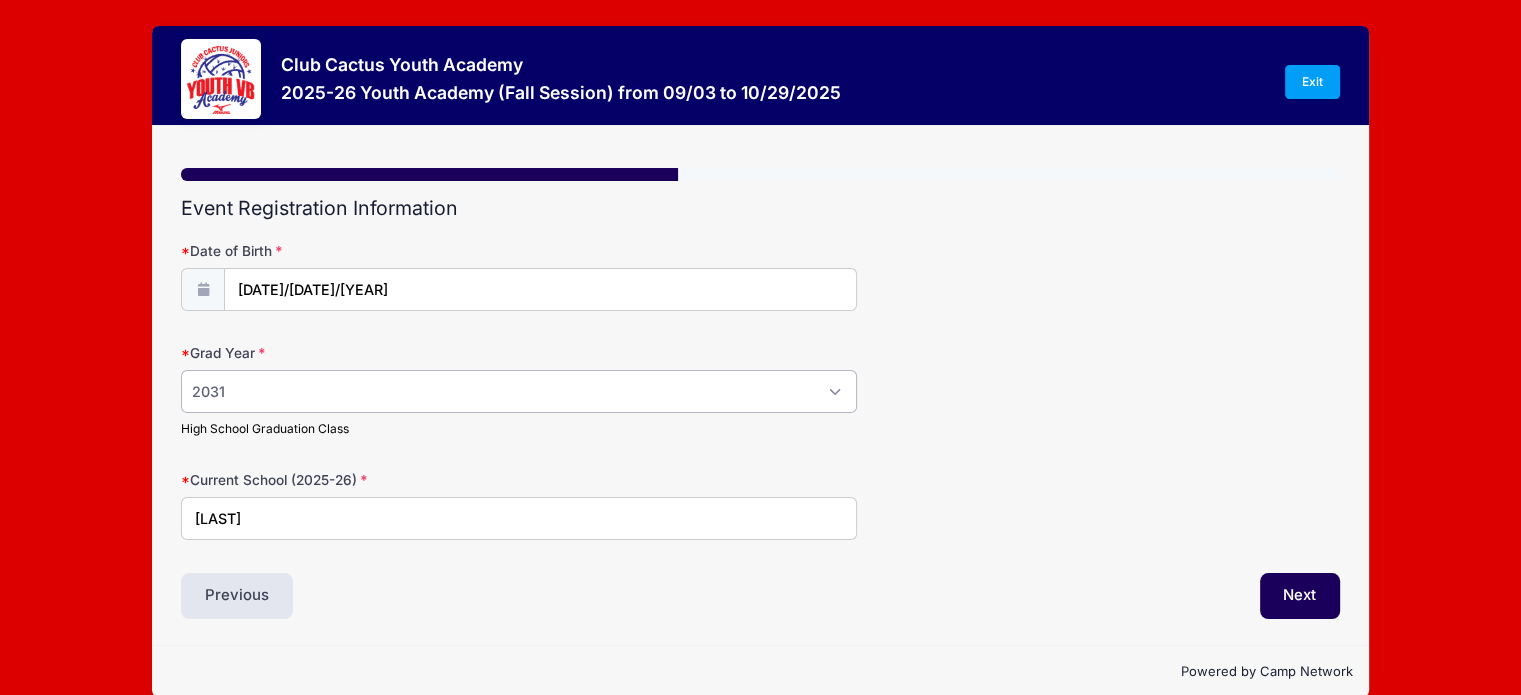 click on "Please Select 2029
2030
2031
2032
2033
2034
2035
2036
2037
2038
2039
2040" at bounding box center [519, 391] 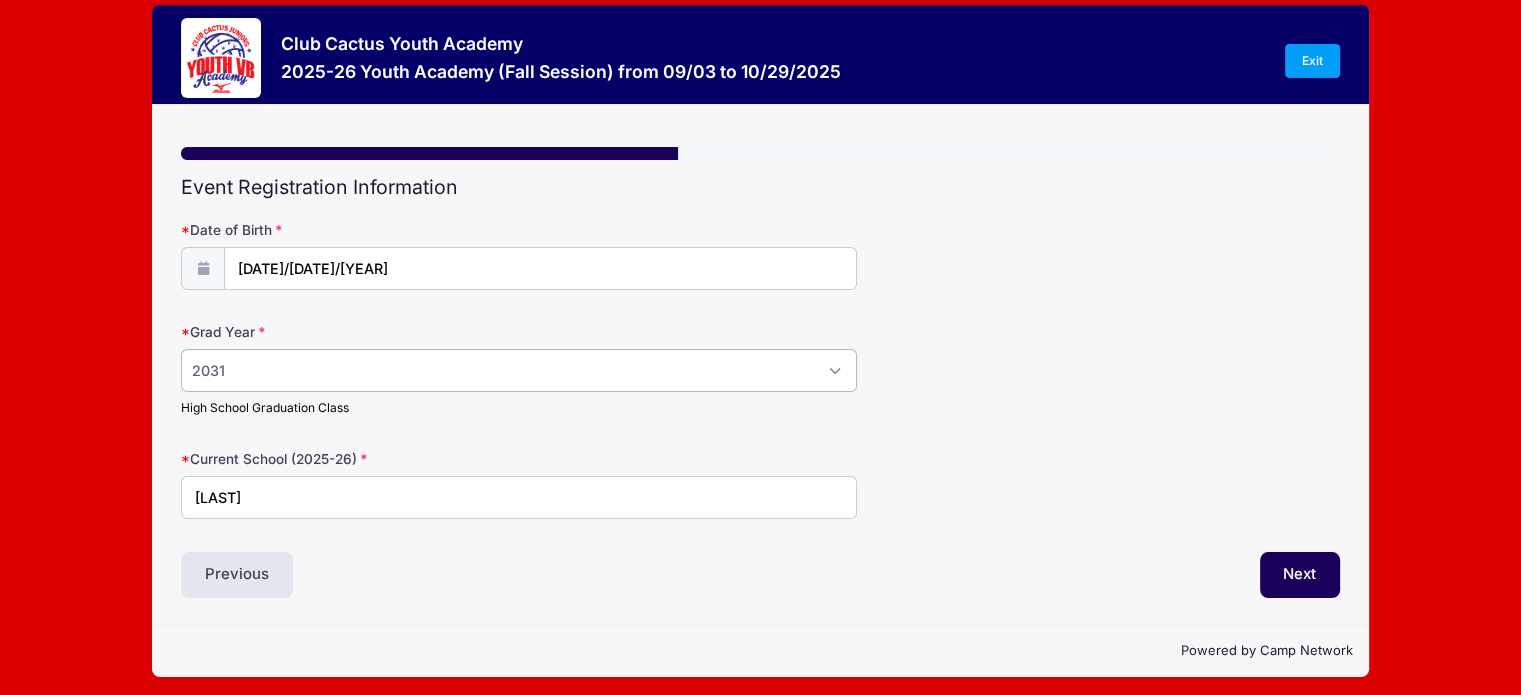 scroll, scrollTop: 26, scrollLeft: 0, axis: vertical 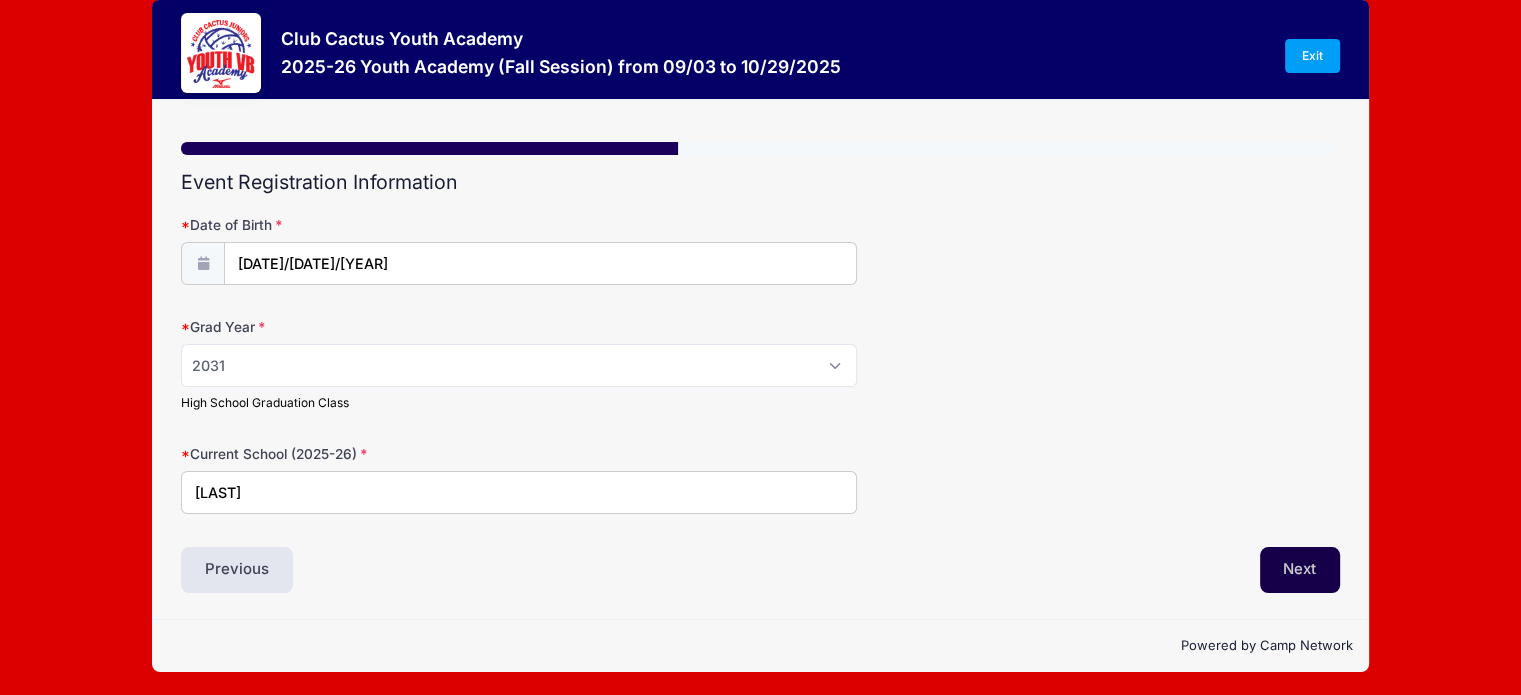 click on "Next" at bounding box center [1300, 570] 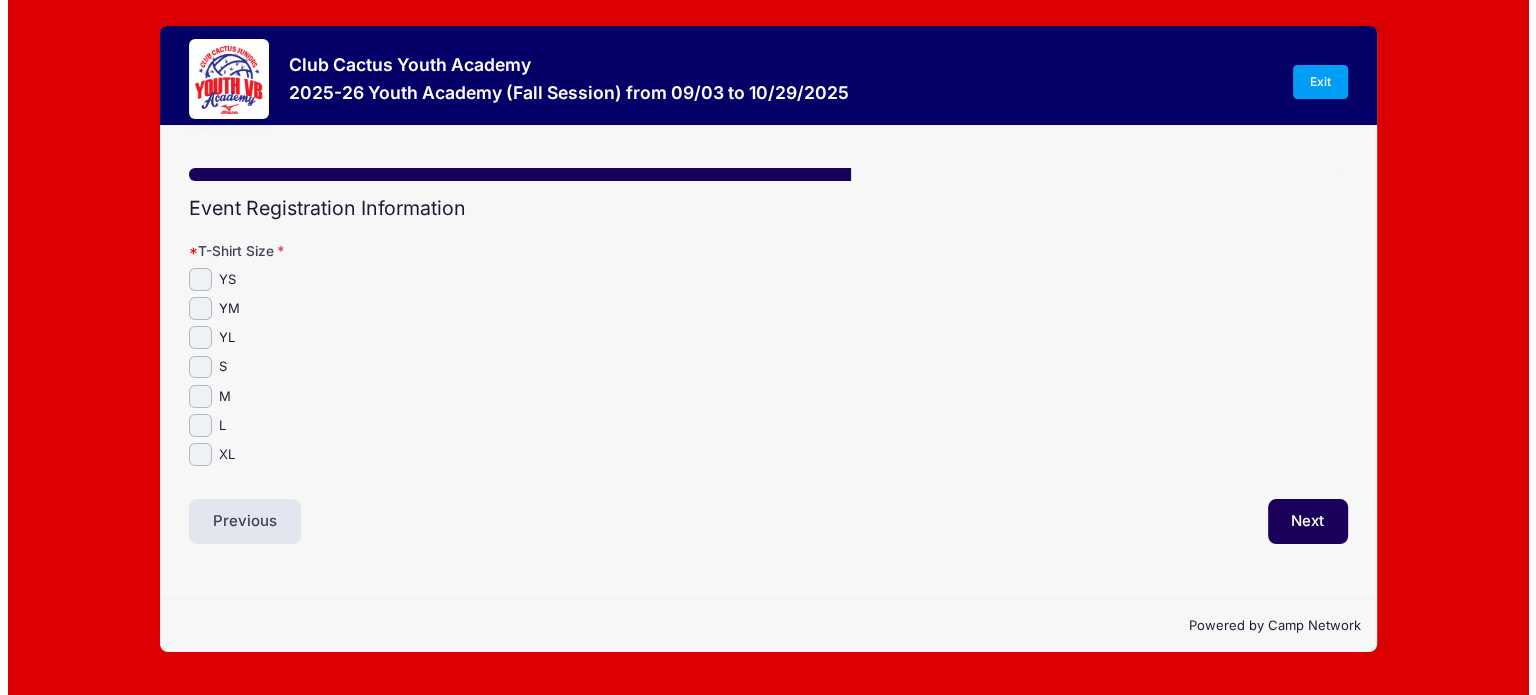 scroll, scrollTop: 0, scrollLeft: 0, axis: both 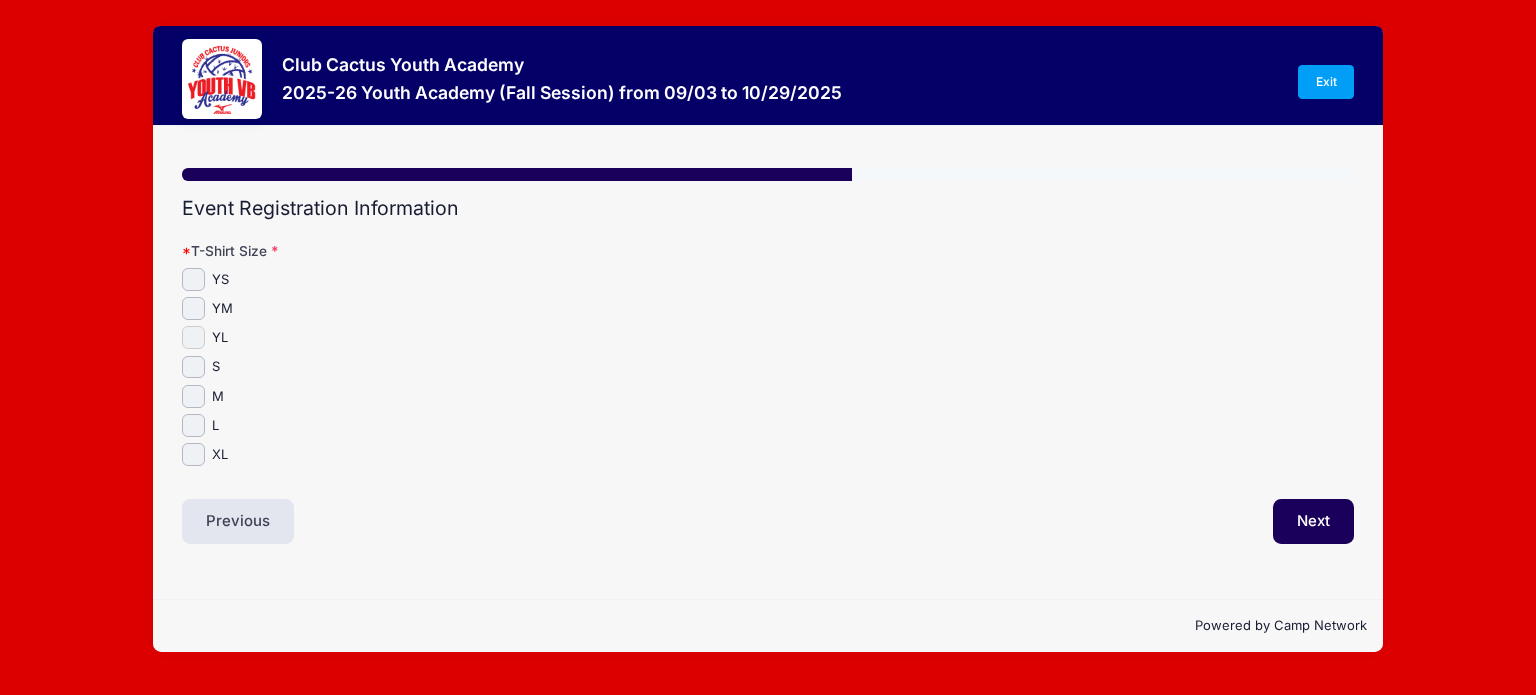 click on "YL" at bounding box center (193, 337) 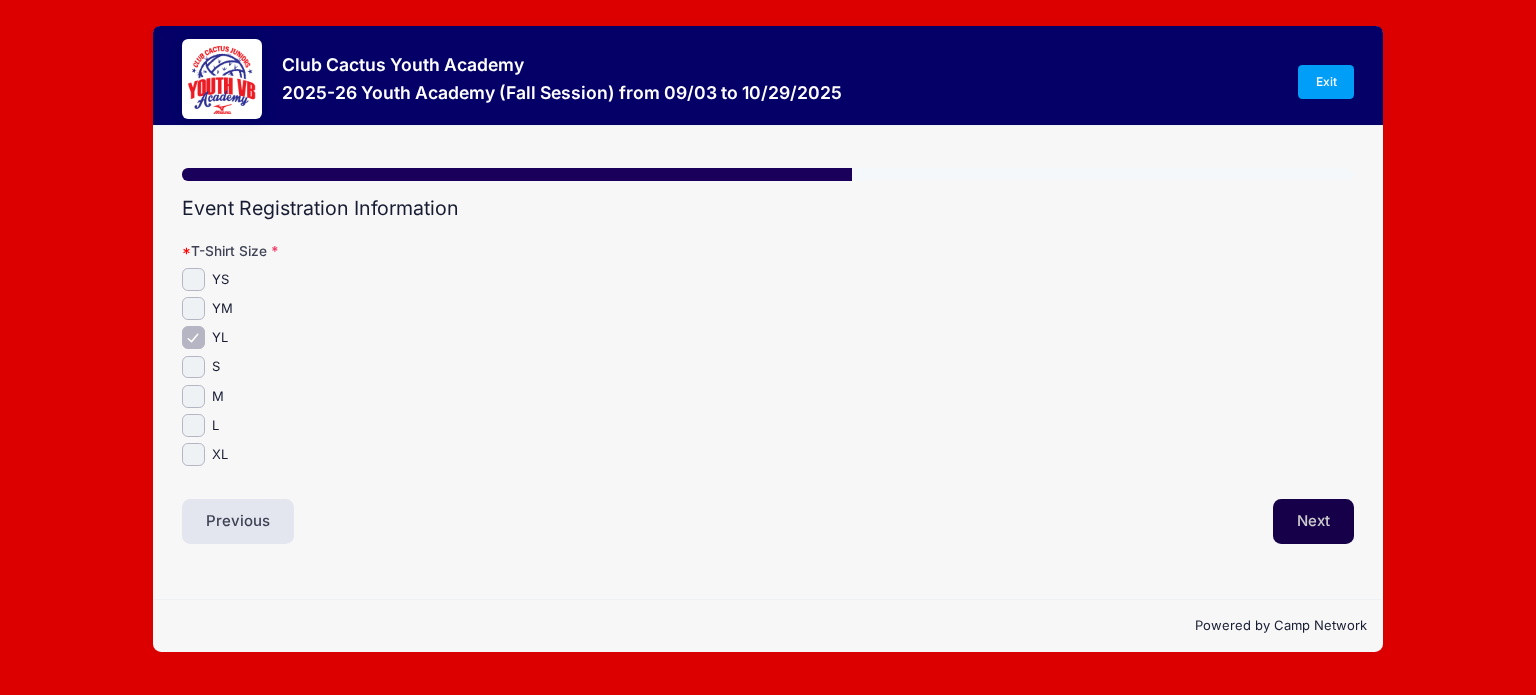 click on "Next" at bounding box center (1313, 522) 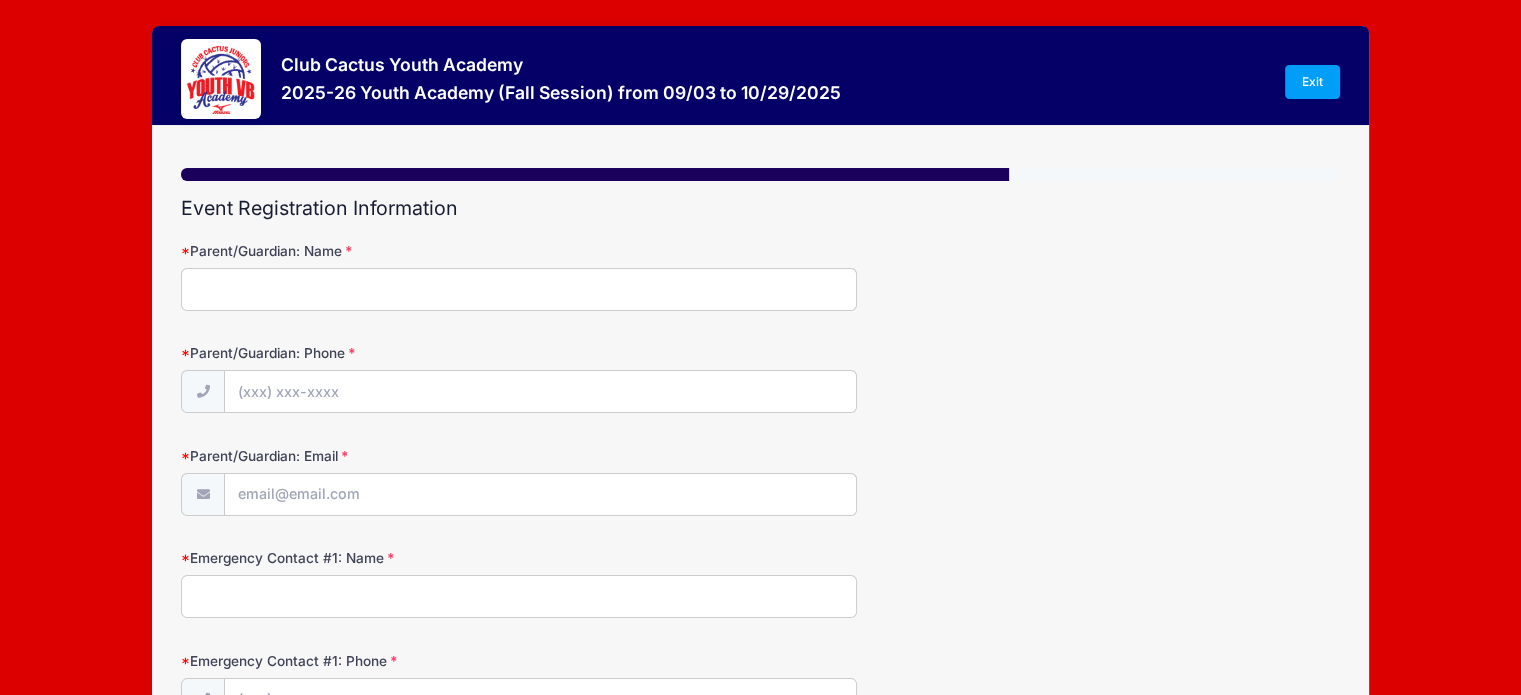 scroll, scrollTop: 0, scrollLeft: 0, axis: both 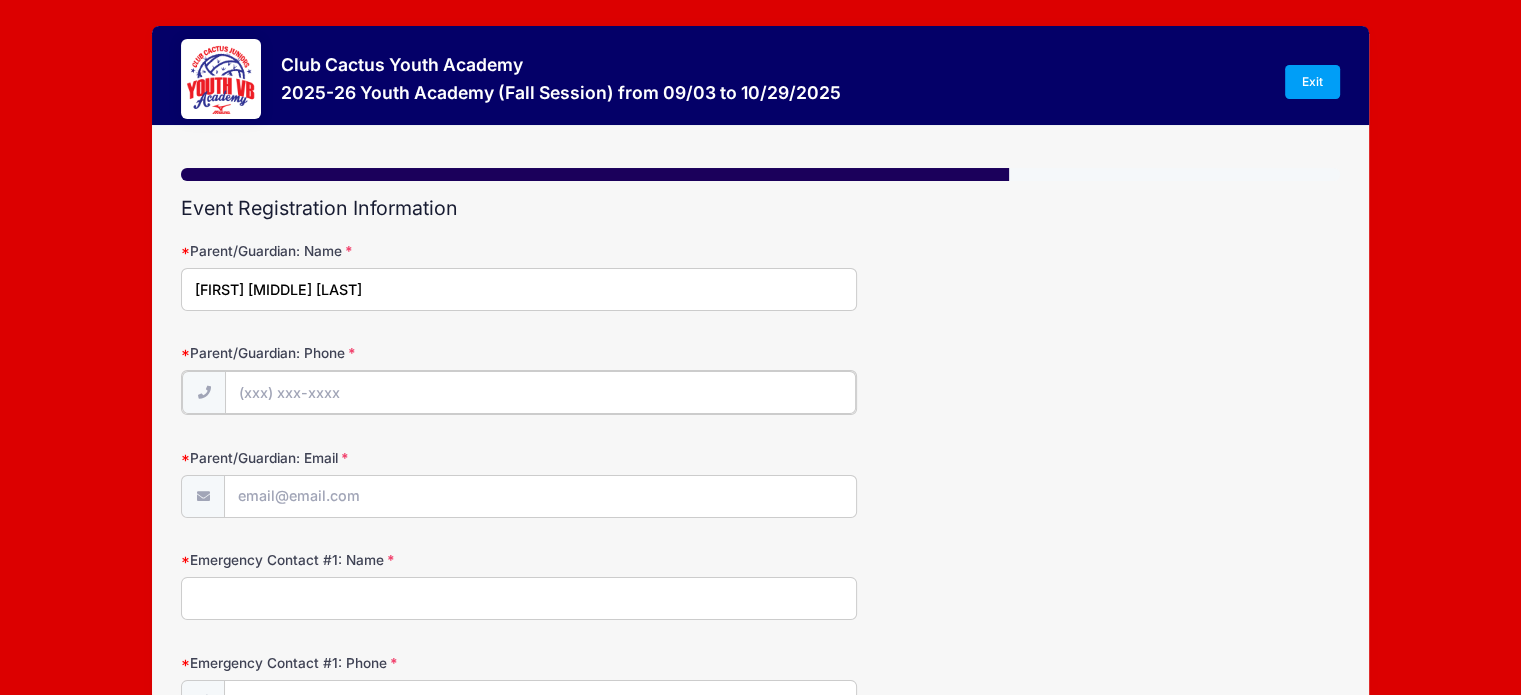 type on "[PHONE]" 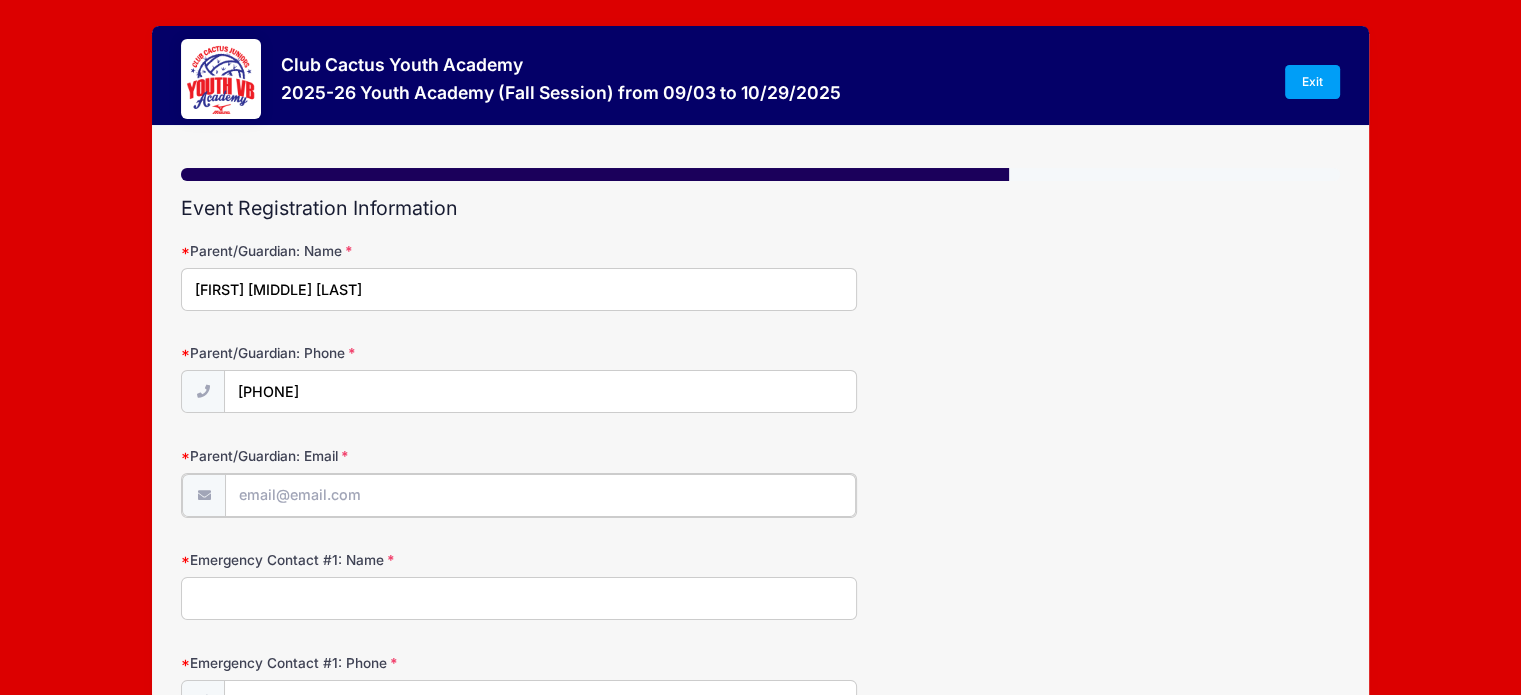 type on "[EMAIL]" 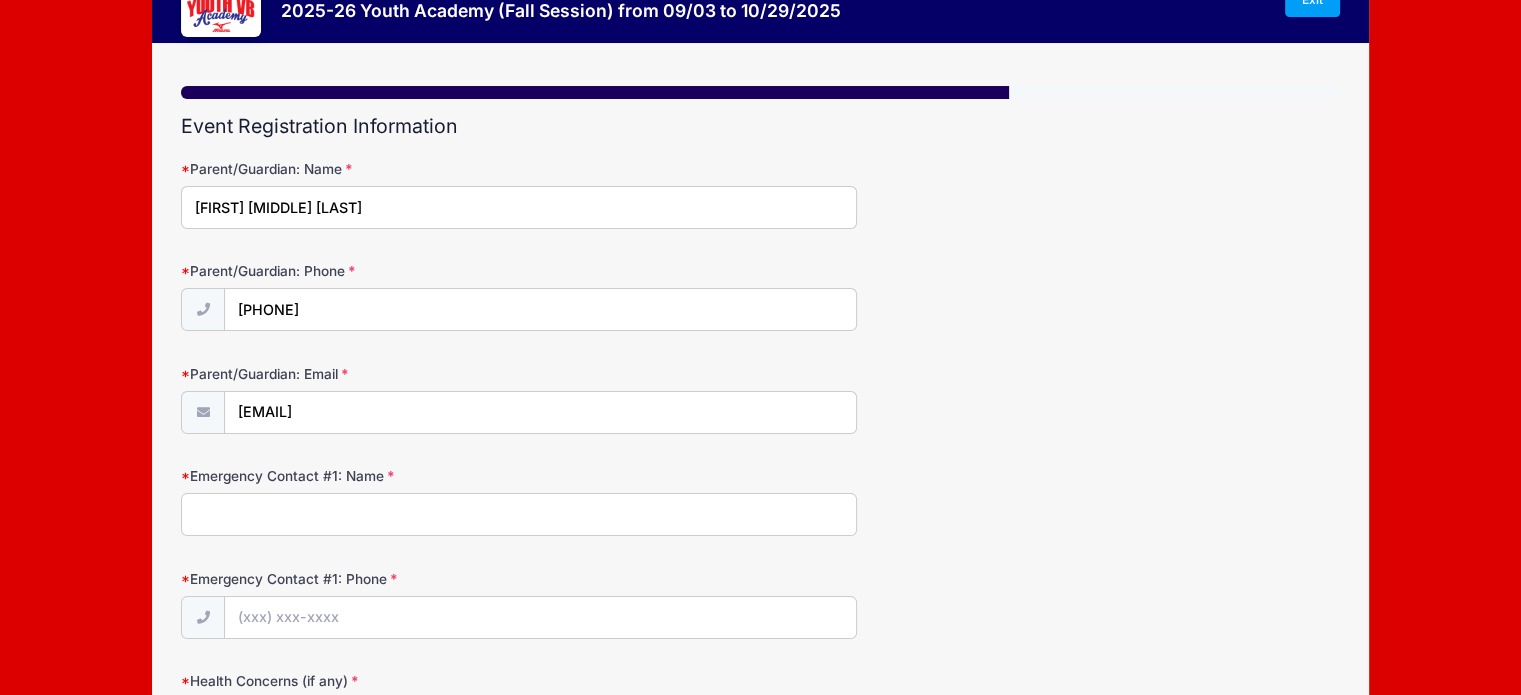 scroll, scrollTop: 200, scrollLeft: 0, axis: vertical 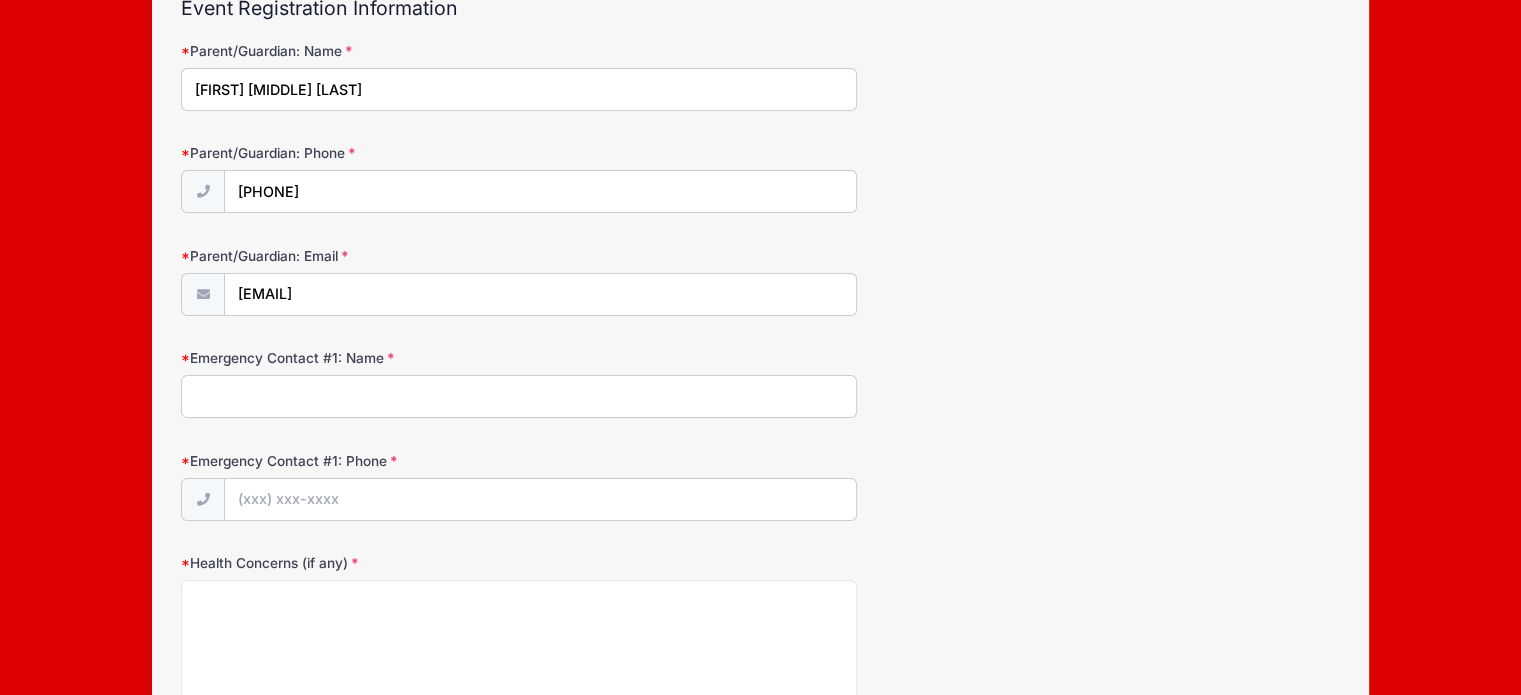 click on "Emergency Contact #1: Name" at bounding box center (519, 396) 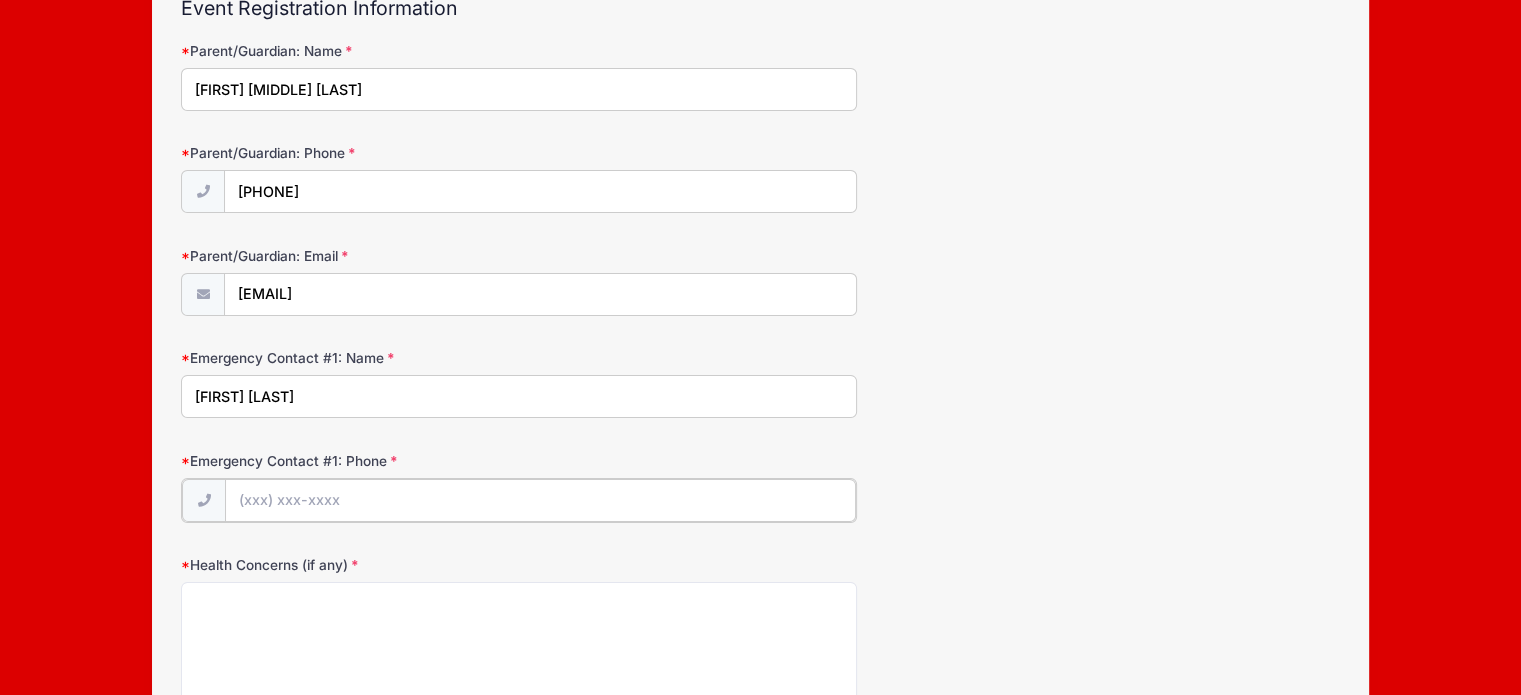 type on "[PHONE]" 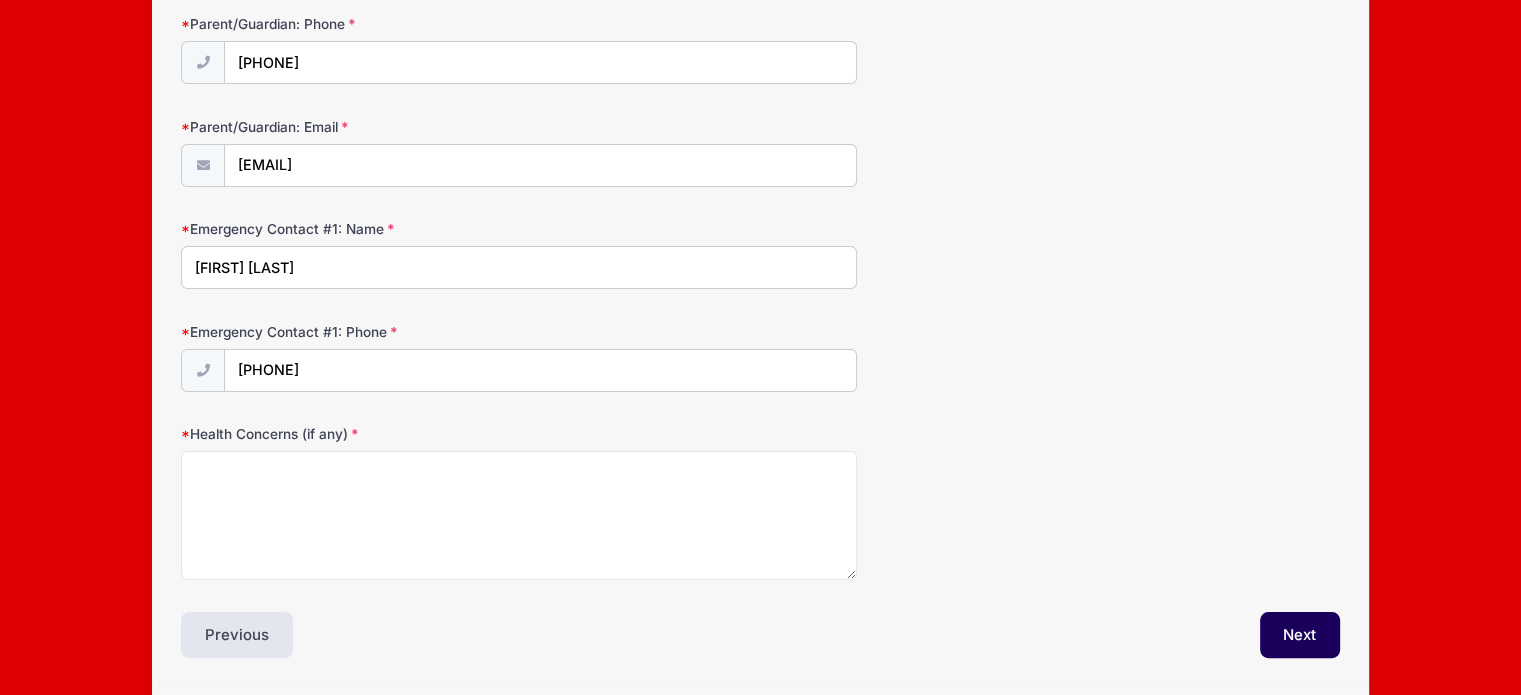 scroll, scrollTop: 393, scrollLeft: 0, axis: vertical 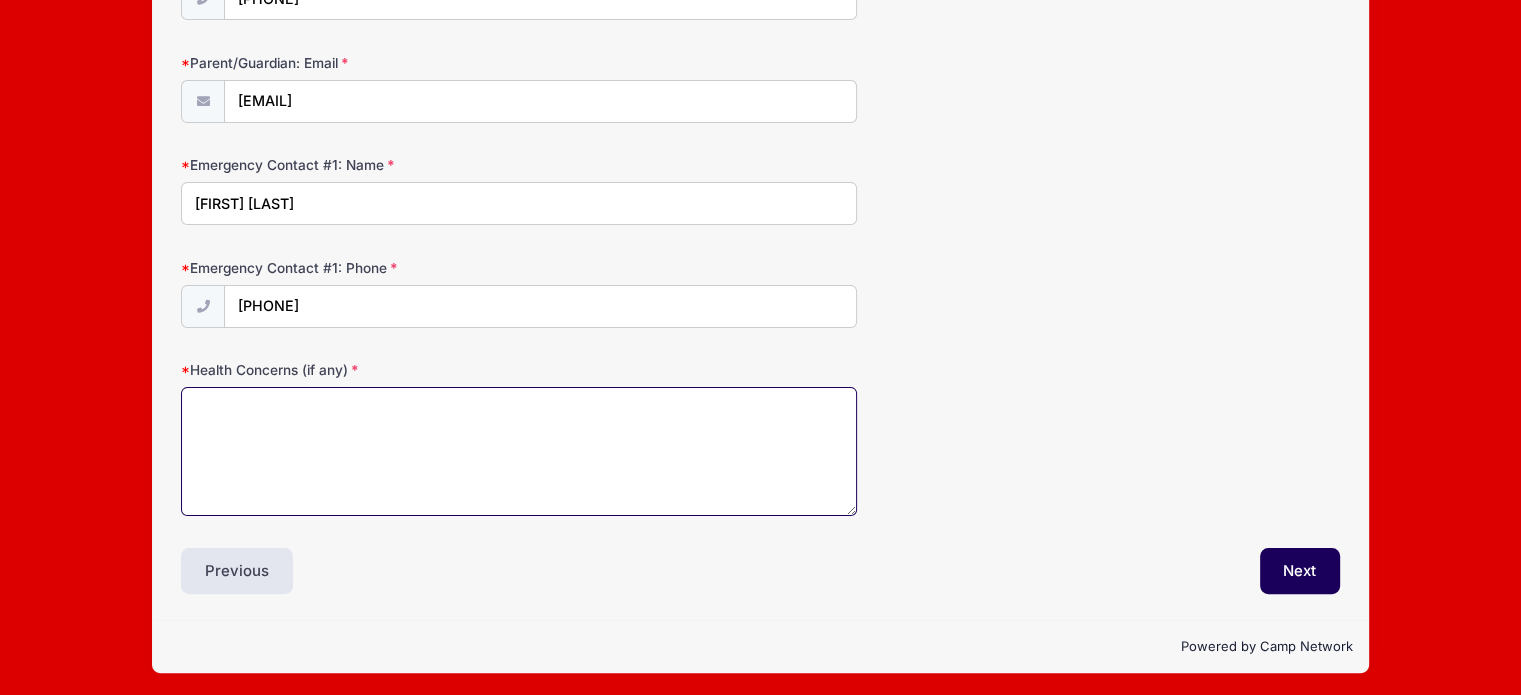 click on "Health Concerns (if any)" at bounding box center [519, 451] 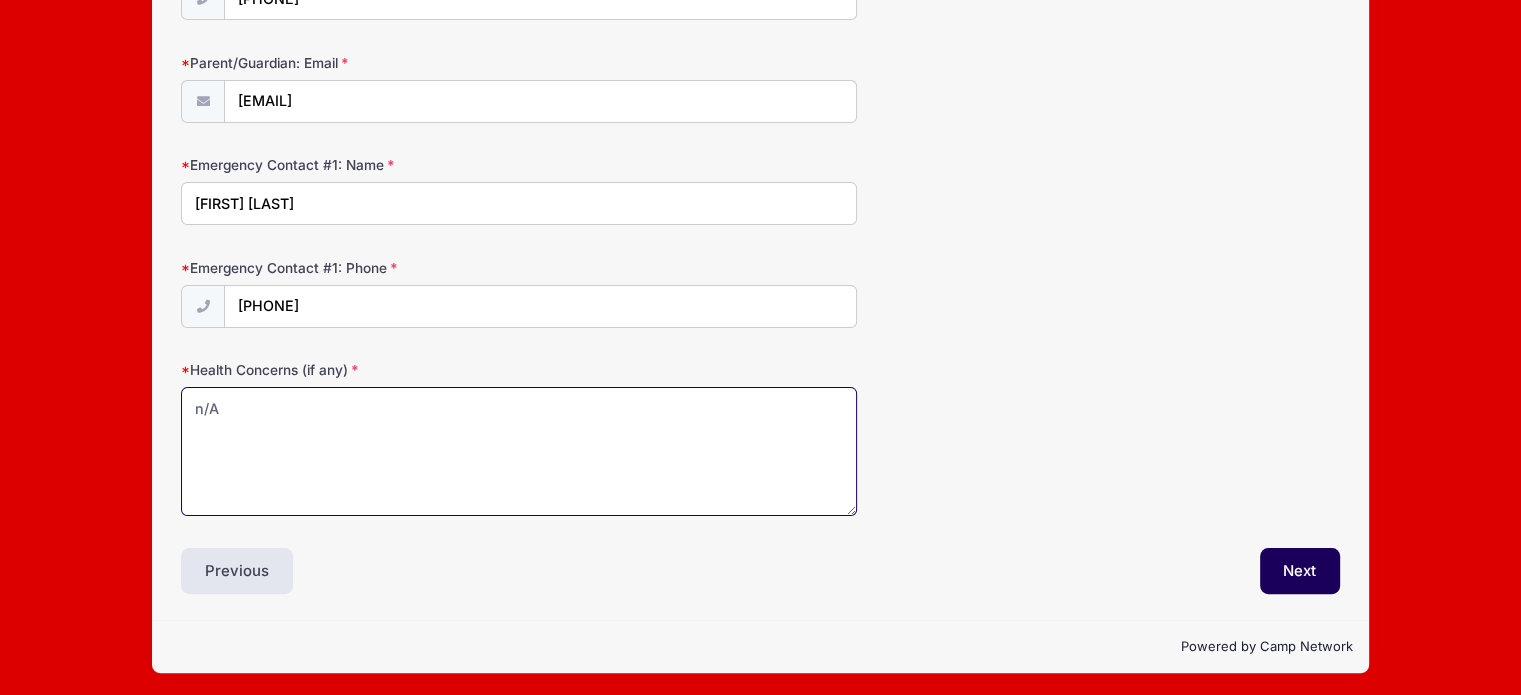 drag, startPoint x: 229, startPoint y: 407, endPoint x: 172, endPoint y: 350, distance: 80.610176 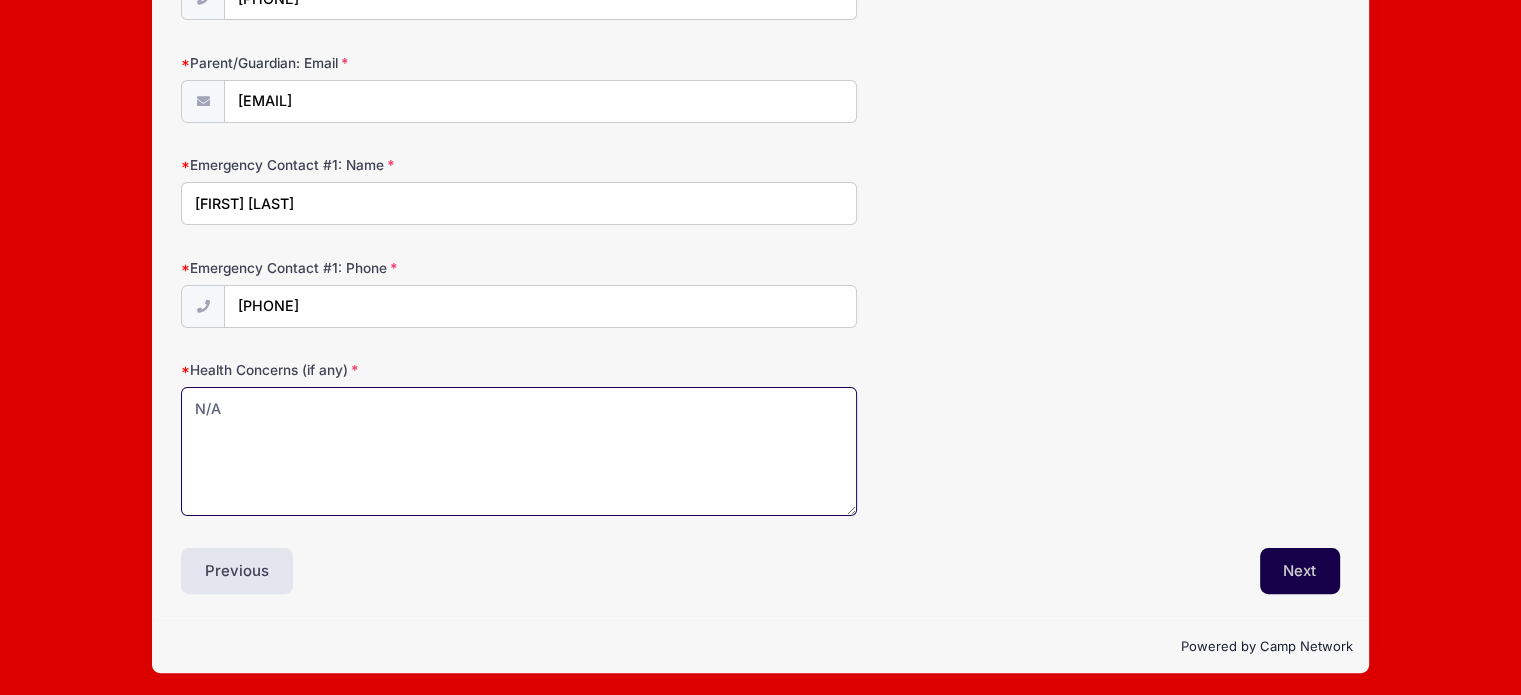 type on "N/A" 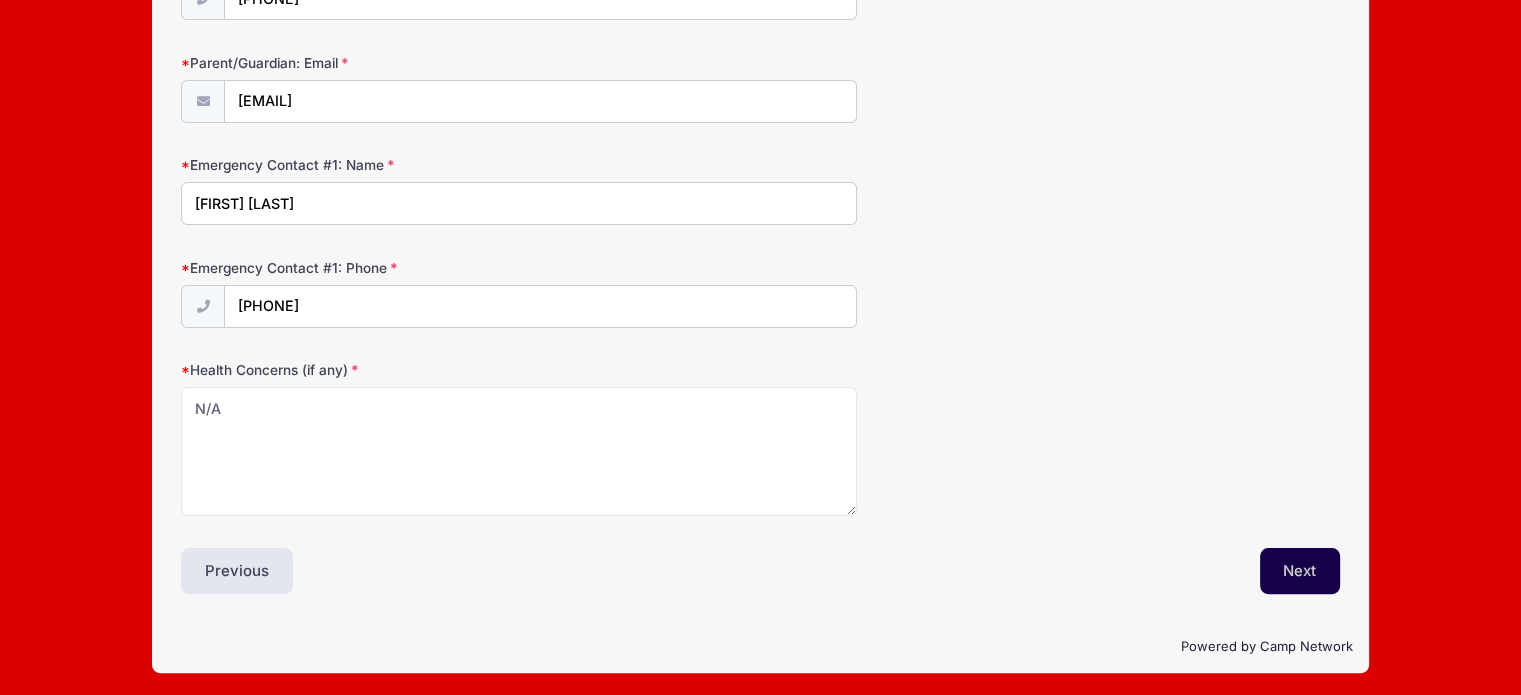 click on "Next" at bounding box center (1300, 571) 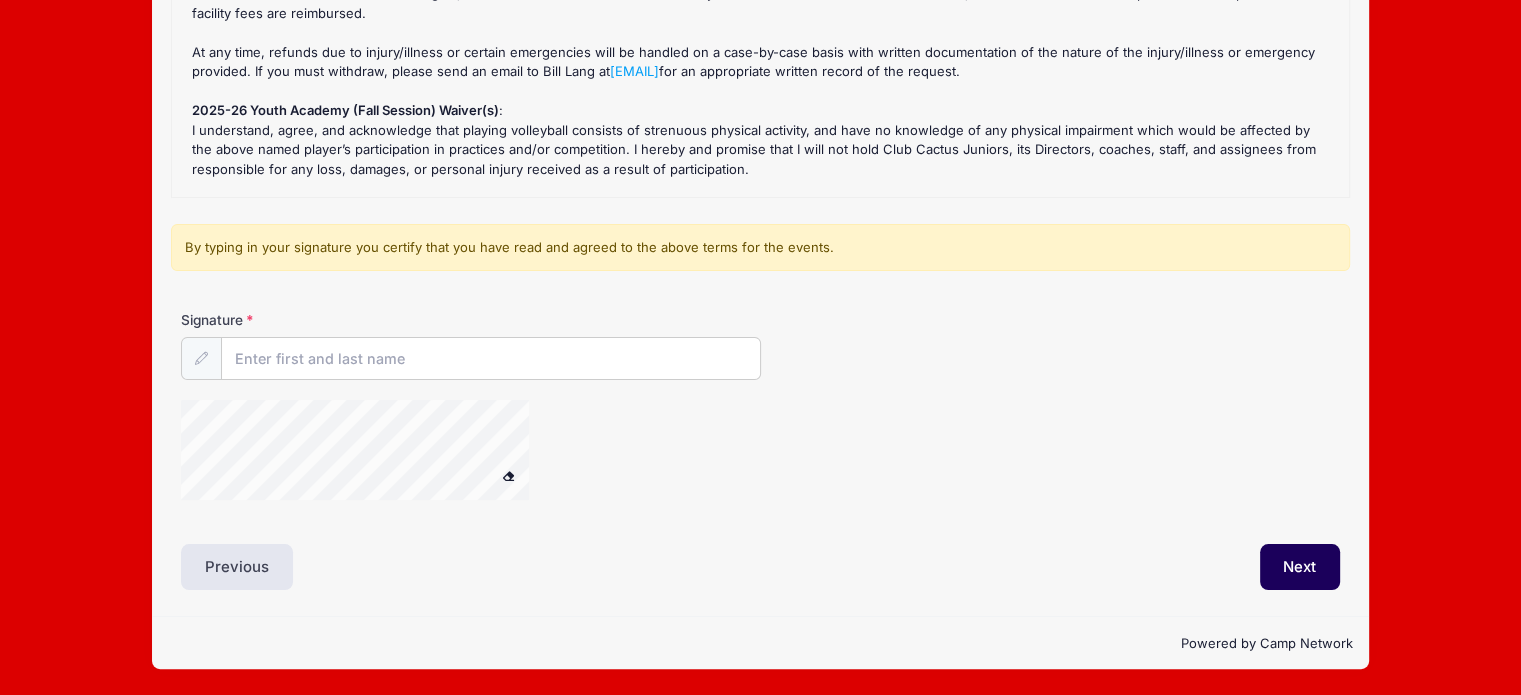 scroll, scrollTop: 110, scrollLeft: 0, axis: vertical 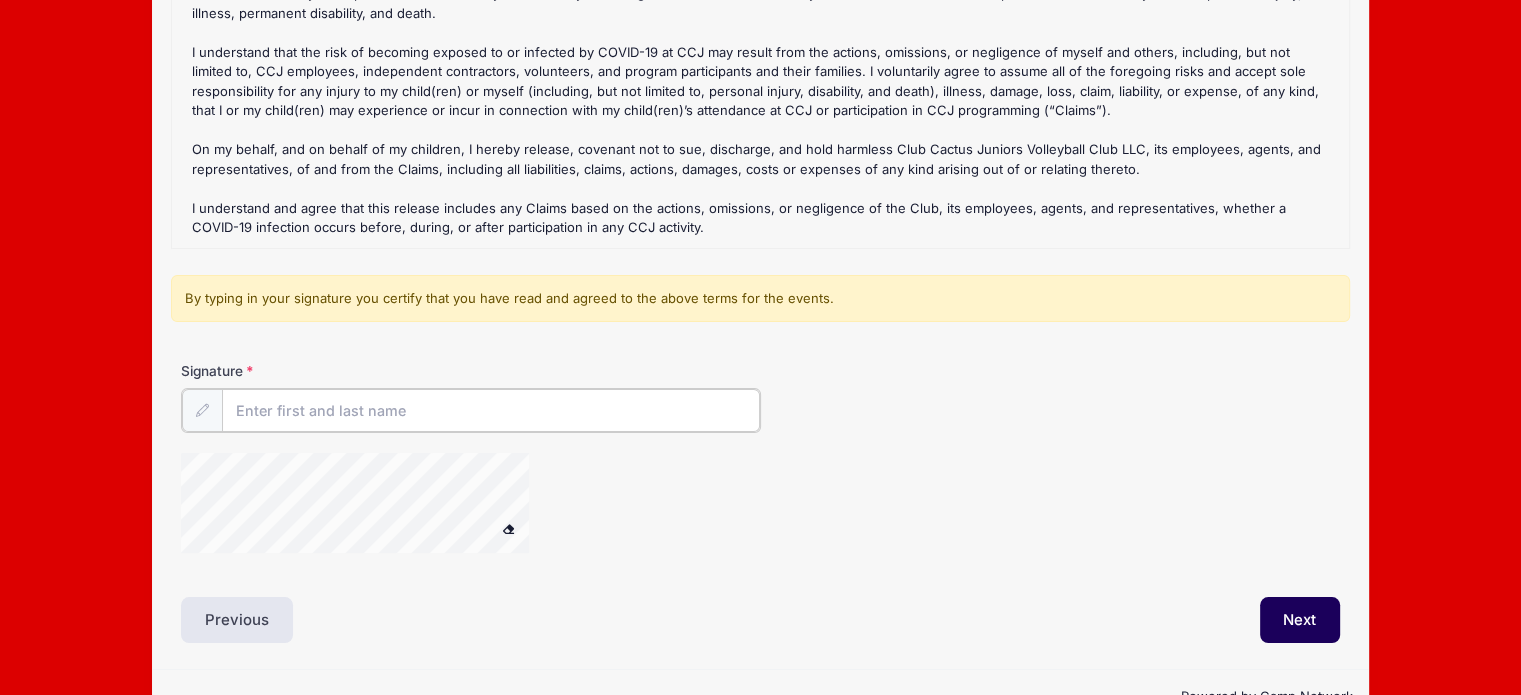 click on "Signature" at bounding box center (491, 410) 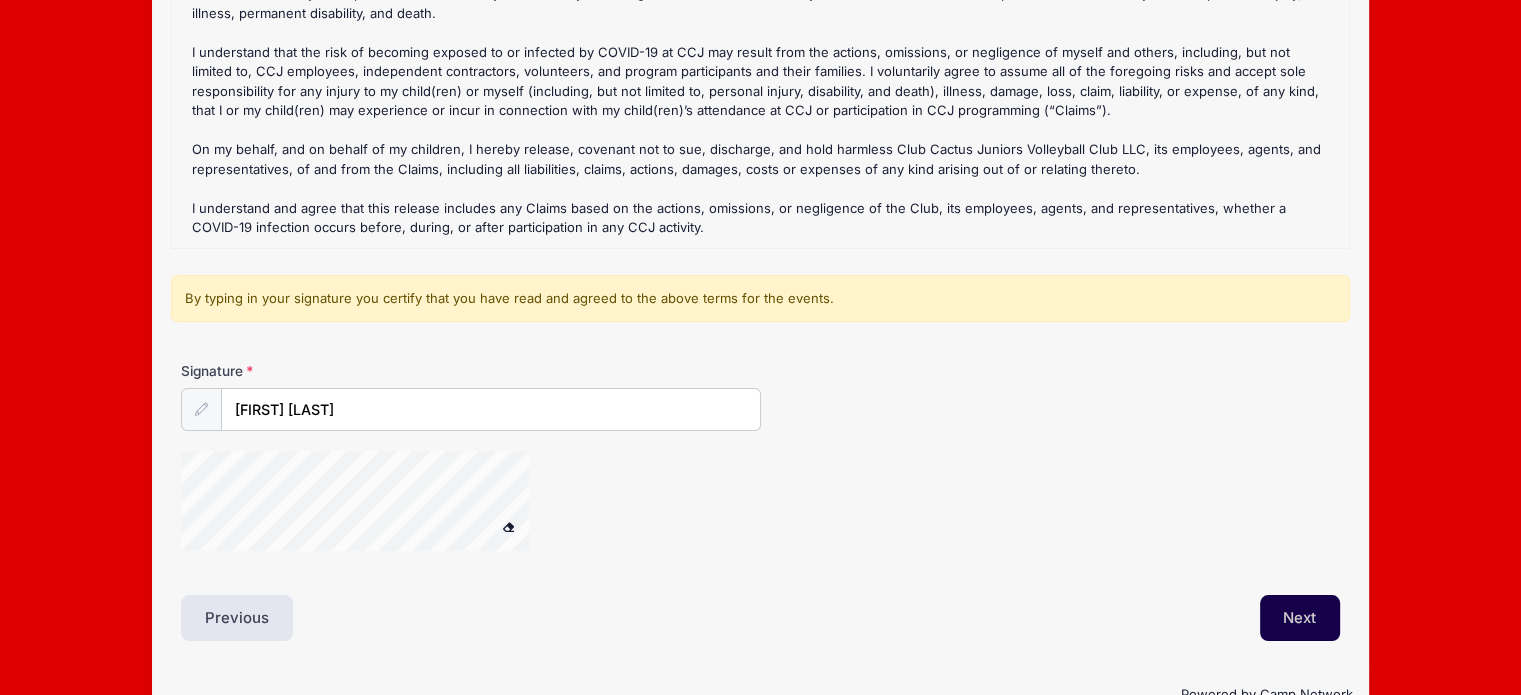 click on "Next" at bounding box center [1300, 618] 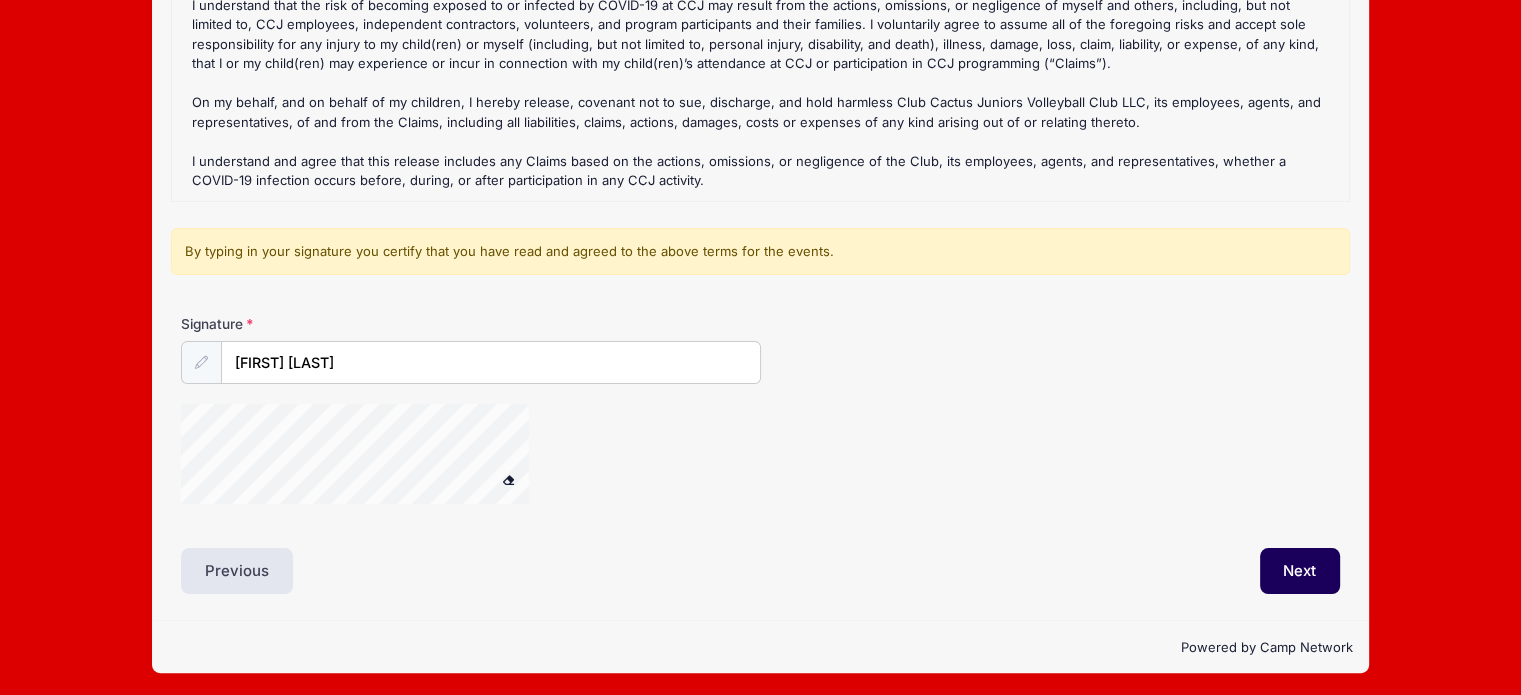scroll, scrollTop: 348, scrollLeft: 0, axis: vertical 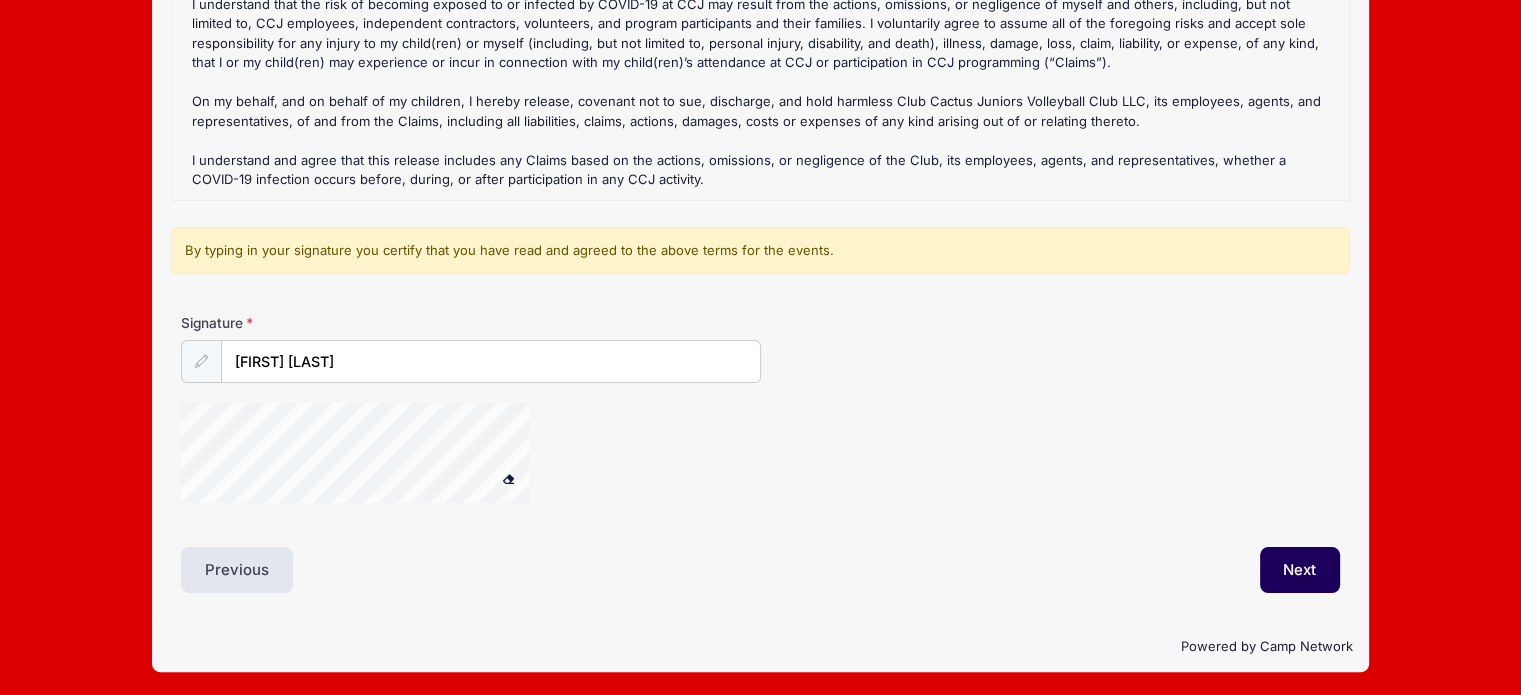 click on "By typing in your signature you certify that you have read and agreed to the above terms for the events." at bounding box center (760, 251) 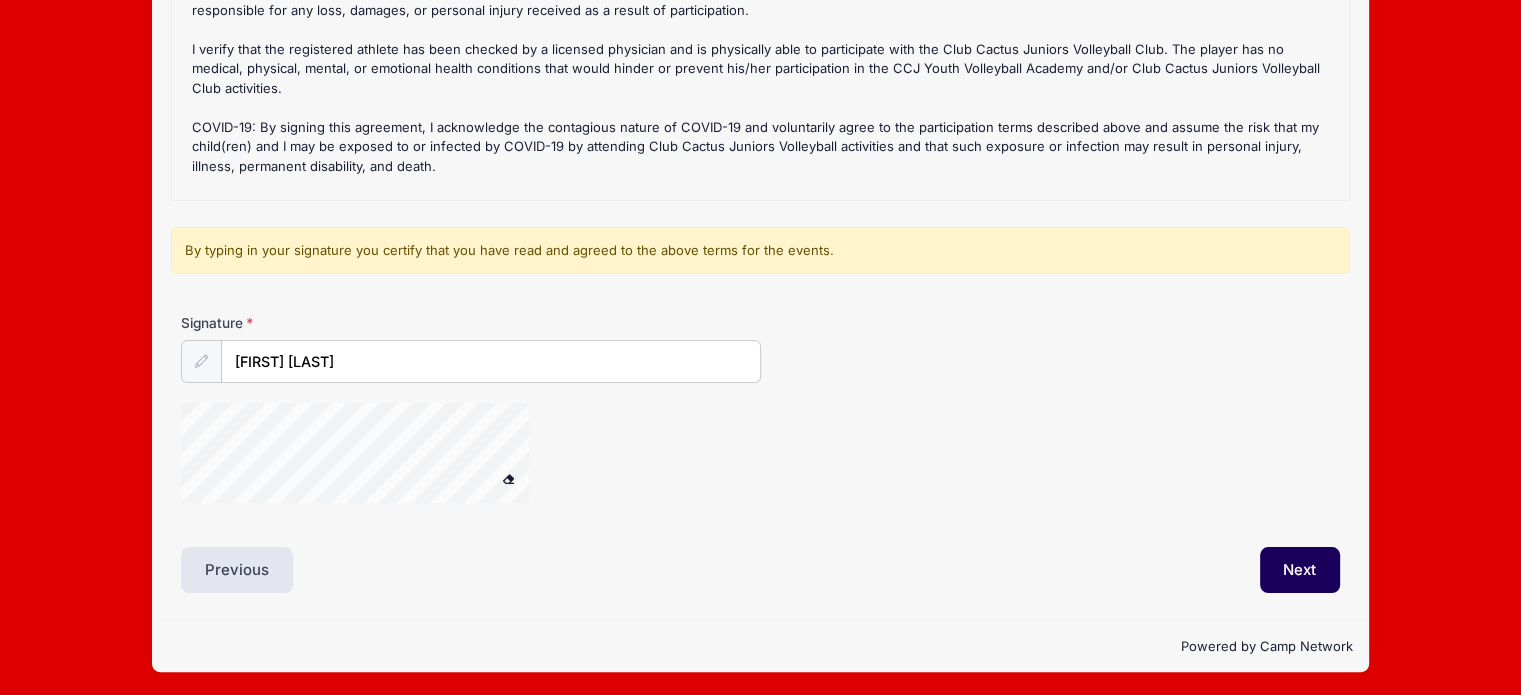 scroll, scrollTop: 0, scrollLeft: 0, axis: both 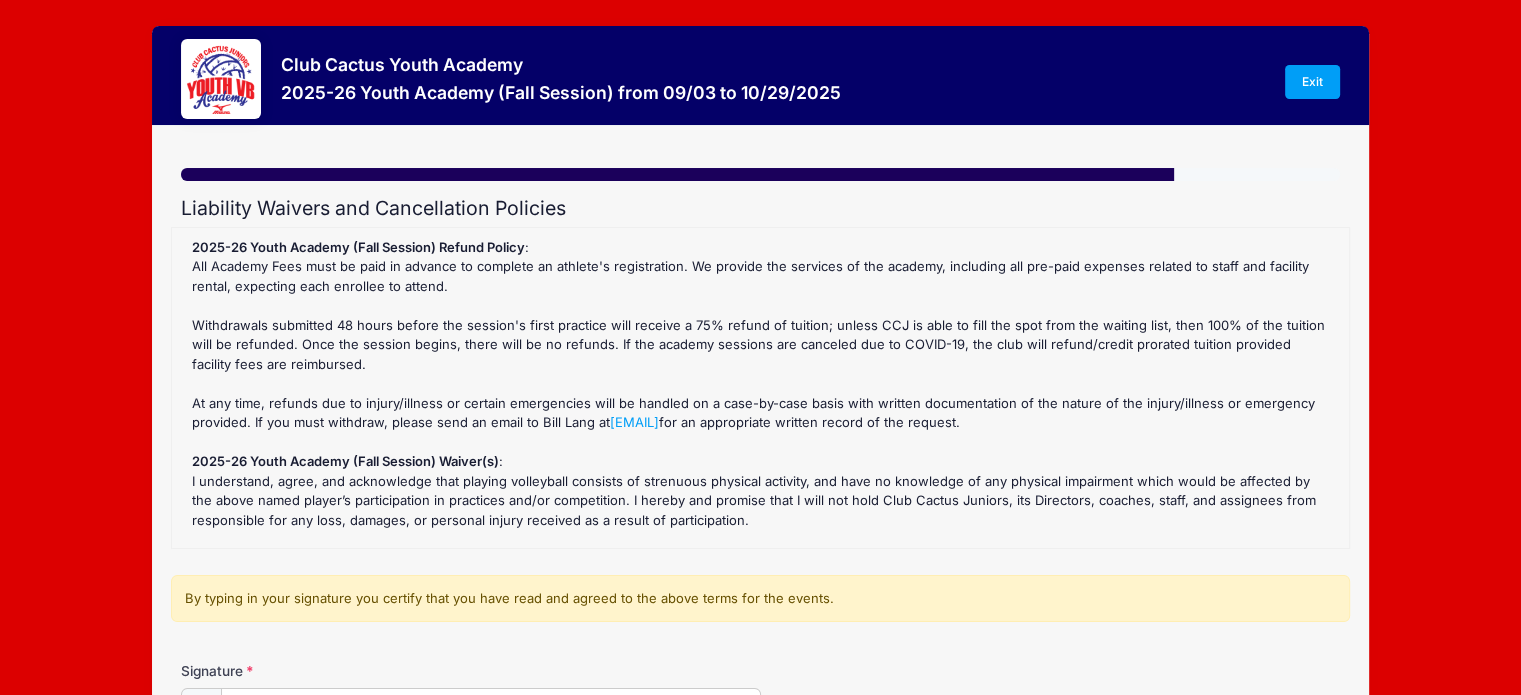 click on "James Le
2025-26 Youth Academy (Fall Session) Refund Policy :
All Academy Fees must be paid in advance to complete an athlete's registration.  We provide the services of the academy, including all pre-paid expenses related to staff and facility rental, expecting each enrollee to attend.
Withdrawals submitted 48 hours before the session's first practice will receive a 75% refund of tuition; unless CCJ is able to fill the spot from the waiting list, then 100% of the tuition will be refunded.  Once the session begins, there will be no refunds.  If the academy sessions are canceled due to COVID-19, the club will refund/credit prorated tuition provided facility fees are reimbursed.
At any time, refunds due to injury/illness or certain emergencies will be handled on a case-by-case basis with written documentation of the nature of the injury/illness or emergency provided.   If you must withdraw, please send an email to [FIRST] [LAST] at  [EMAIL]
:" at bounding box center [760, 388] 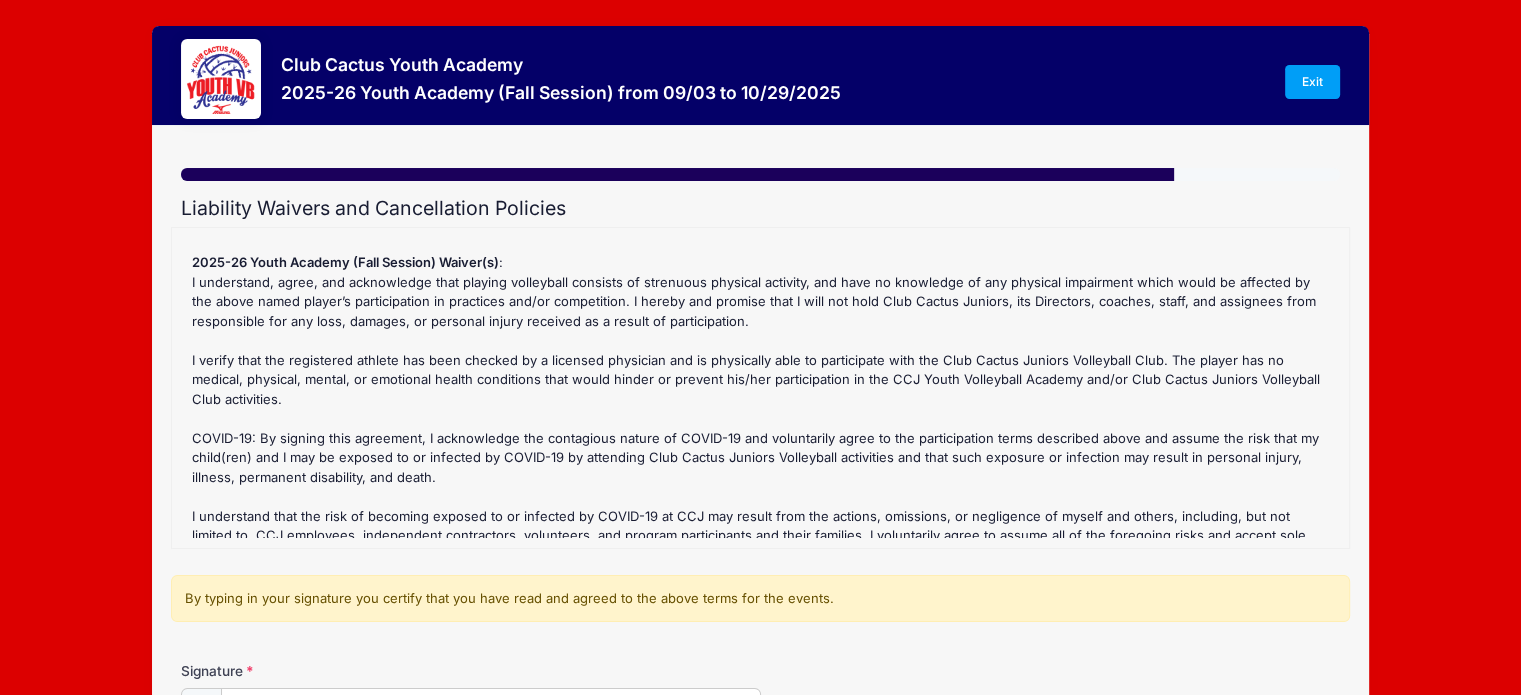 scroll, scrollTop: 363, scrollLeft: 0, axis: vertical 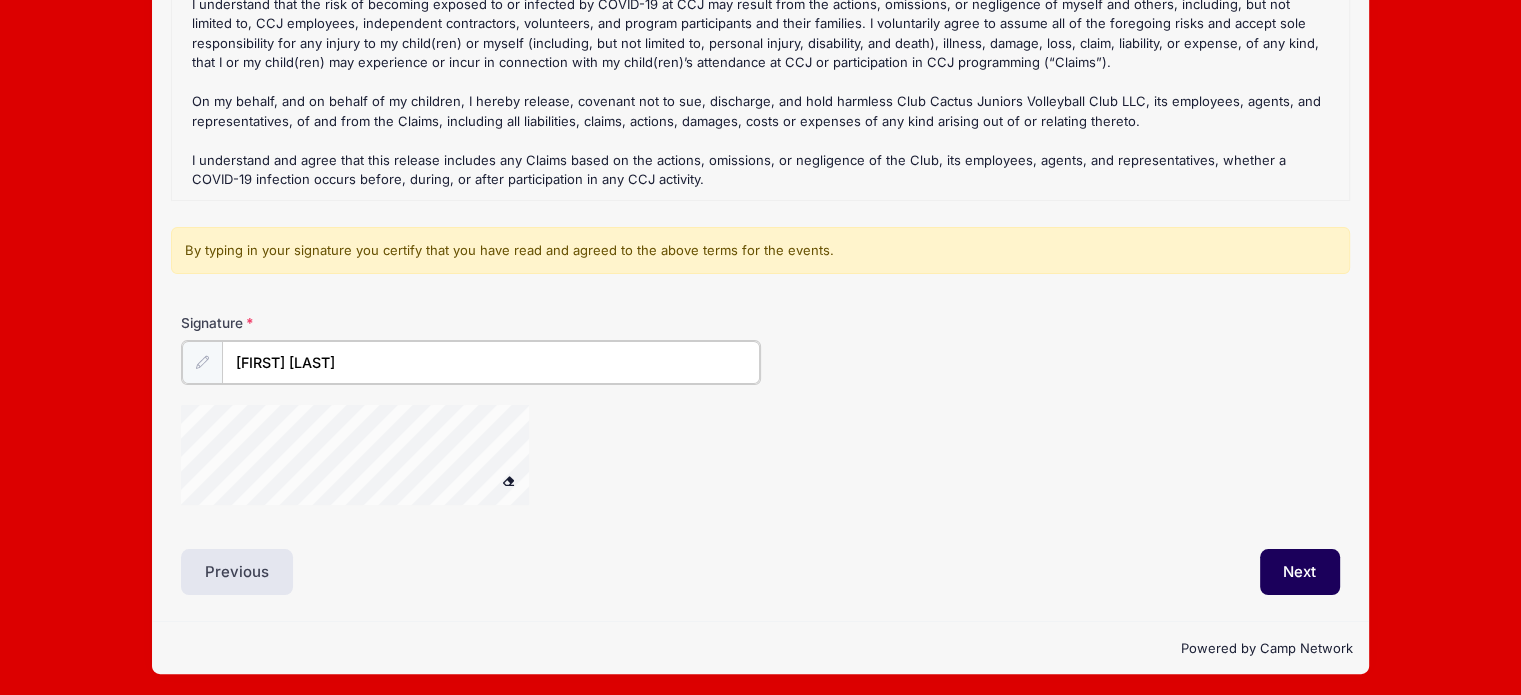drag, startPoint x: 345, startPoint y: 377, endPoint x: 373, endPoint y: 356, distance: 35 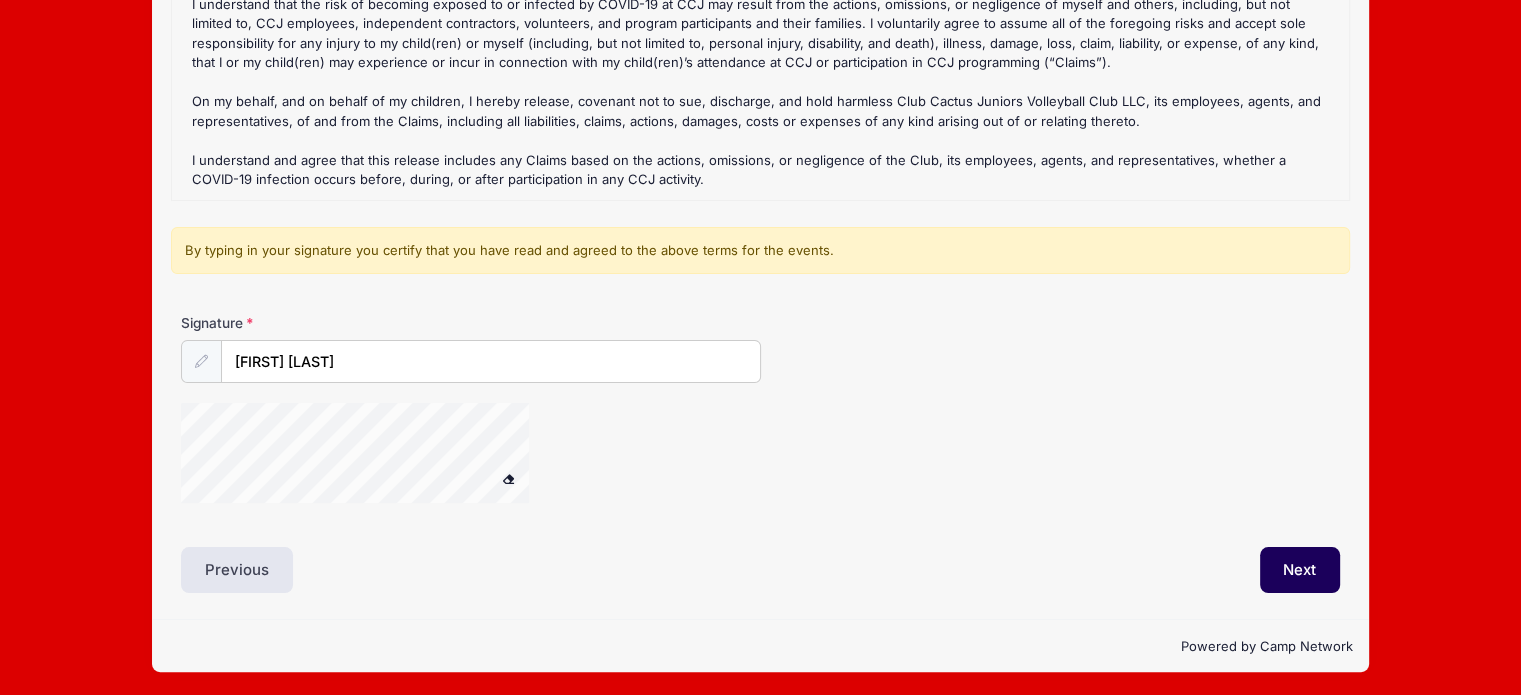 drag, startPoint x: 278, startPoint y: 250, endPoint x: 277, endPoint y: 260, distance: 10.049875 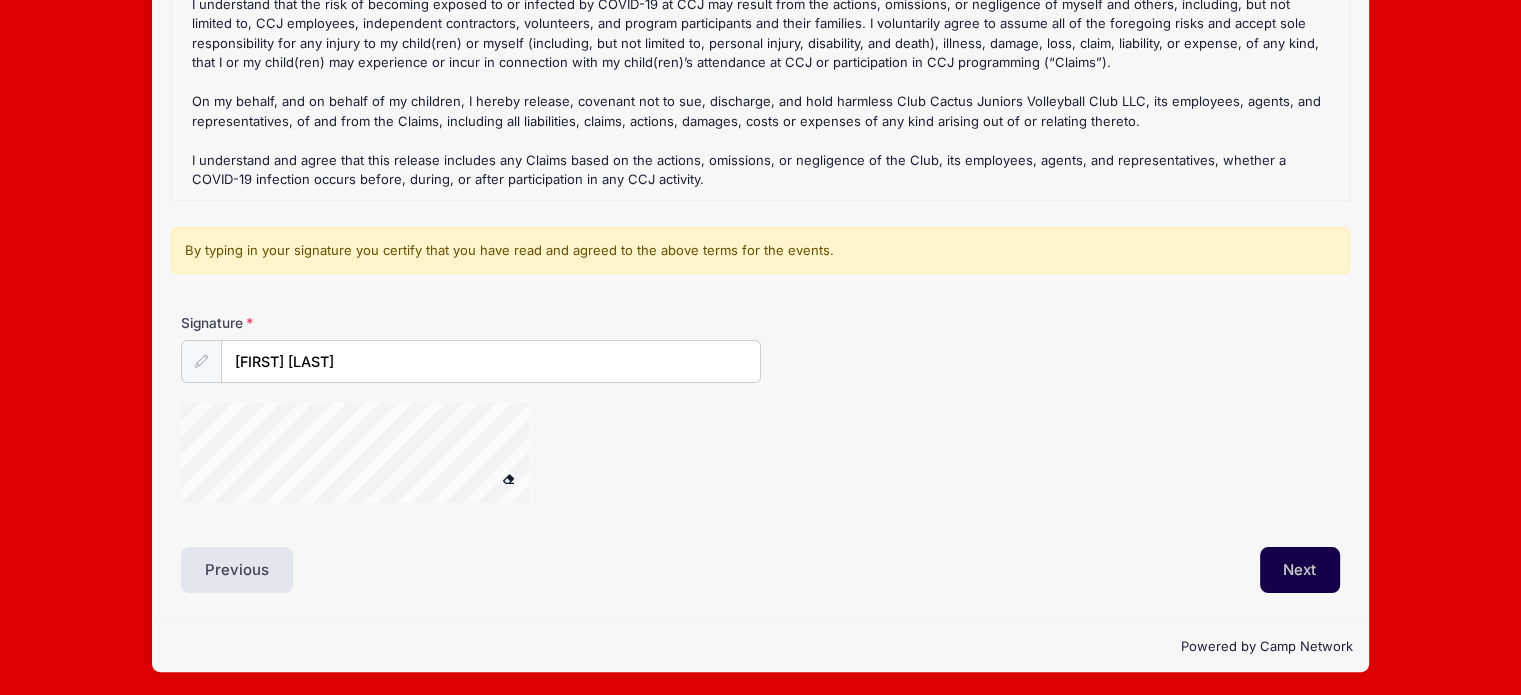 click on "Next" at bounding box center (1300, 570) 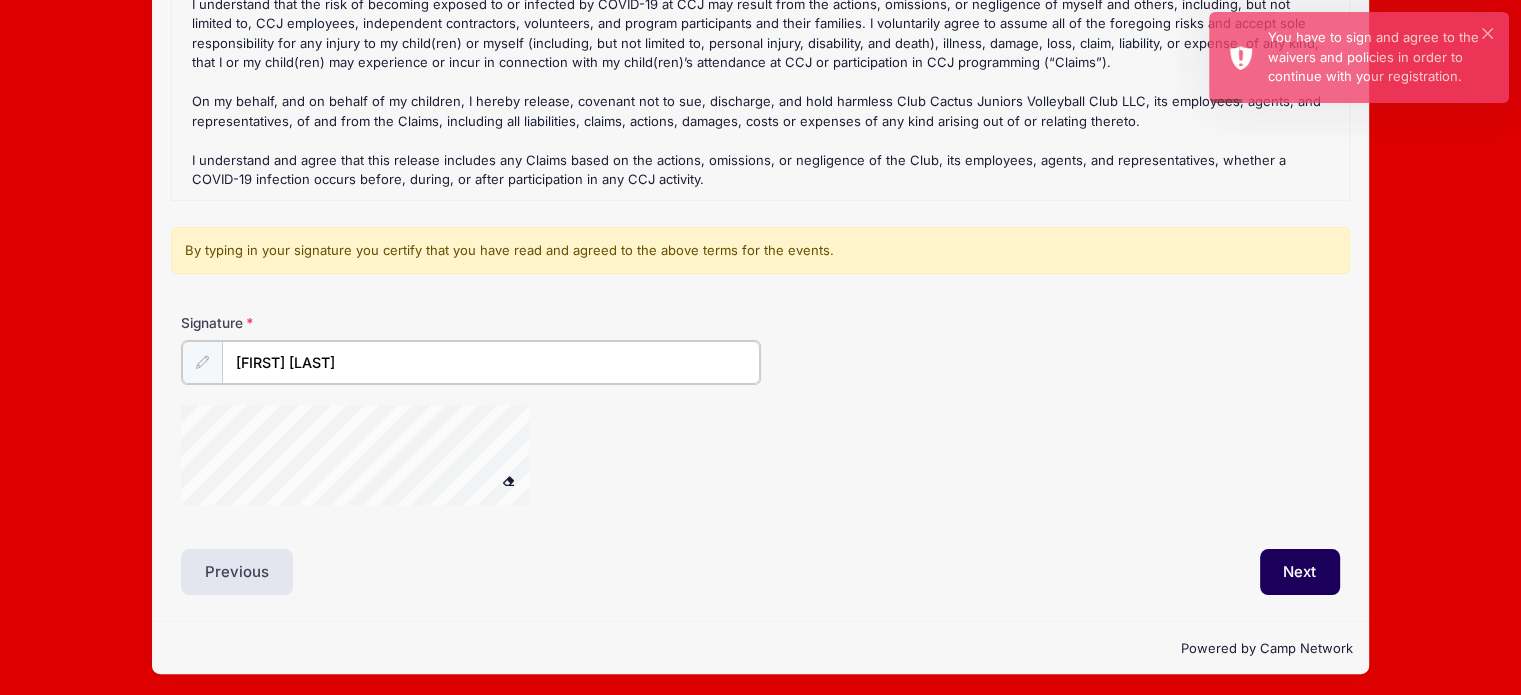 drag, startPoint x: 469, startPoint y: 349, endPoint x: 404, endPoint y: 345, distance: 65.12296 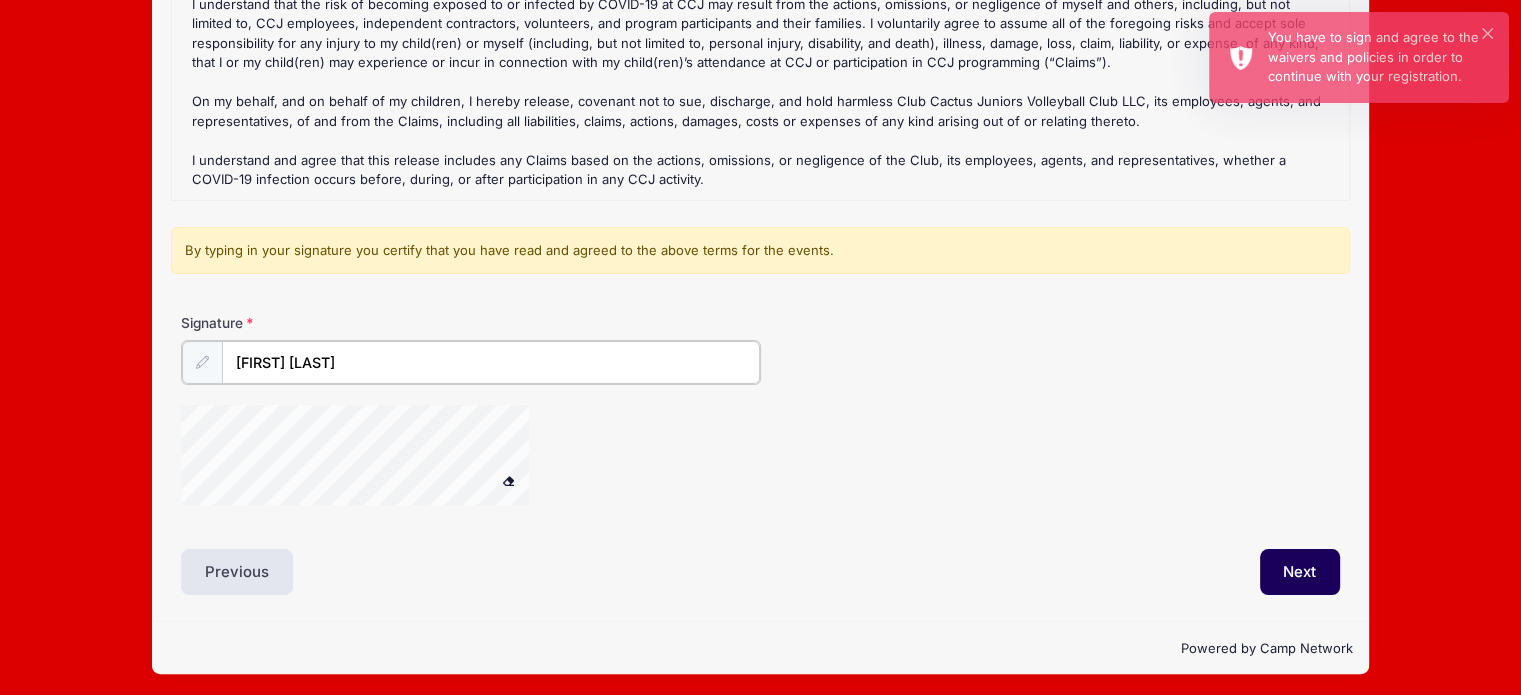 click on "[FIRST] [LAST]" at bounding box center [491, 362] 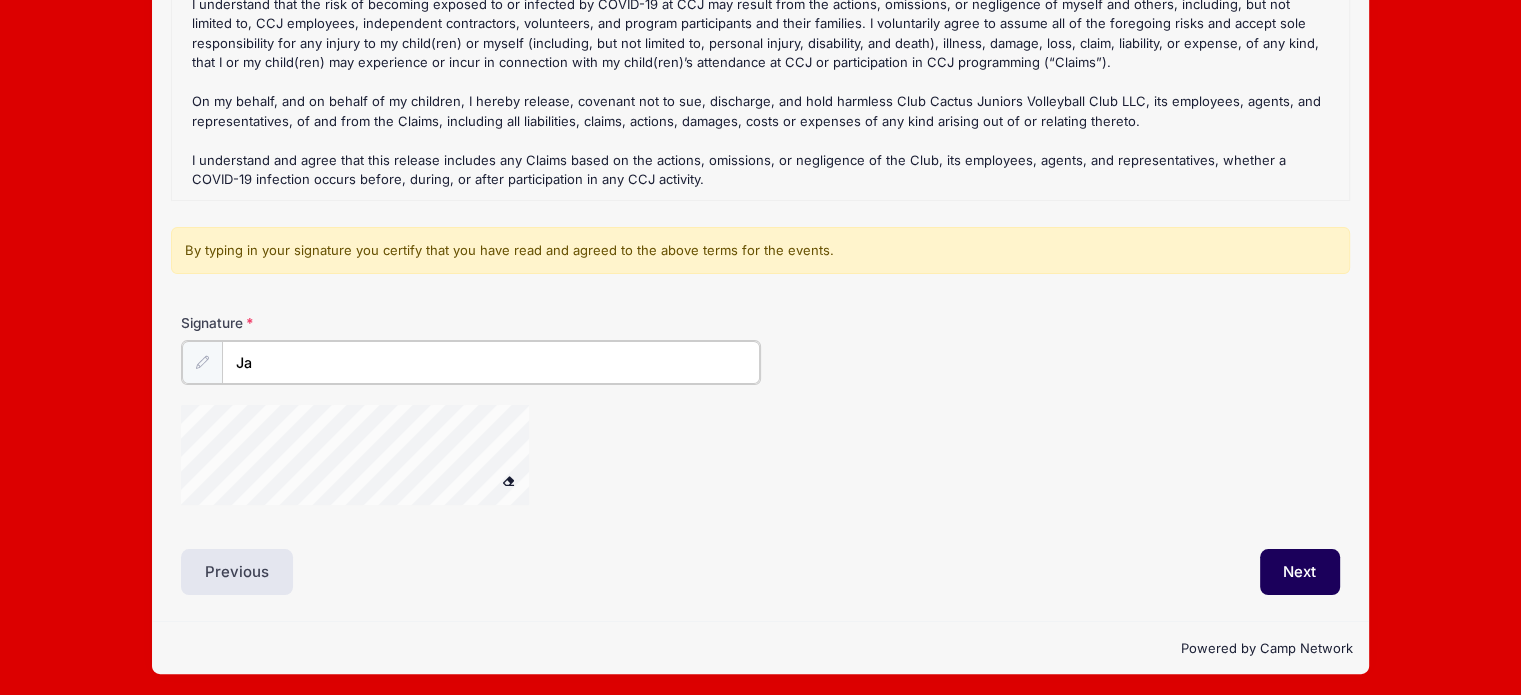 type on "J" 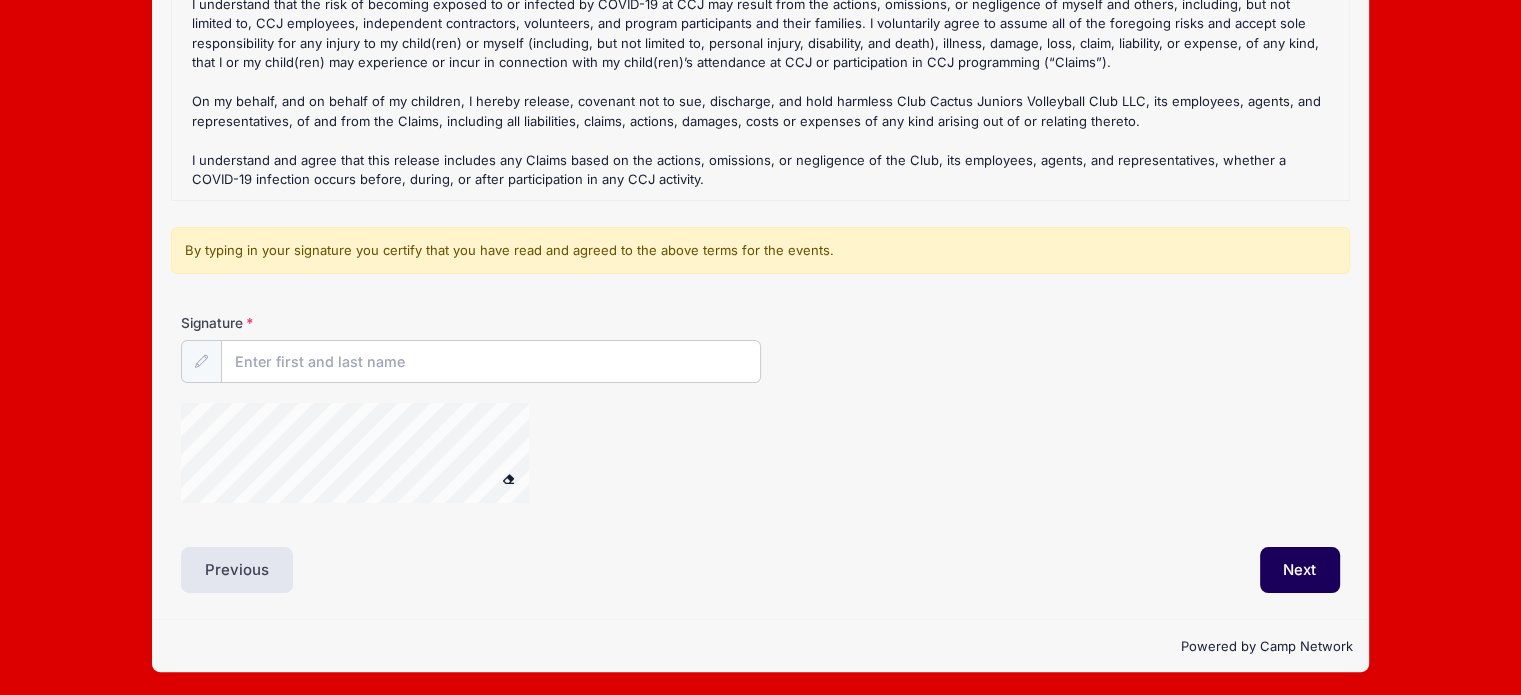click at bounding box center (201, 361) 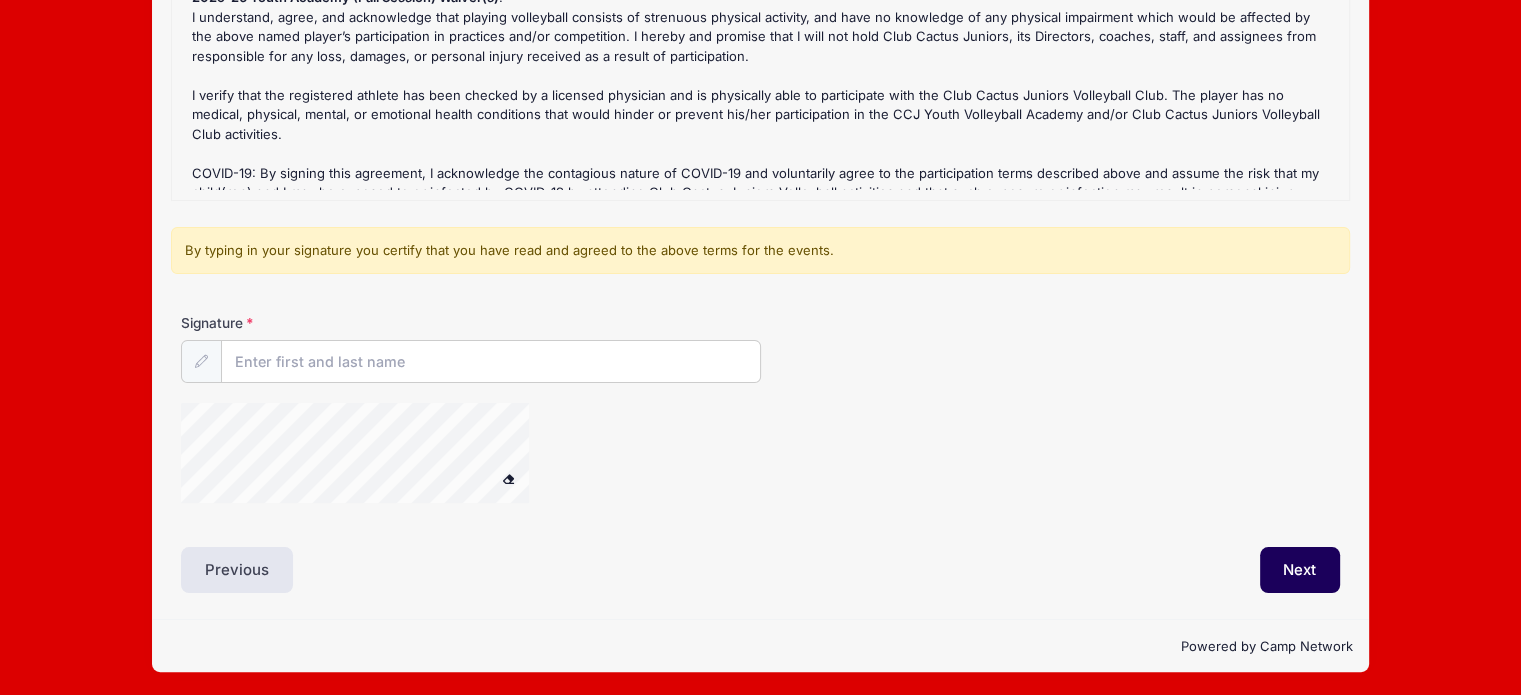scroll, scrollTop: 0, scrollLeft: 0, axis: both 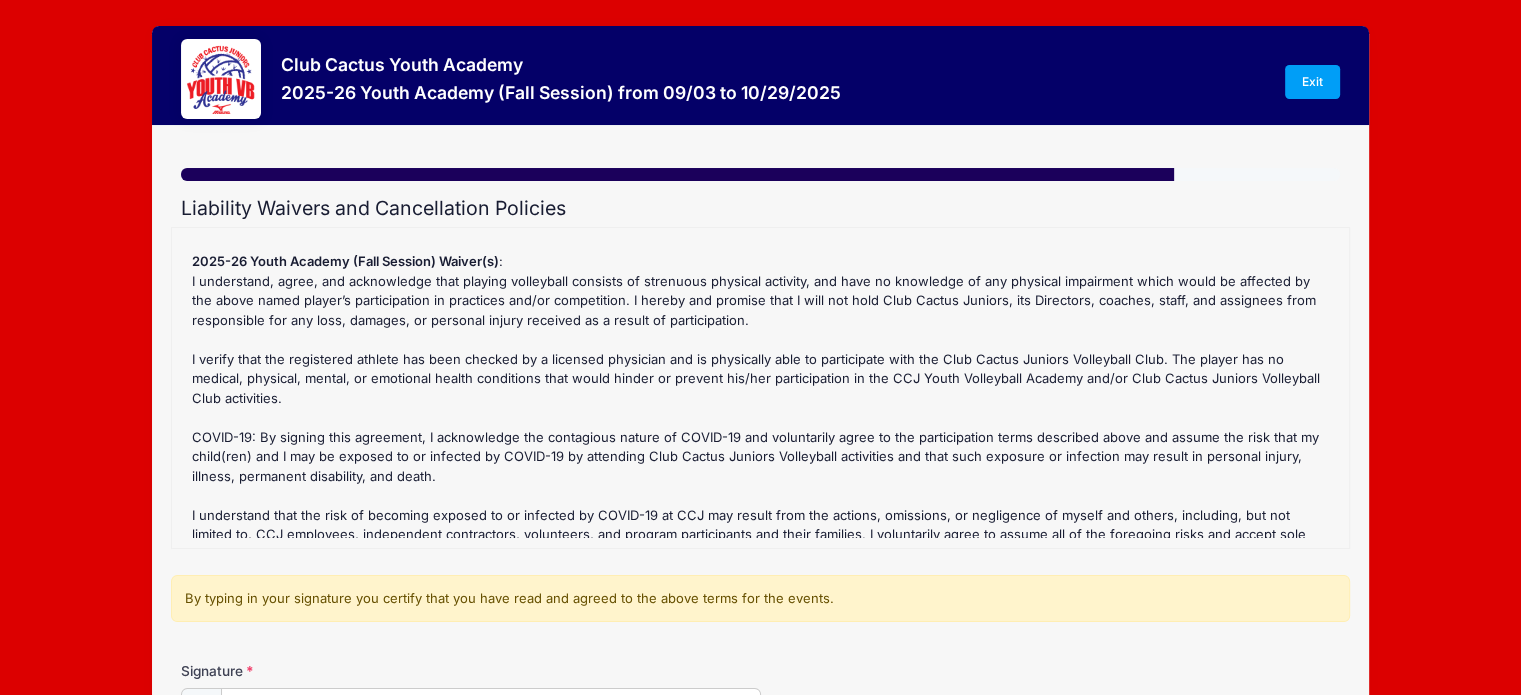 drag, startPoint x: 433, startPoint y: 248, endPoint x: 421, endPoint y: 237, distance: 16.27882 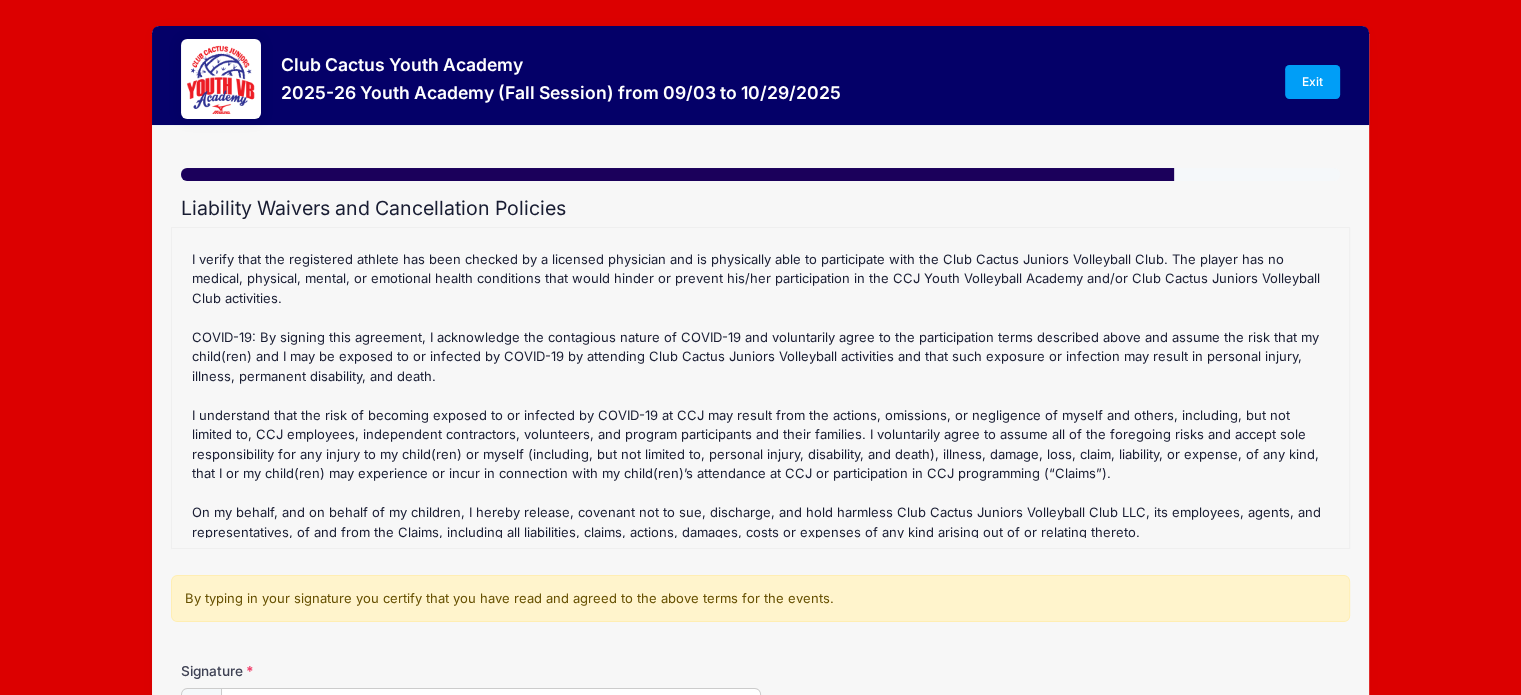 scroll, scrollTop: 363, scrollLeft: 0, axis: vertical 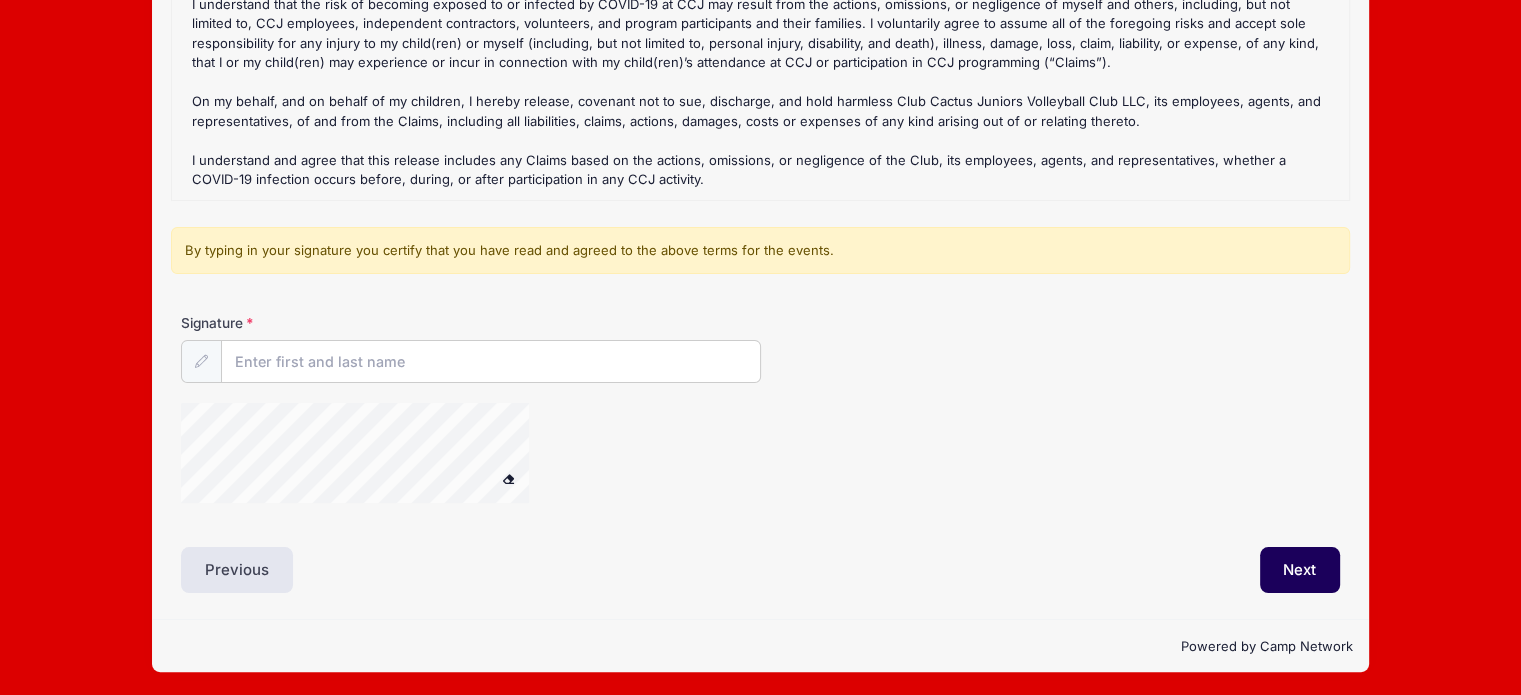 drag, startPoint x: 374, startPoint y: 277, endPoint x: 329, endPoint y: 292, distance: 47.434166 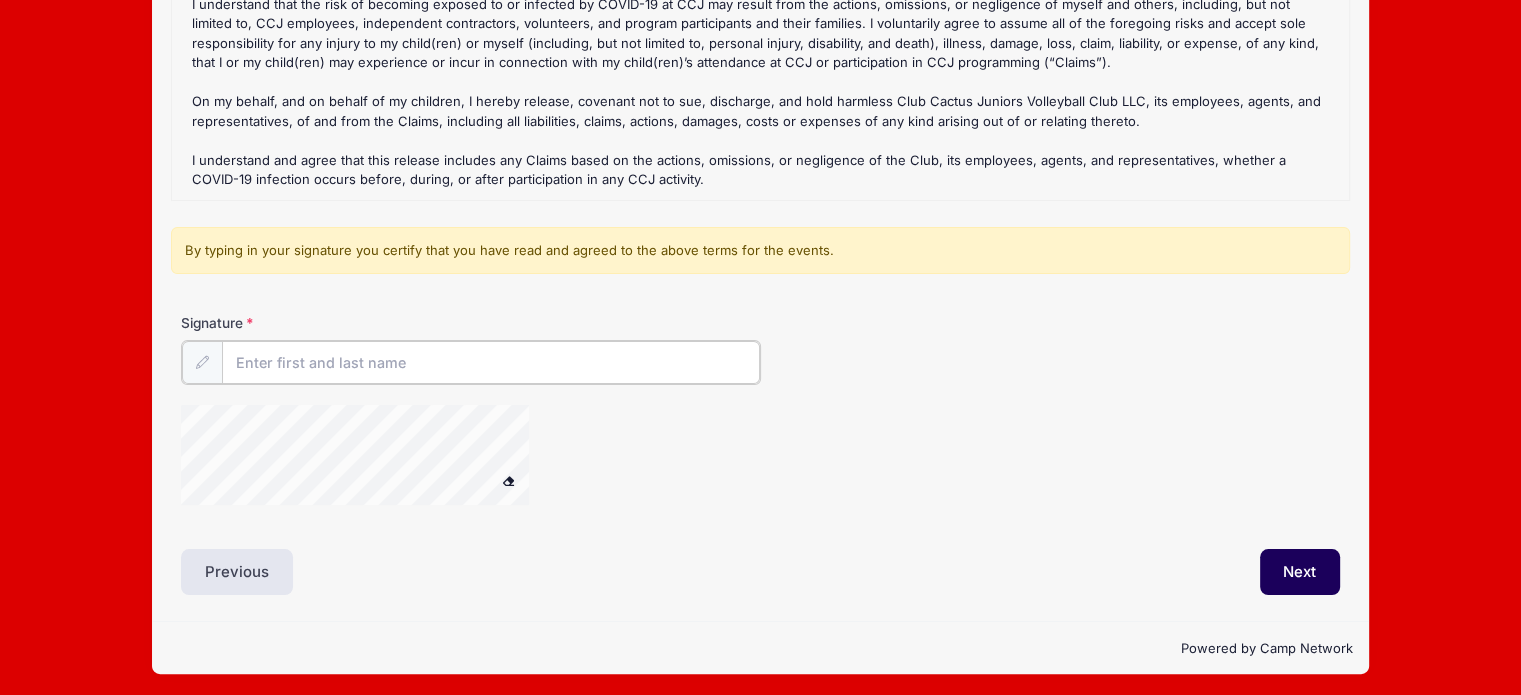 click on "Signature" at bounding box center [491, 362] 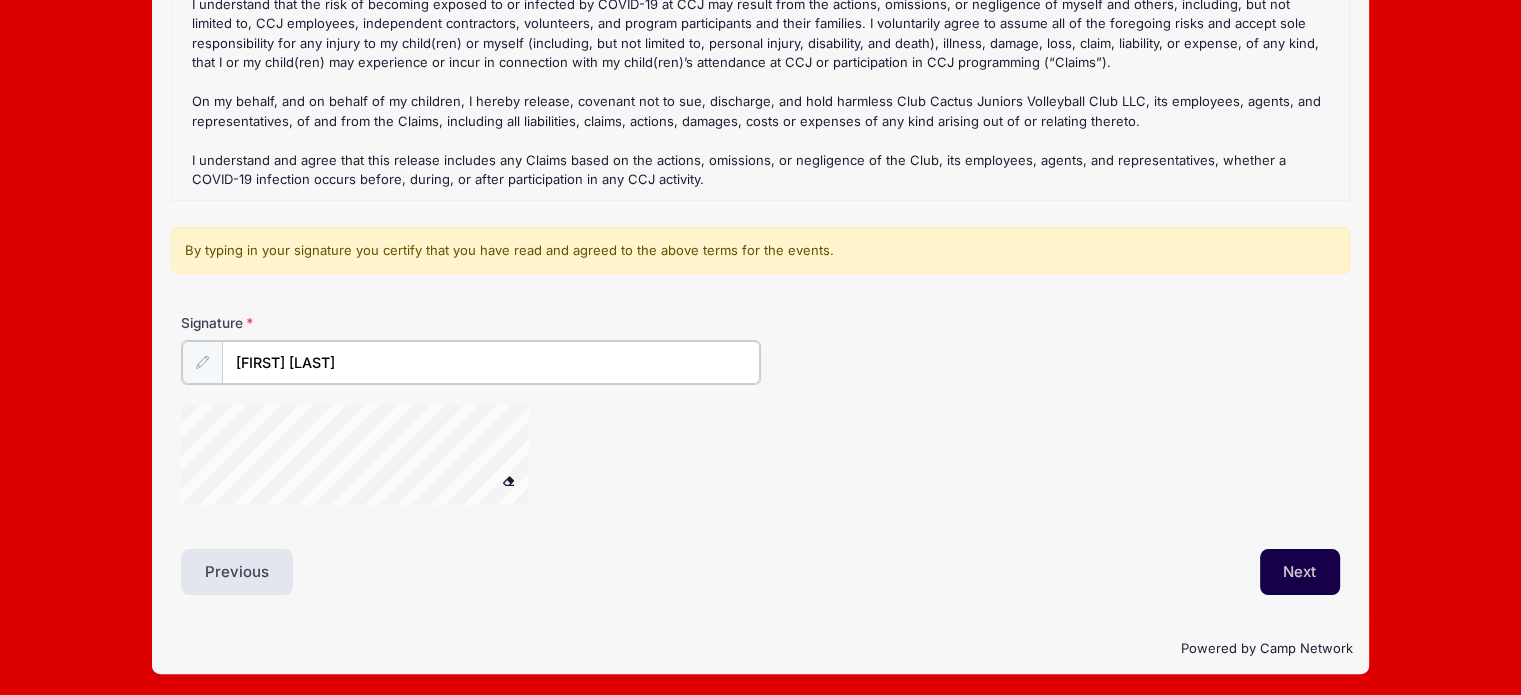 type on "[FIRST] [LAST]" 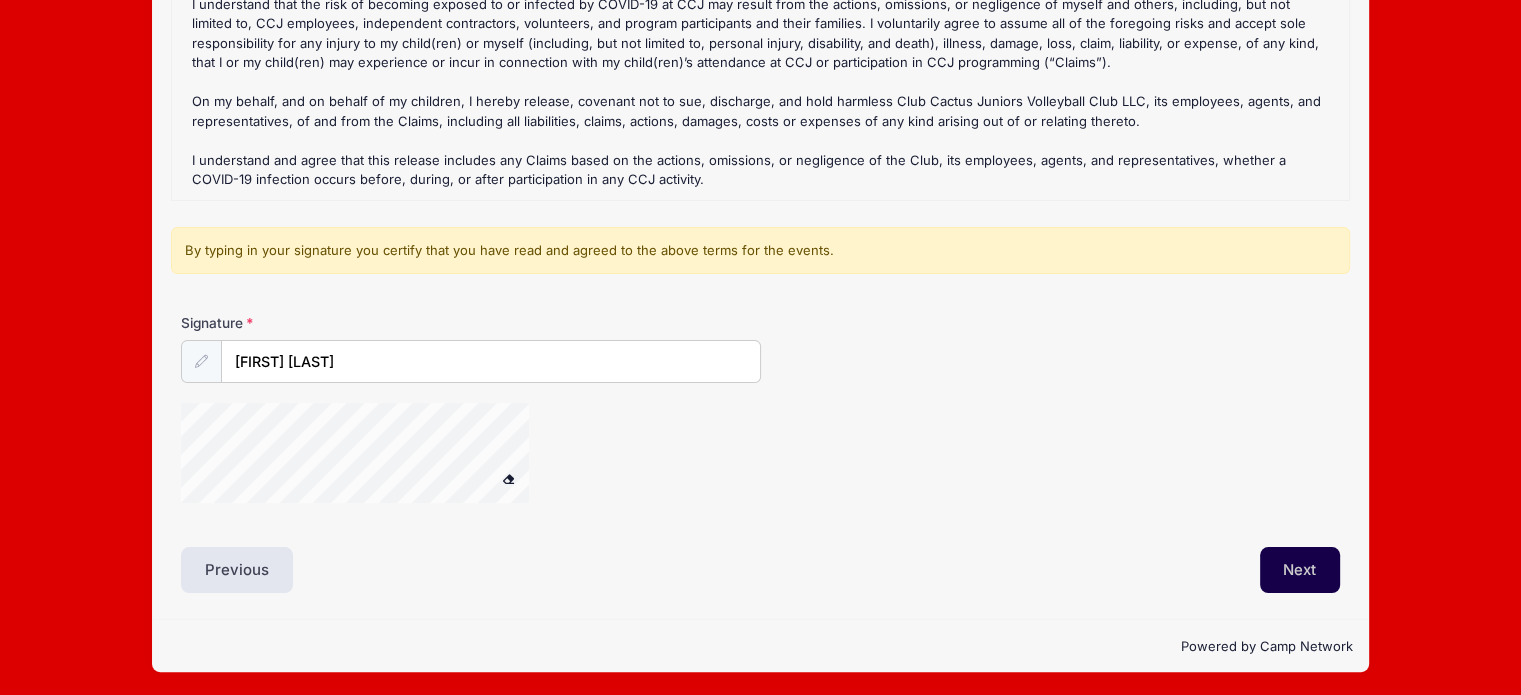 click on "Next" at bounding box center [1300, 570] 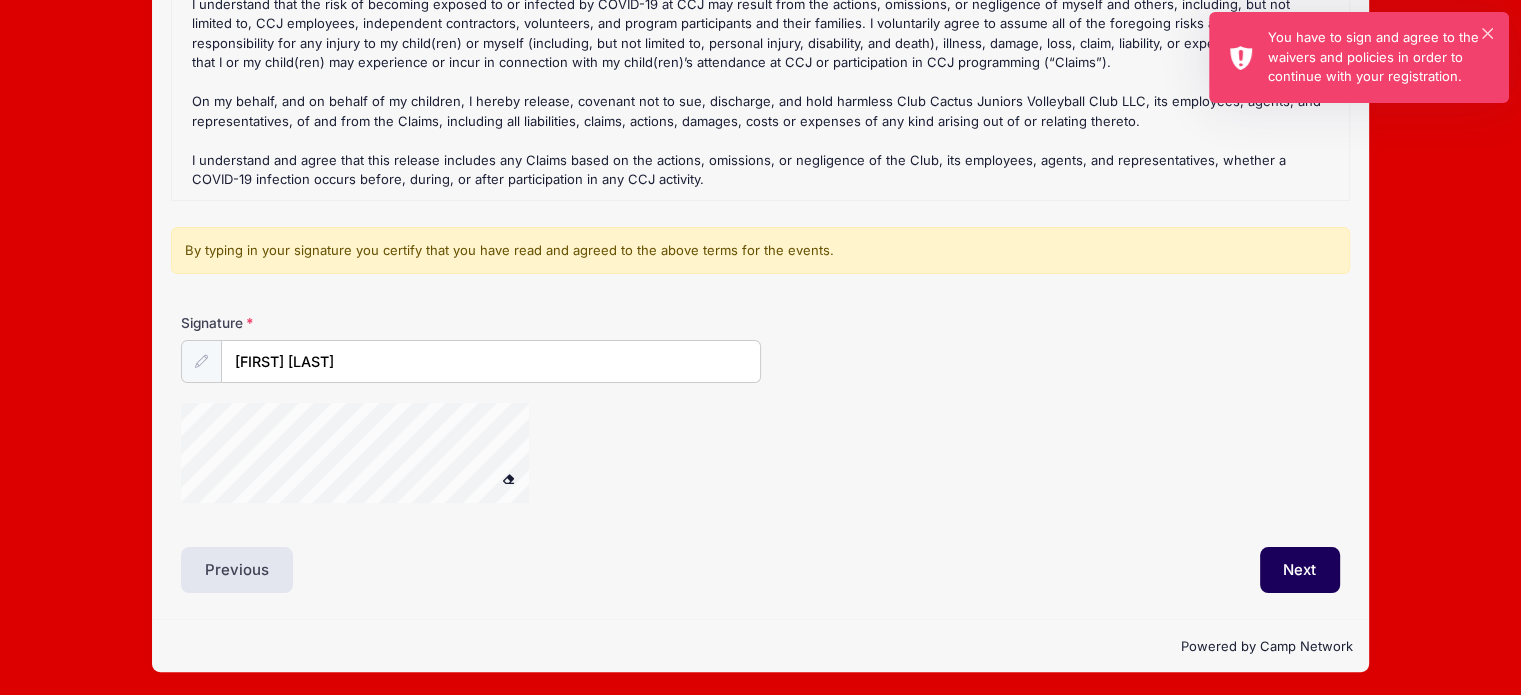 click on "You have to sign and agree to the waivers and policies in order to continue with your registration." at bounding box center [1380, 57] 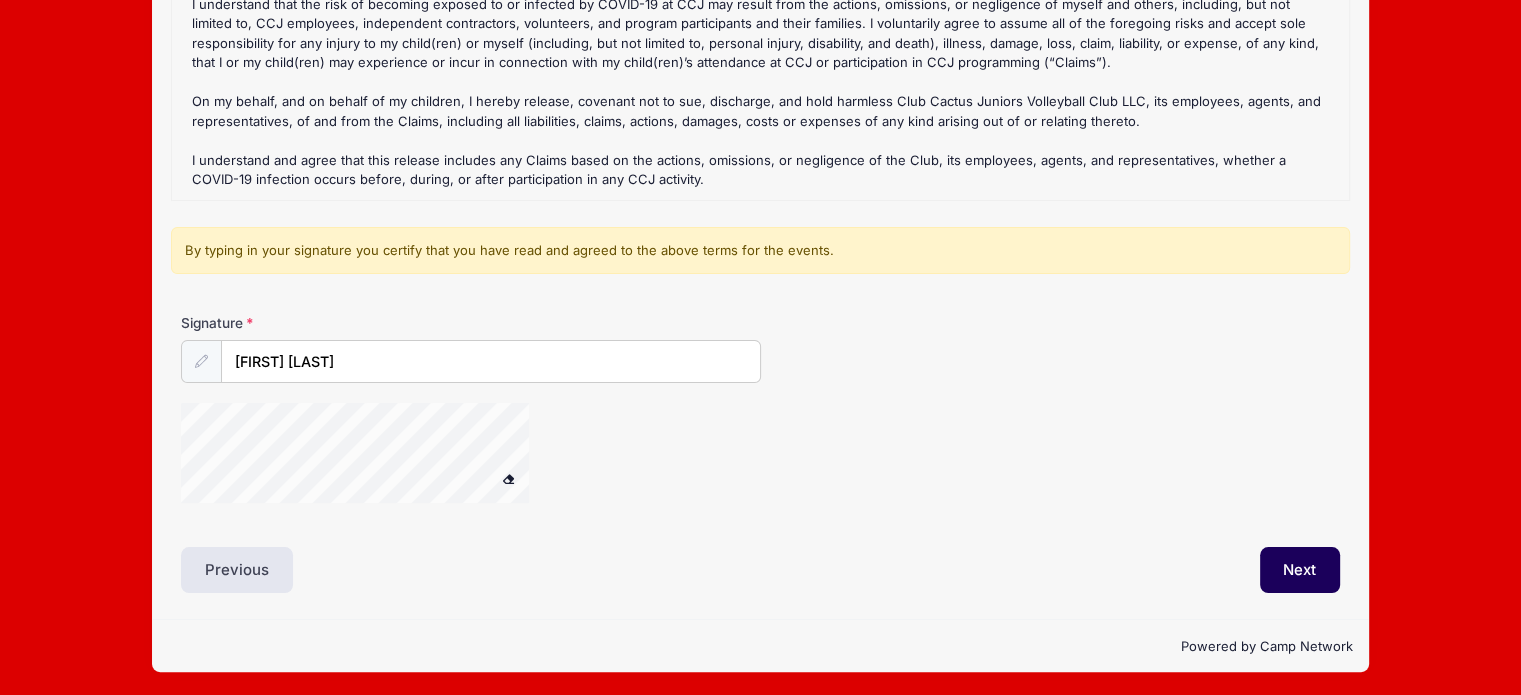 scroll, scrollTop: 0, scrollLeft: 0, axis: both 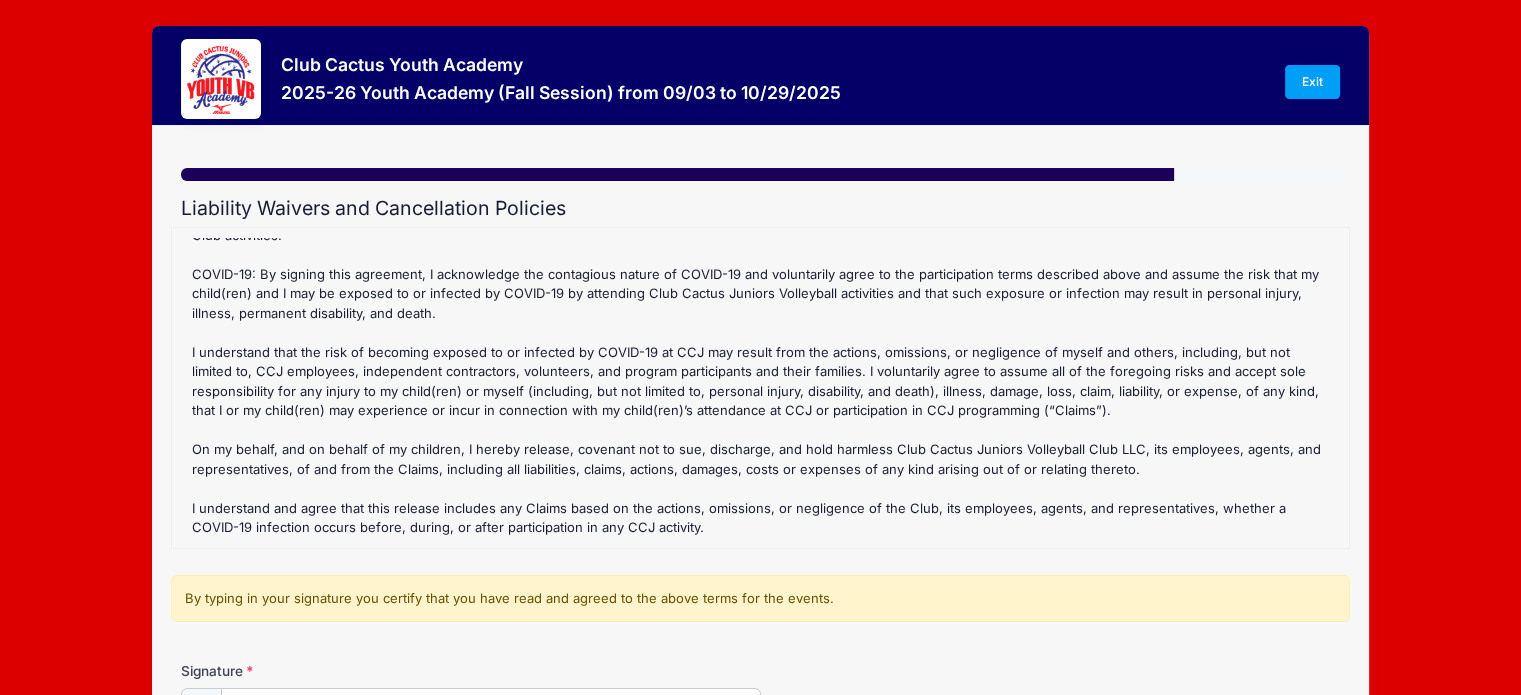 drag, startPoint x: 376, startPoint y: 193, endPoint x: 372, endPoint y: 214, distance: 21.377558 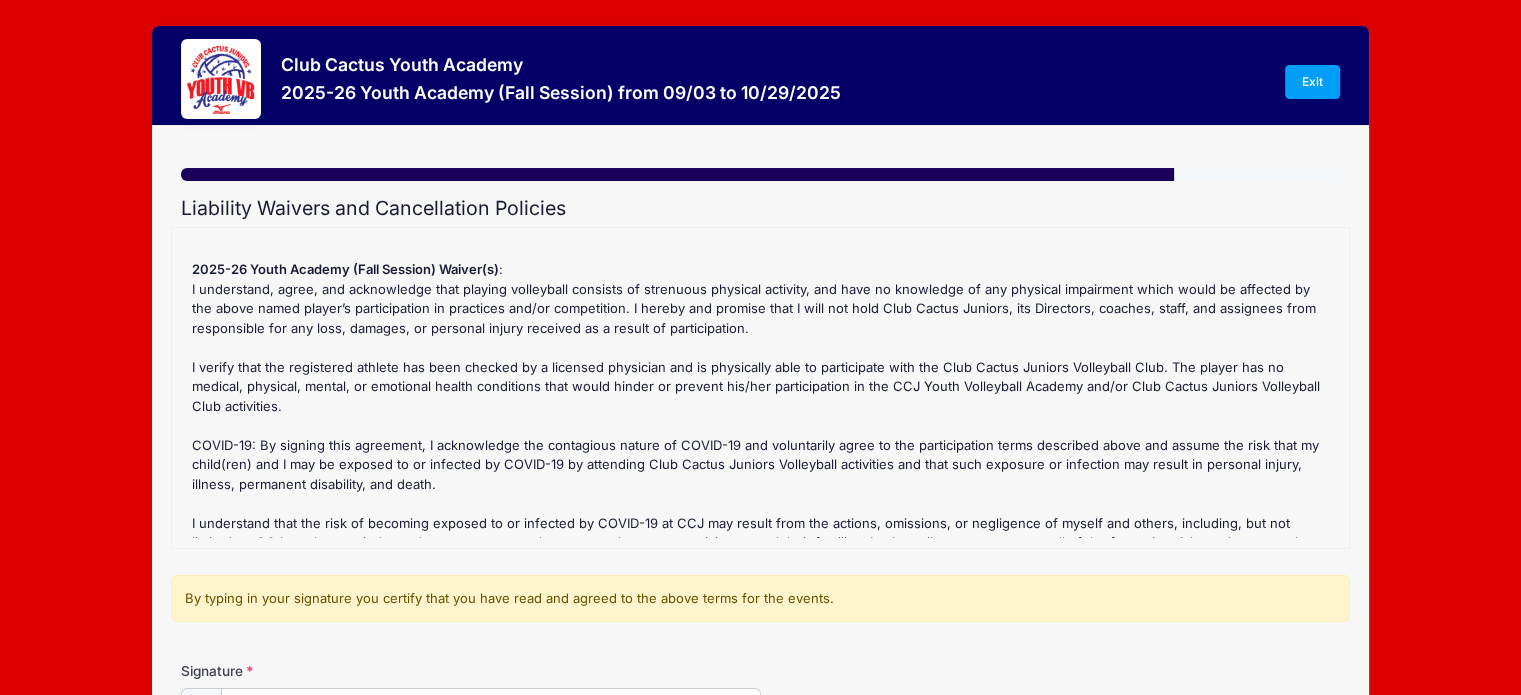 scroll, scrollTop: 200, scrollLeft: 0, axis: vertical 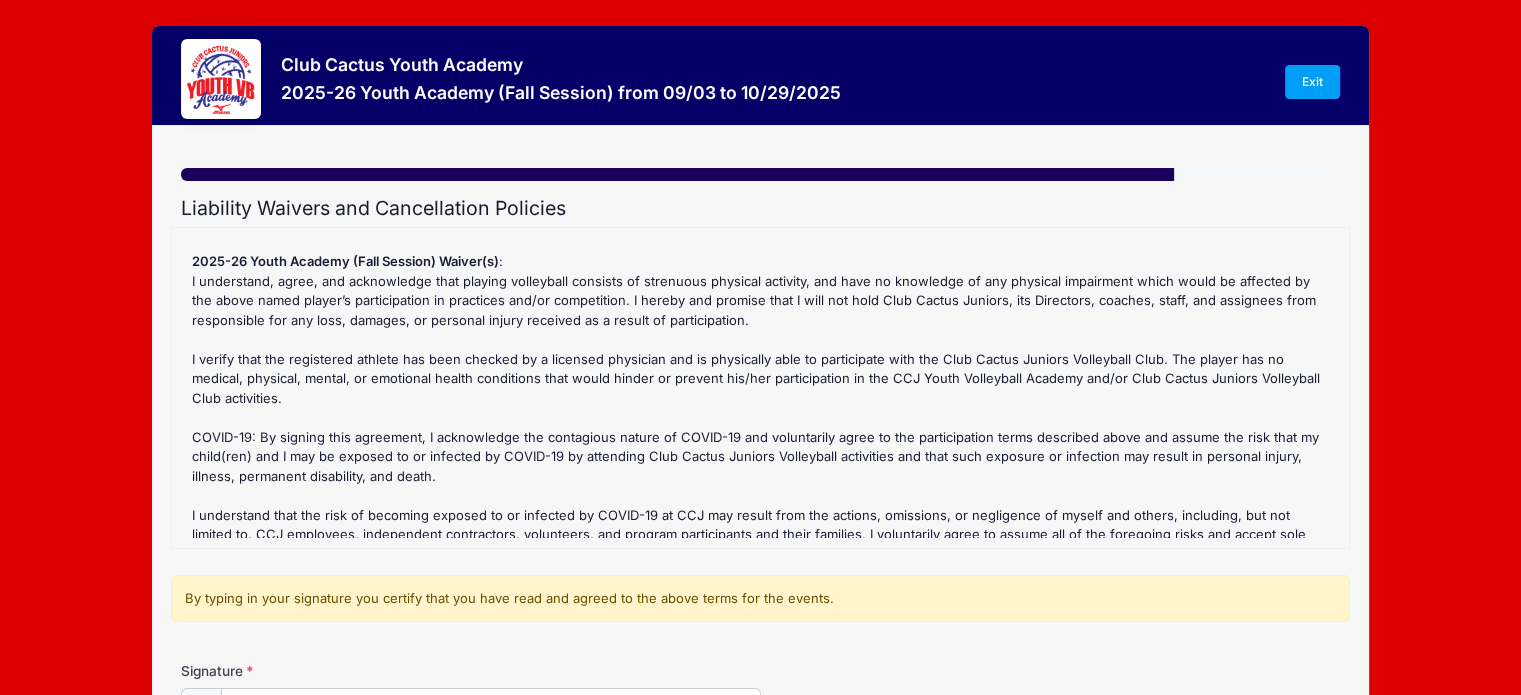 click on "James Le
2025-26 Youth Academy (Fall Session) Refund Policy :
All Academy Fees must be paid in advance to complete an athlete's registration.  We provide the services of the academy, including all pre-paid expenses related to staff and facility rental, expecting each enrollee to attend.
Withdrawals submitted 48 hours before the session's first practice will receive a 75% refund of tuition; unless CCJ is able to fill the spot from the waiting list, then 100% of the tuition will be refunded.  Once the session begins, there will be no refunds.  If the academy sessions are canceled due to COVID-19, the club will refund/credit prorated tuition provided facility fees are reimbursed.
At any time, refunds due to injury/illness or certain emergencies will be handled on a case-by-case basis with written documentation of the nature of the injury/illness or emergency provided.   If you must withdraw, please send an email to [FIRST] [LAST] at  [EMAIL]
:" at bounding box center (760, 388) 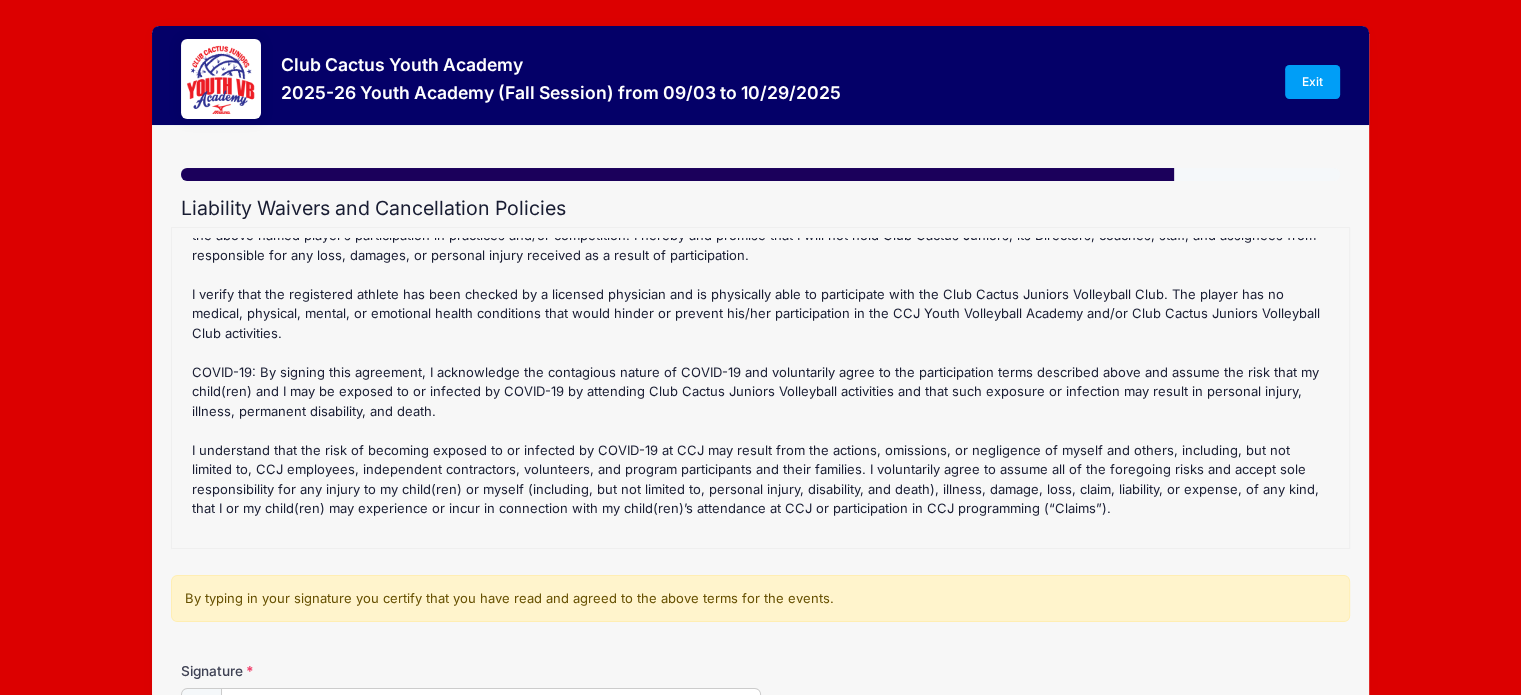 scroll, scrollTop: 363, scrollLeft: 0, axis: vertical 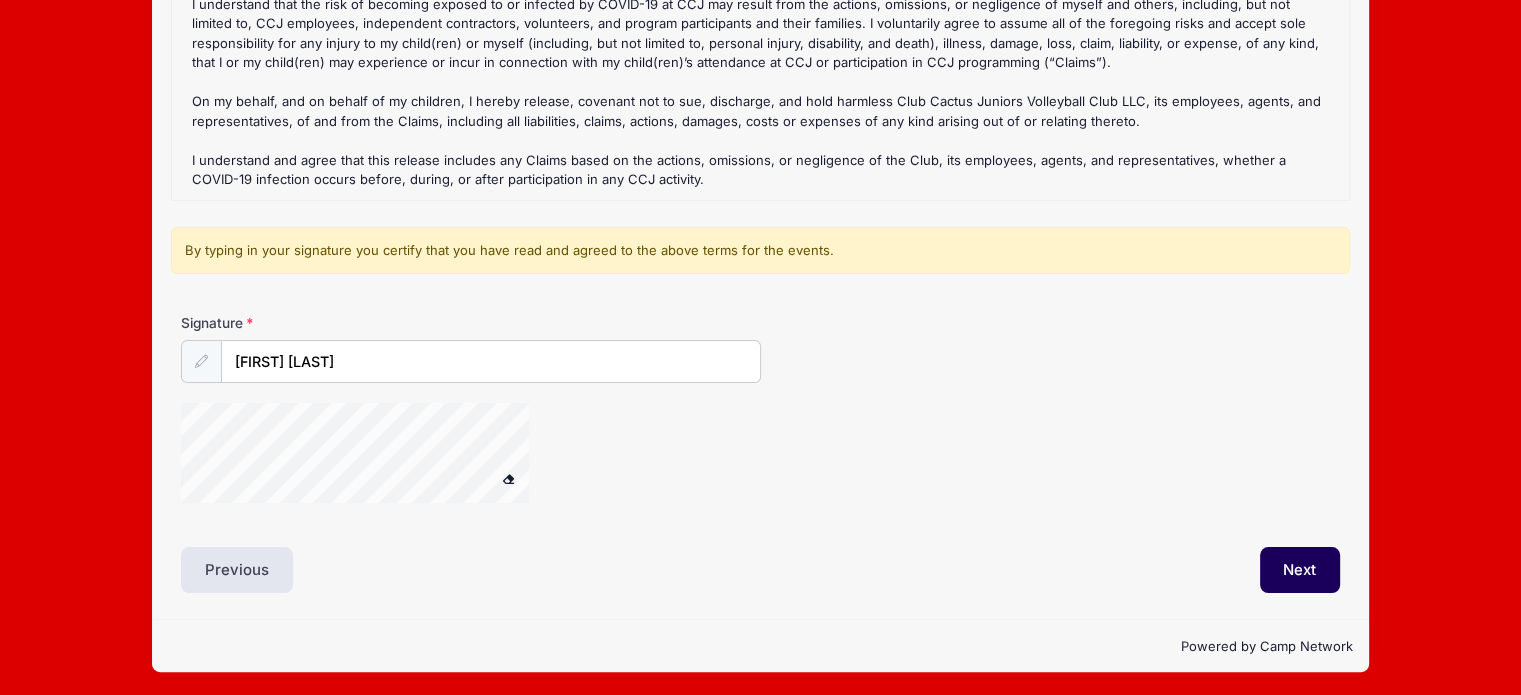 click on "By typing in your signature you certify that you have read and agreed to the above terms for the events." at bounding box center [760, 251] 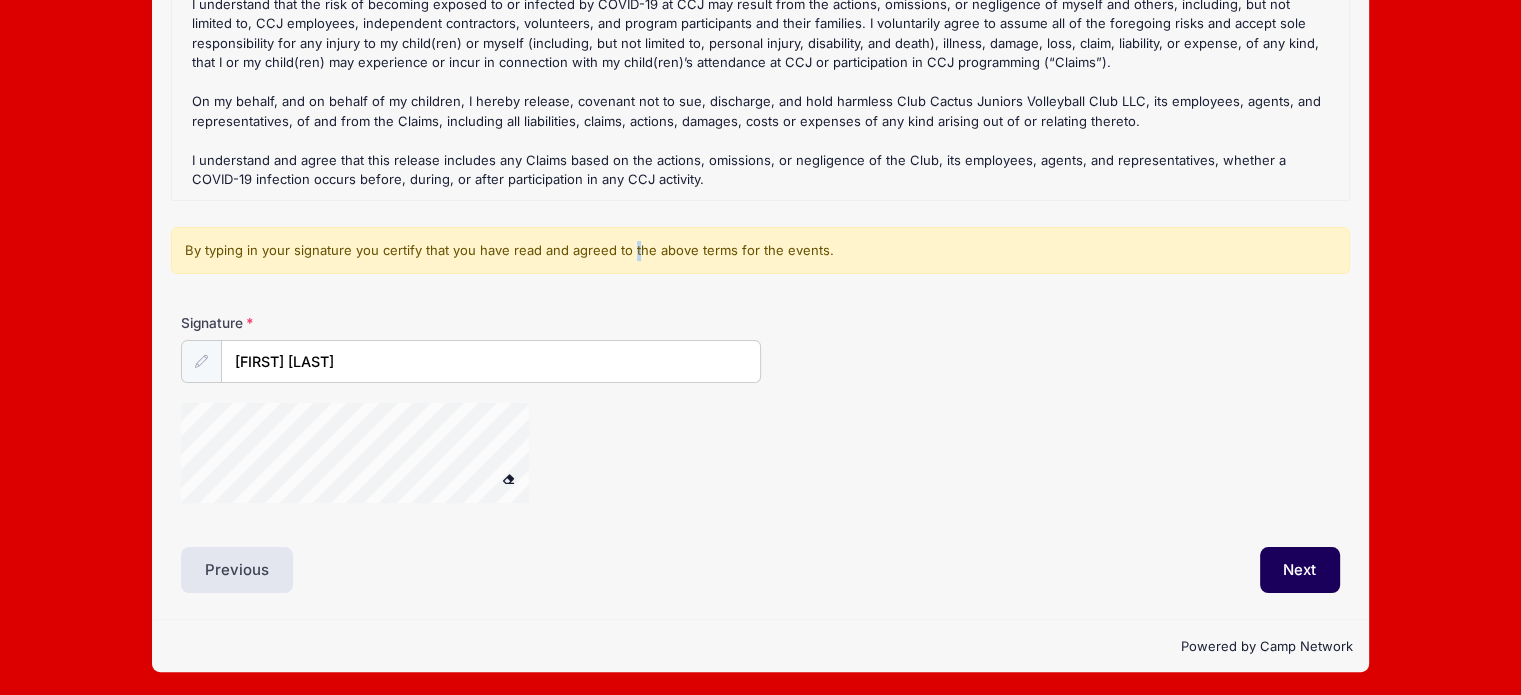 drag, startPoint x: 496, startPoint y: 255, endPoint x: 506, endPoint y: 253, distance: 10.198039 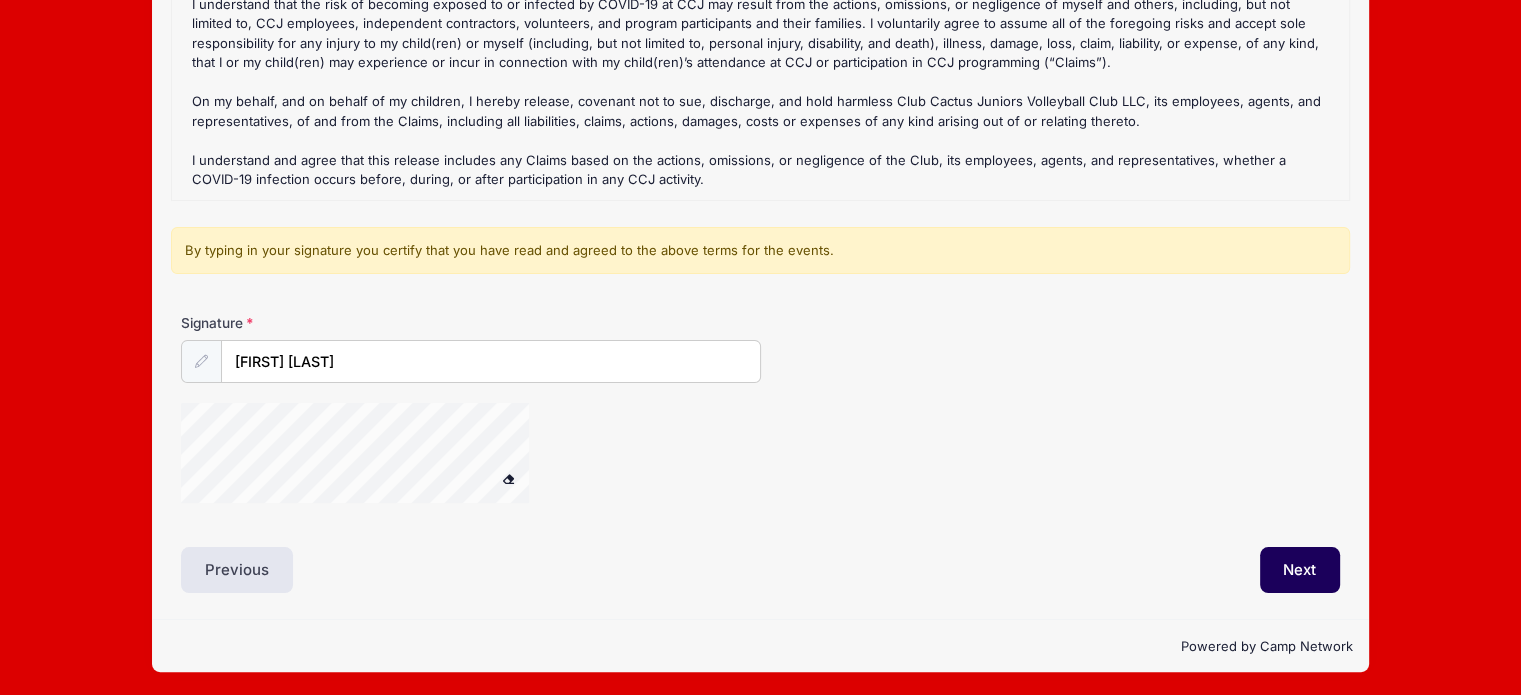 click on "Signature
[FIRST] [LAST]" at bounding box center (760, 348) 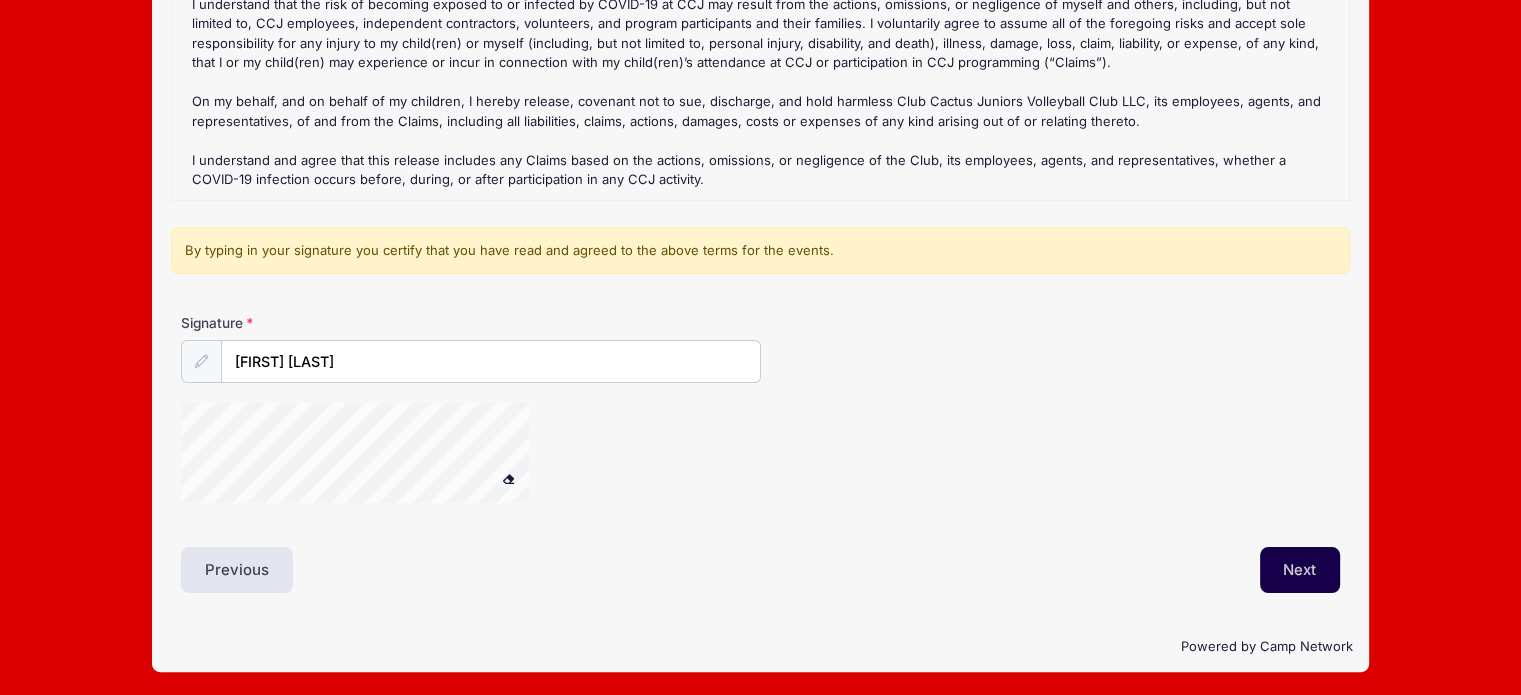 click on "Next" at bounding box center [1300, 570] 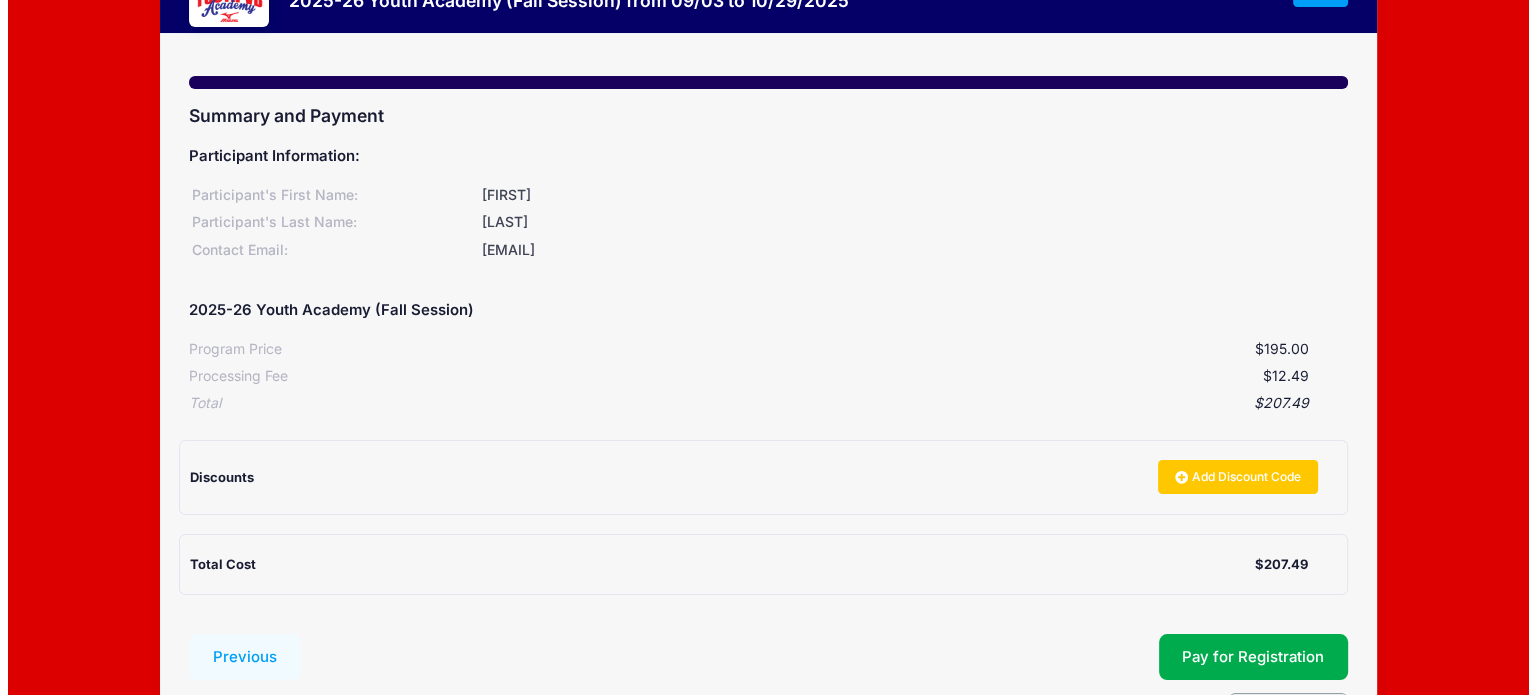 scroll, scrollTop: 0, scrollLeft: 0, axis: both 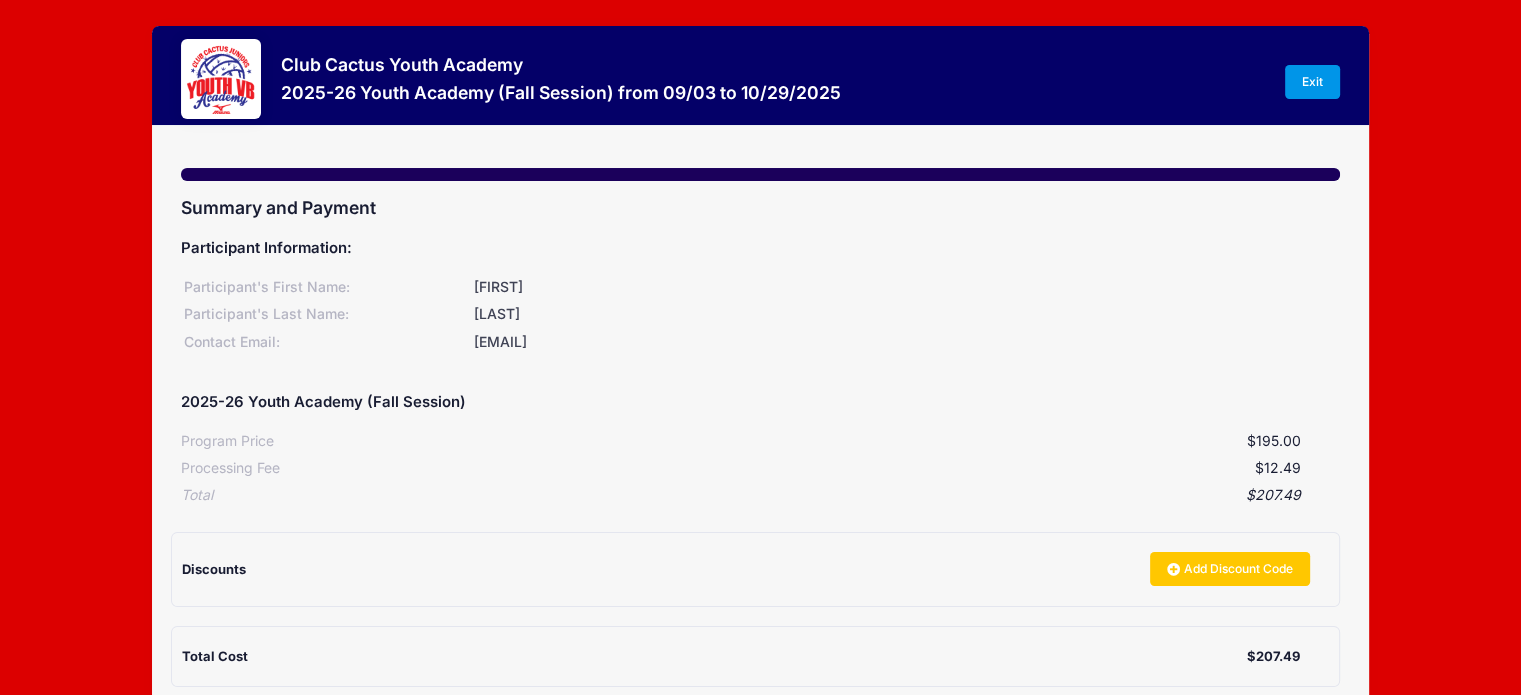 click on "Exit" at bounding box center [1313, 82] 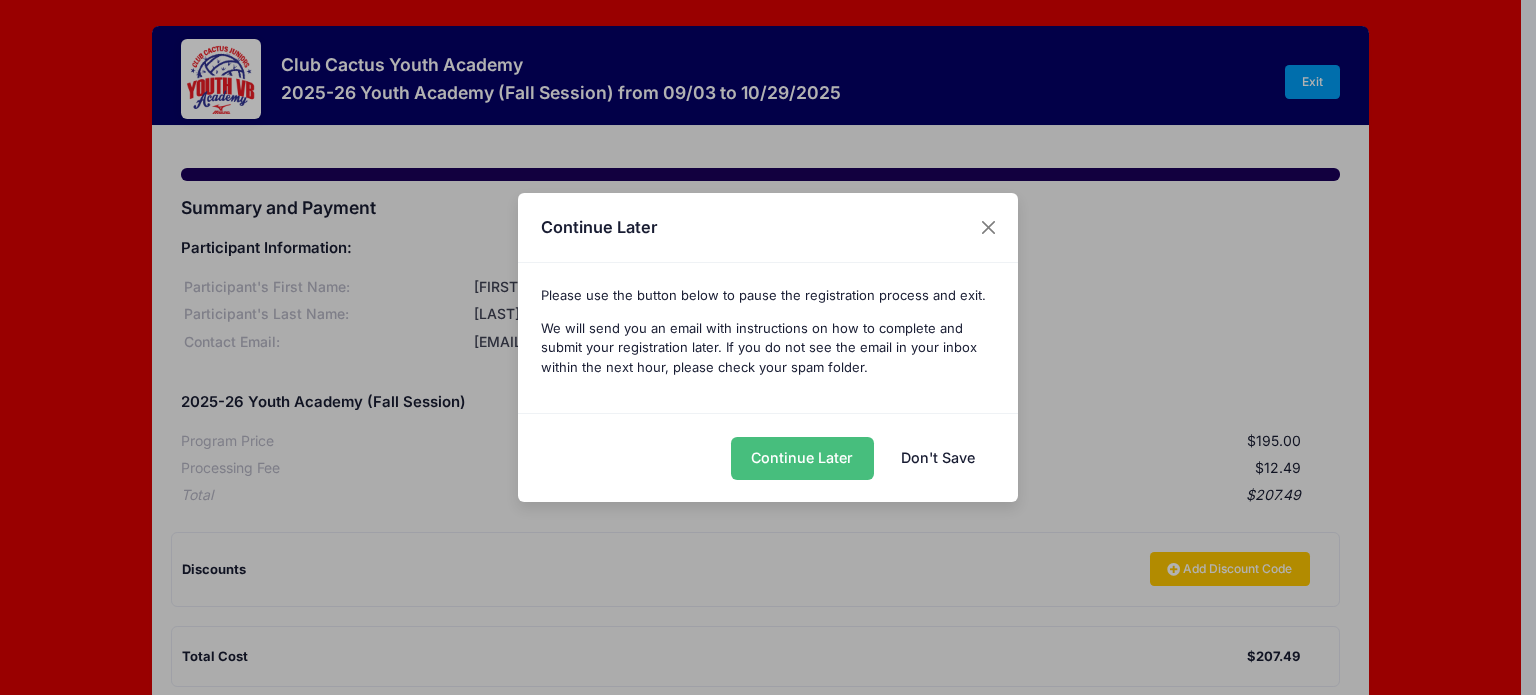 click on "Continue Later" at bounding box center [802, 458] 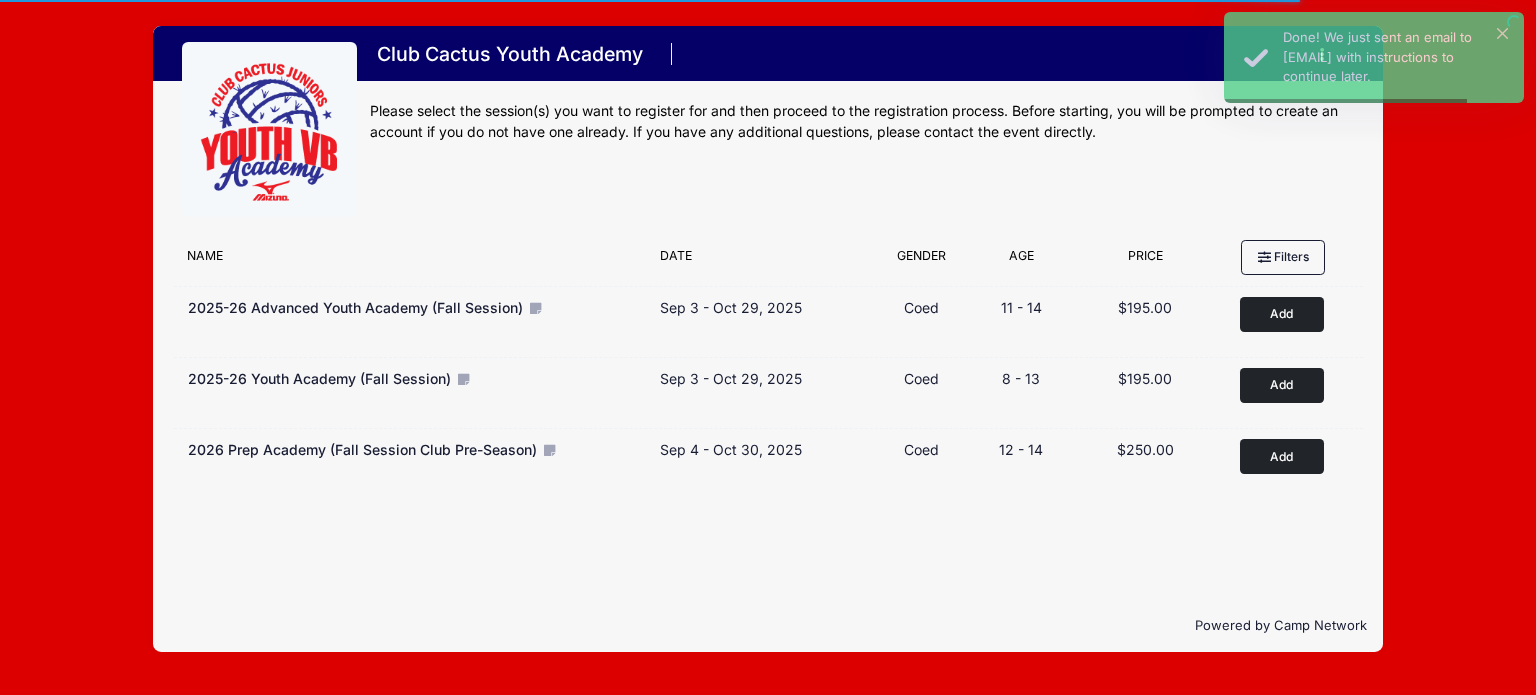 scroll, scrollTop: 0, scrollLeft: 0, axis: both 